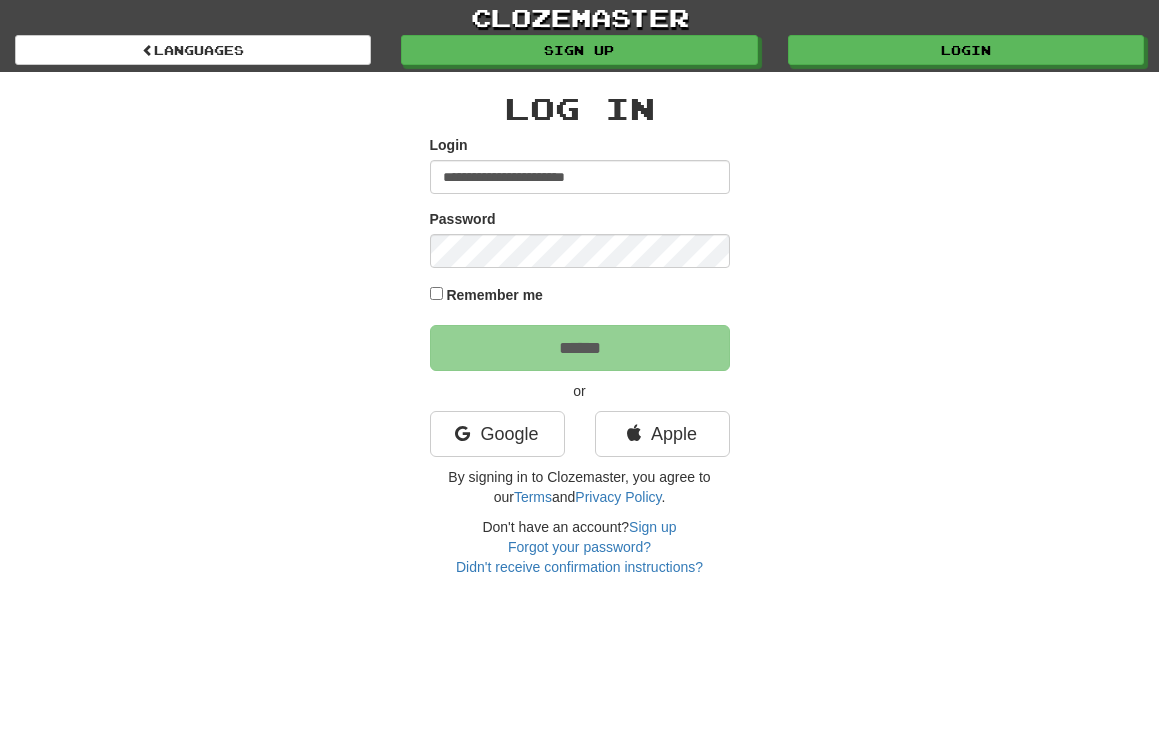 scroll, scrollTop: 0, scrollLeft: 0, axis: both 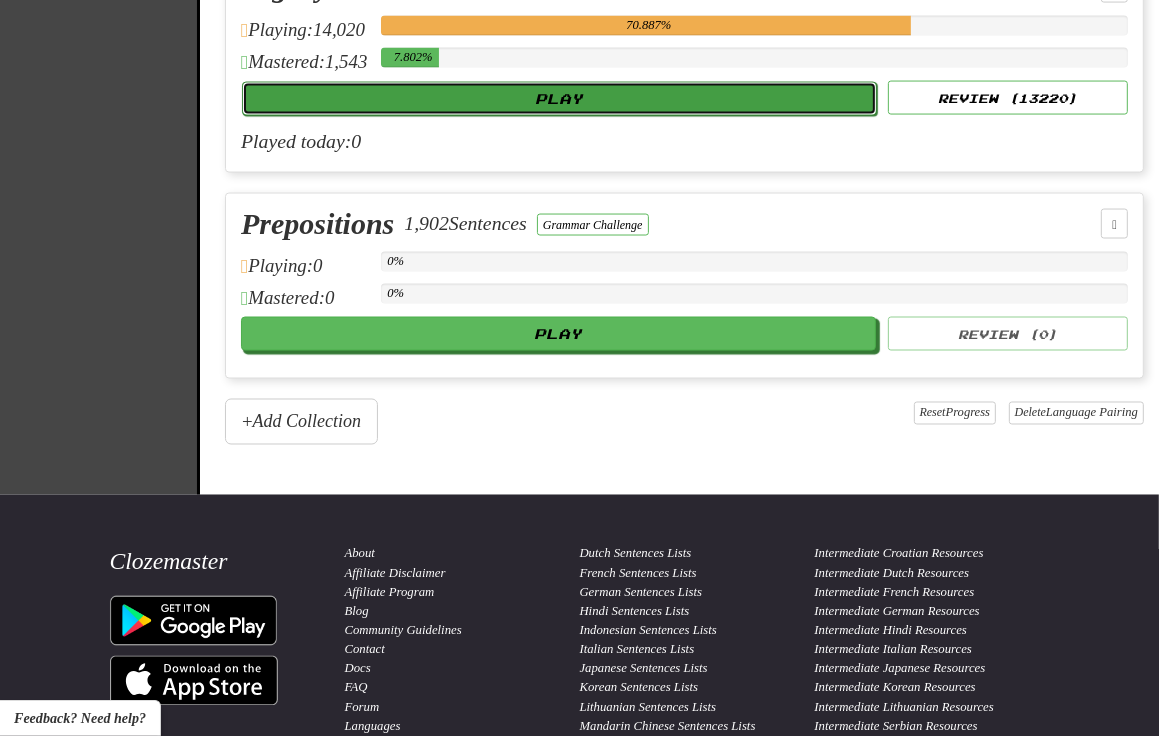 click on "Play" at bounding box center [559, 99] 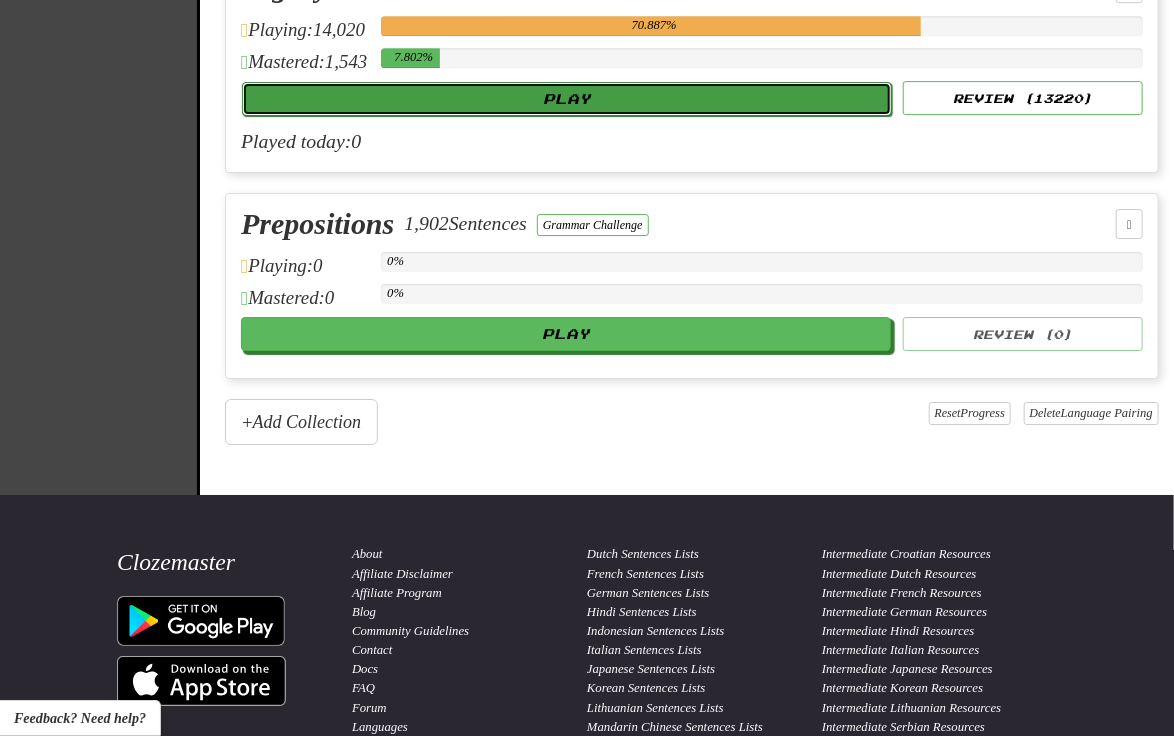 select on "**" 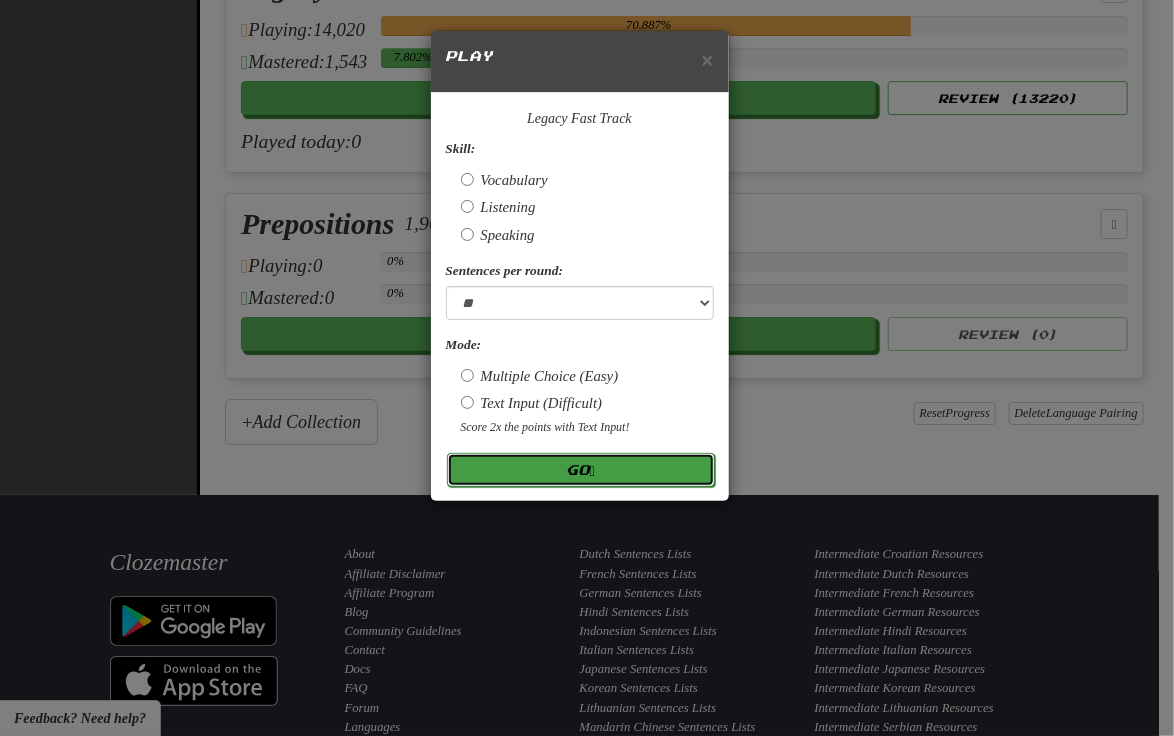 click on "Go" at bounding box center (581, 470) 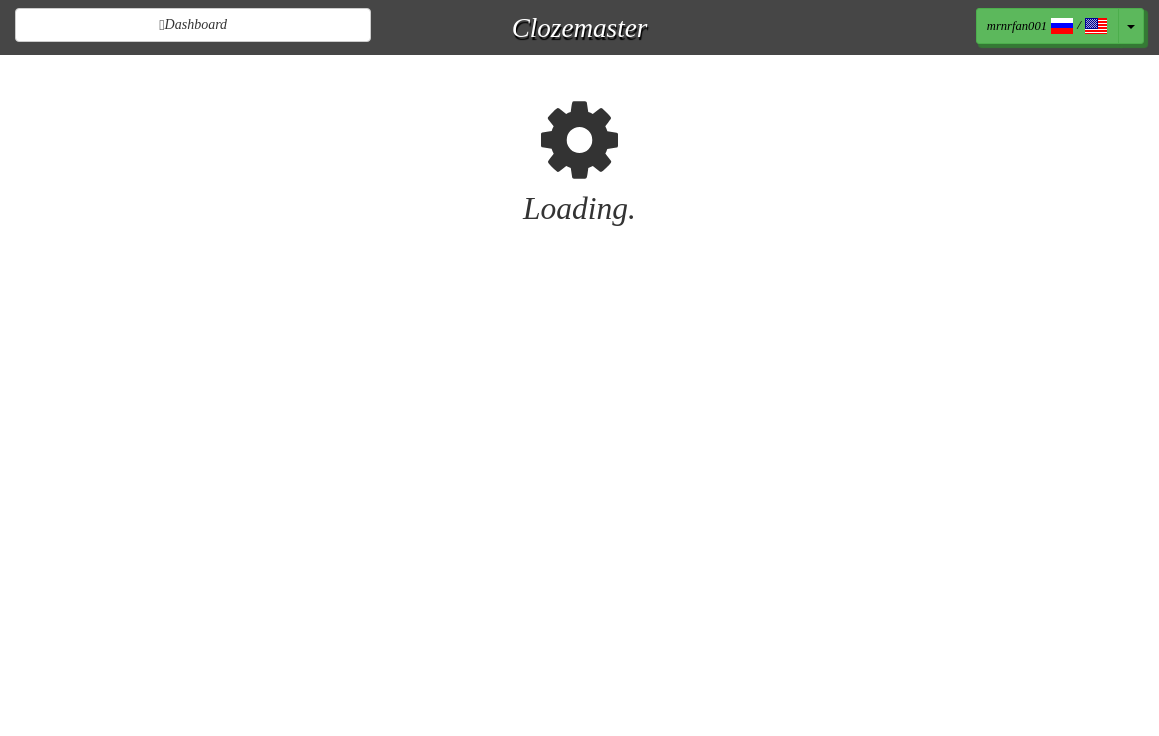 scroll, scrollTop: 0, scrollLeft: 0, axis: both 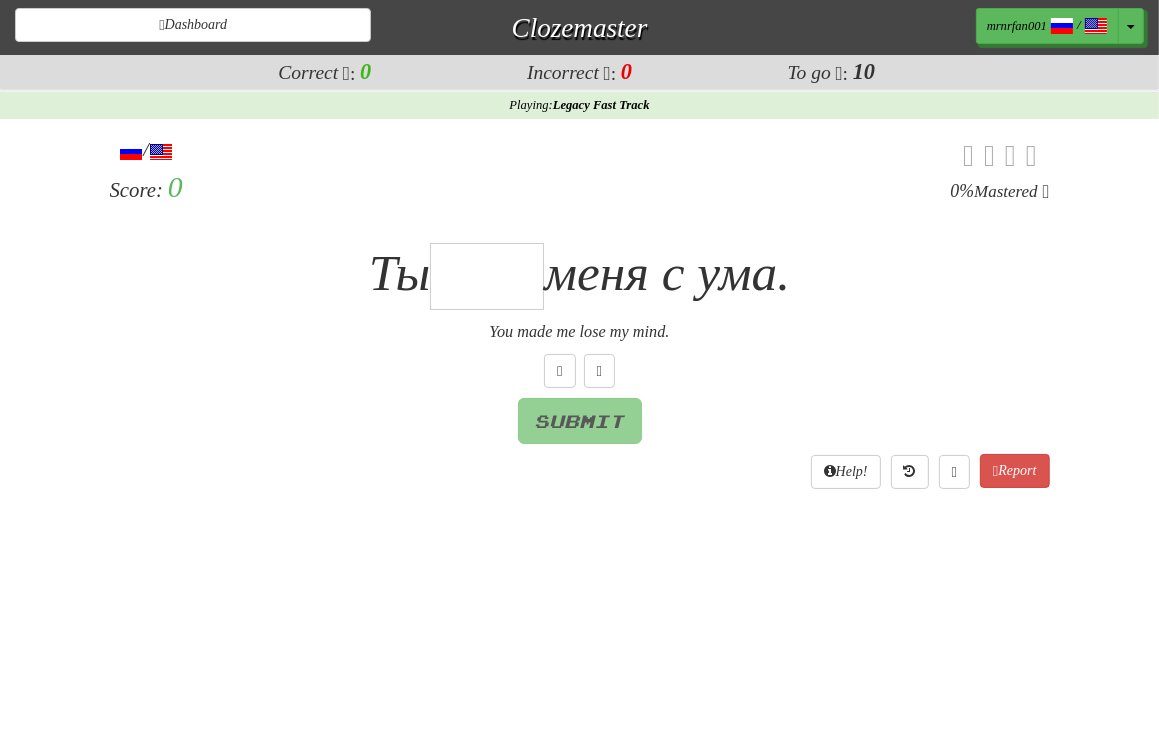 type on "*" 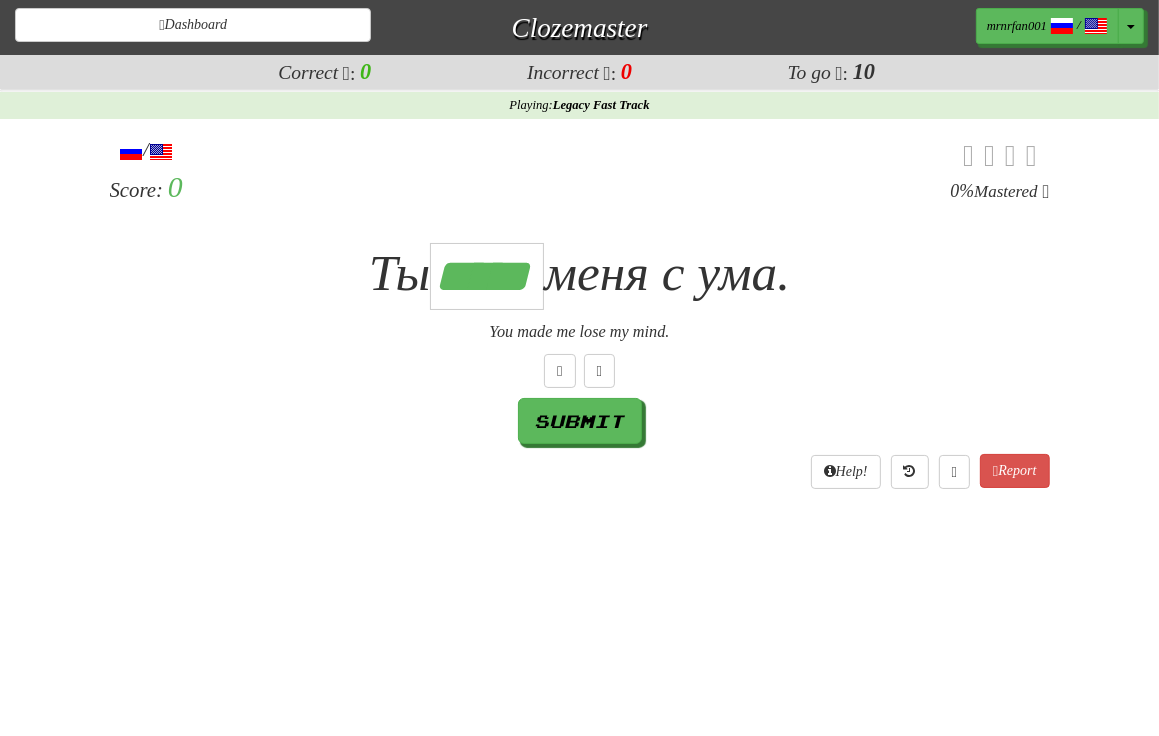 scroll, scrollTop: 0, scrollLeft: 2, axis: horizontal 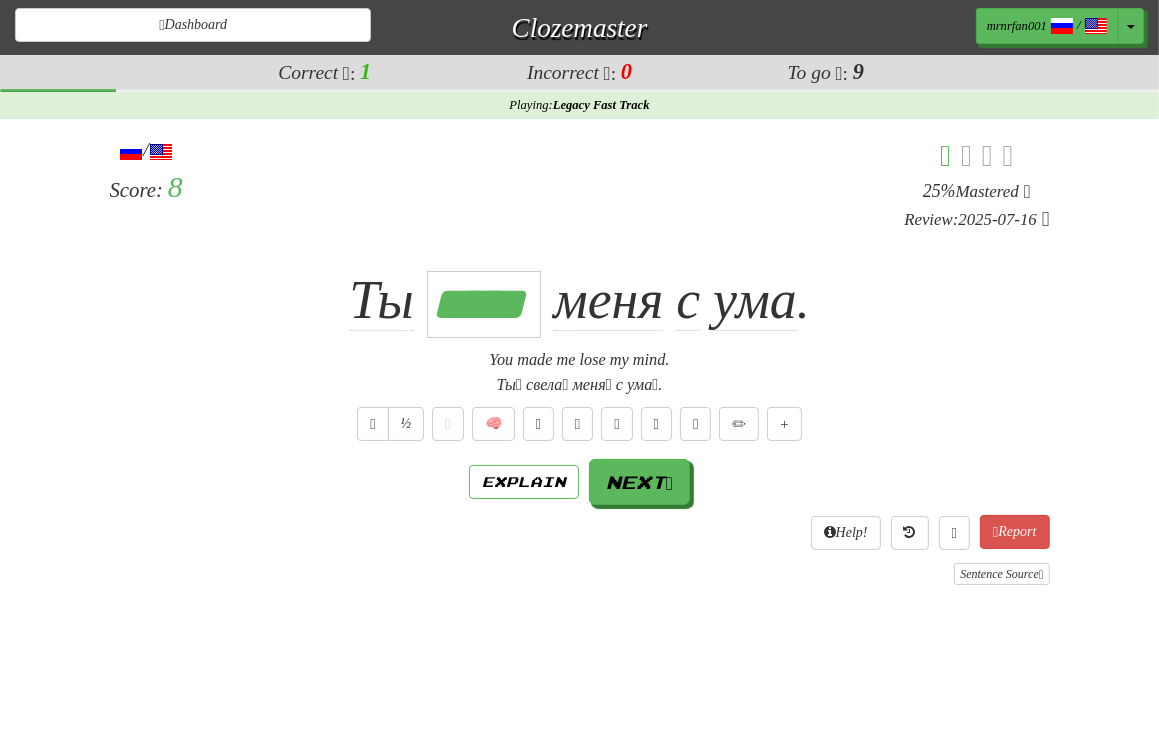 click on "Ты   *****   меня   с   ума ." at bounding box center (580, 300) 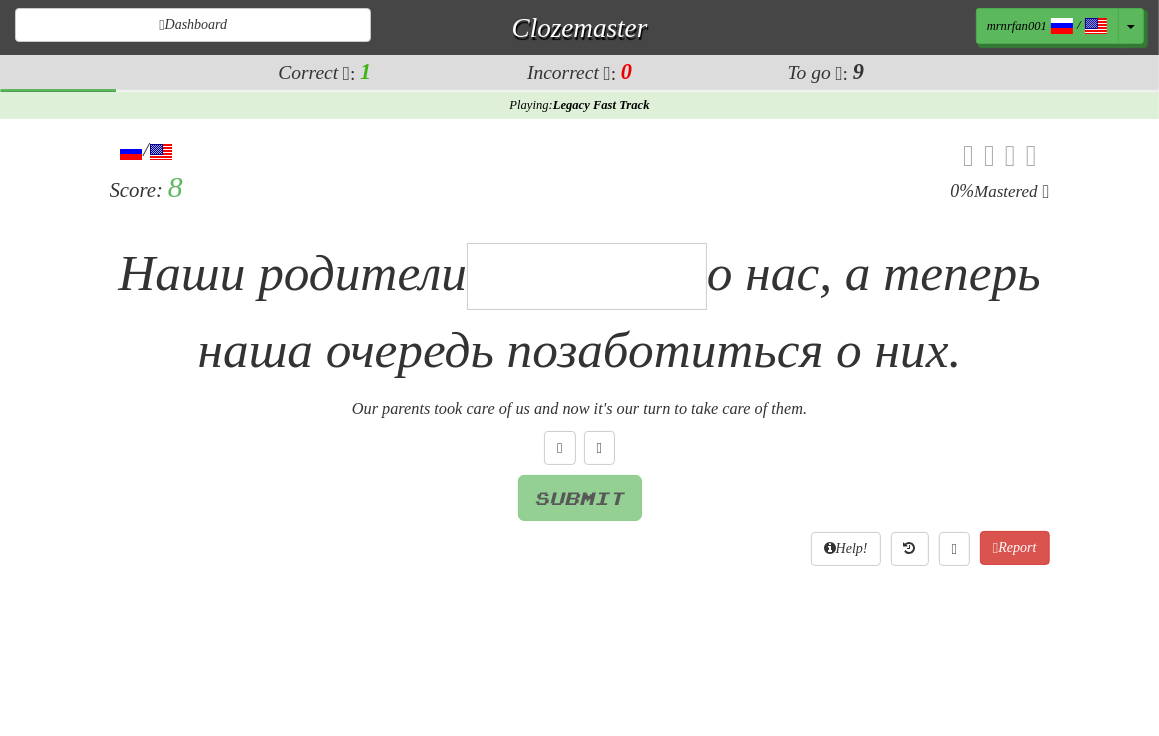 click at bounding box center (587, 276) 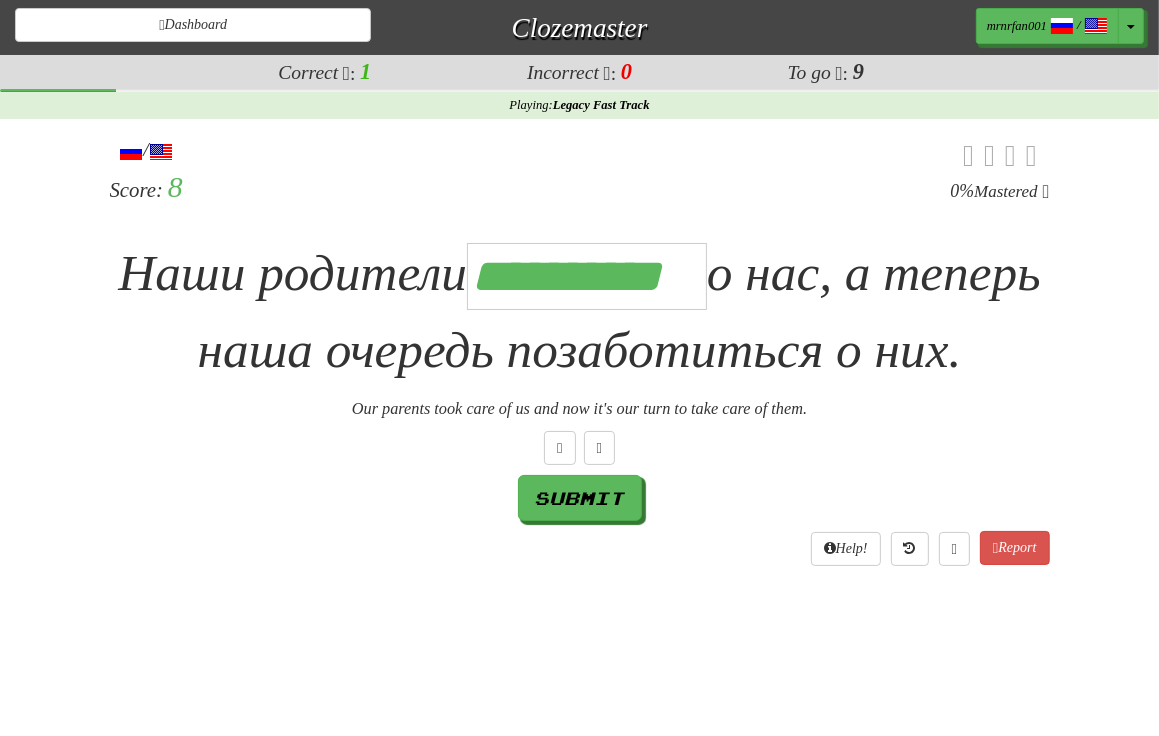 scroll, scrollTop: 0, scrollLeft: 8, axis: horizontal 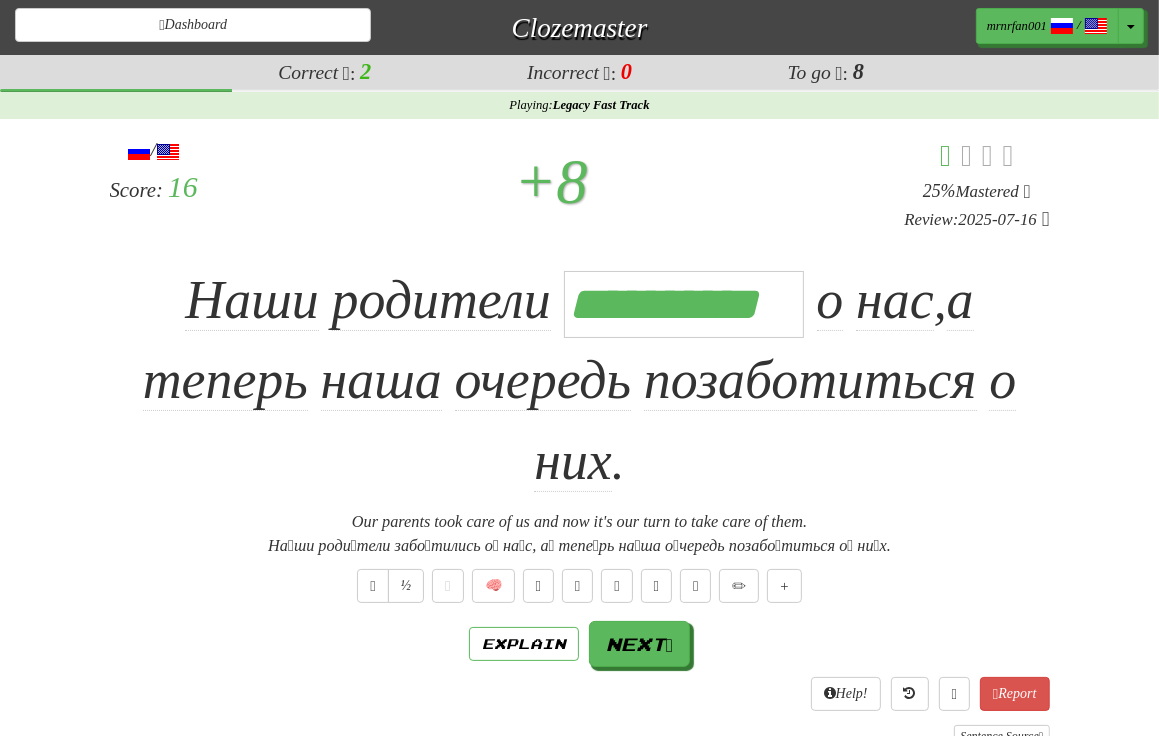 click on "**********" at bounding box center (580, 381) 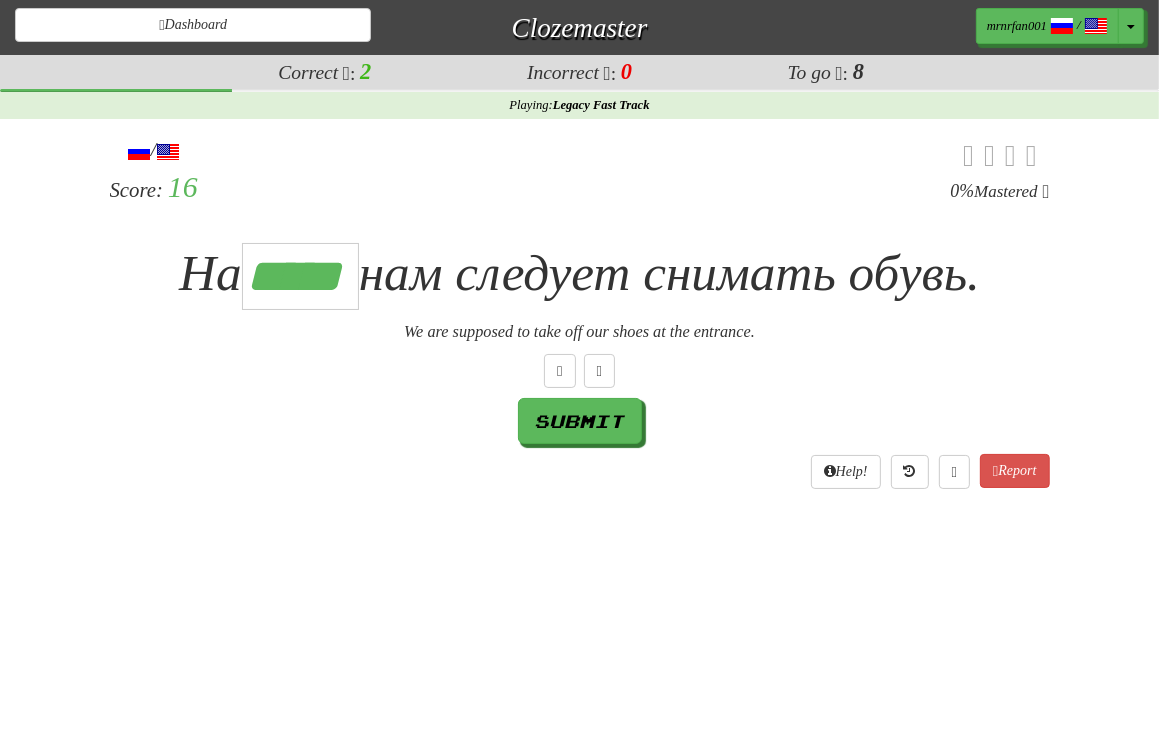 scroll, scrollTop: 0, scrollLeft: 3, axis: horizontal 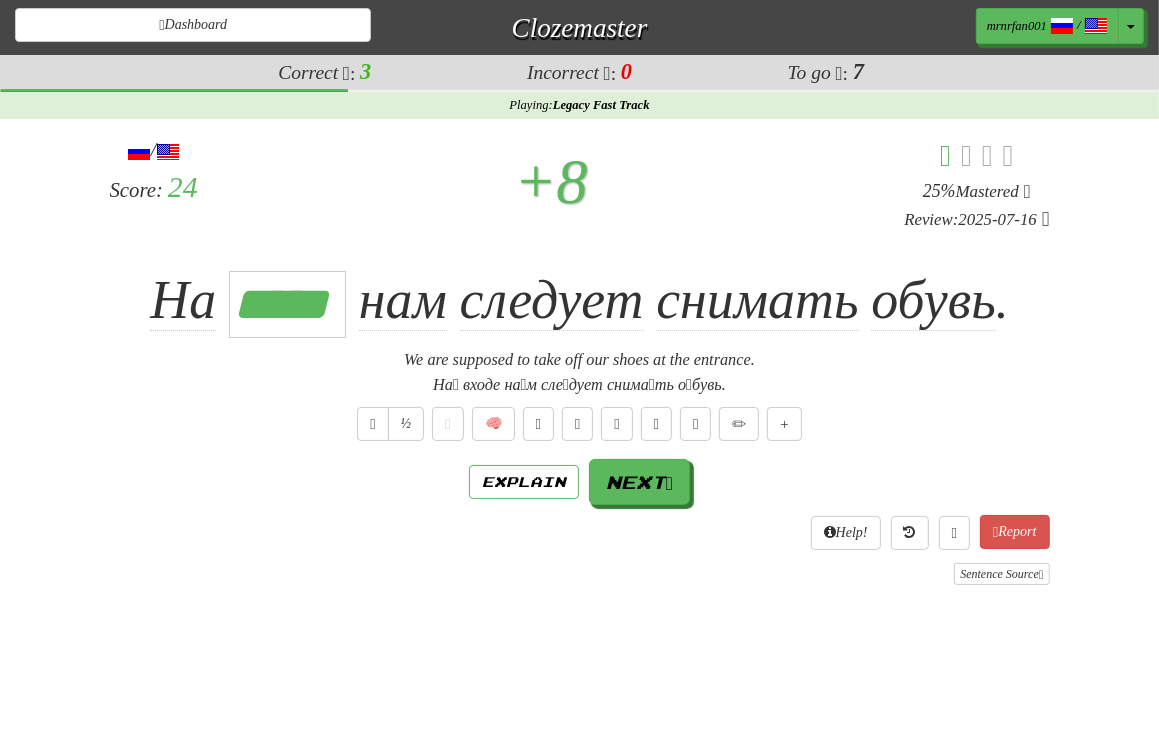 click on "½ 🧠" at bounding box center [580, 424] 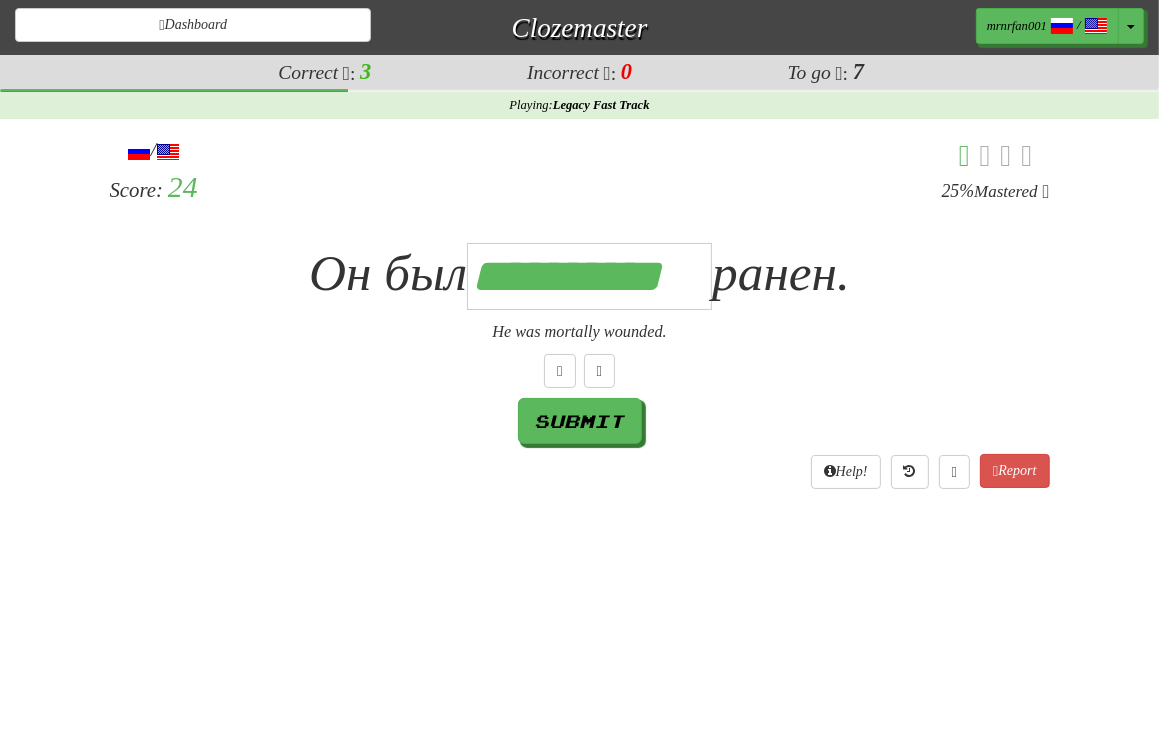 scroll, scrollTop: 0, scrollLeft: 8, axis: horizontal 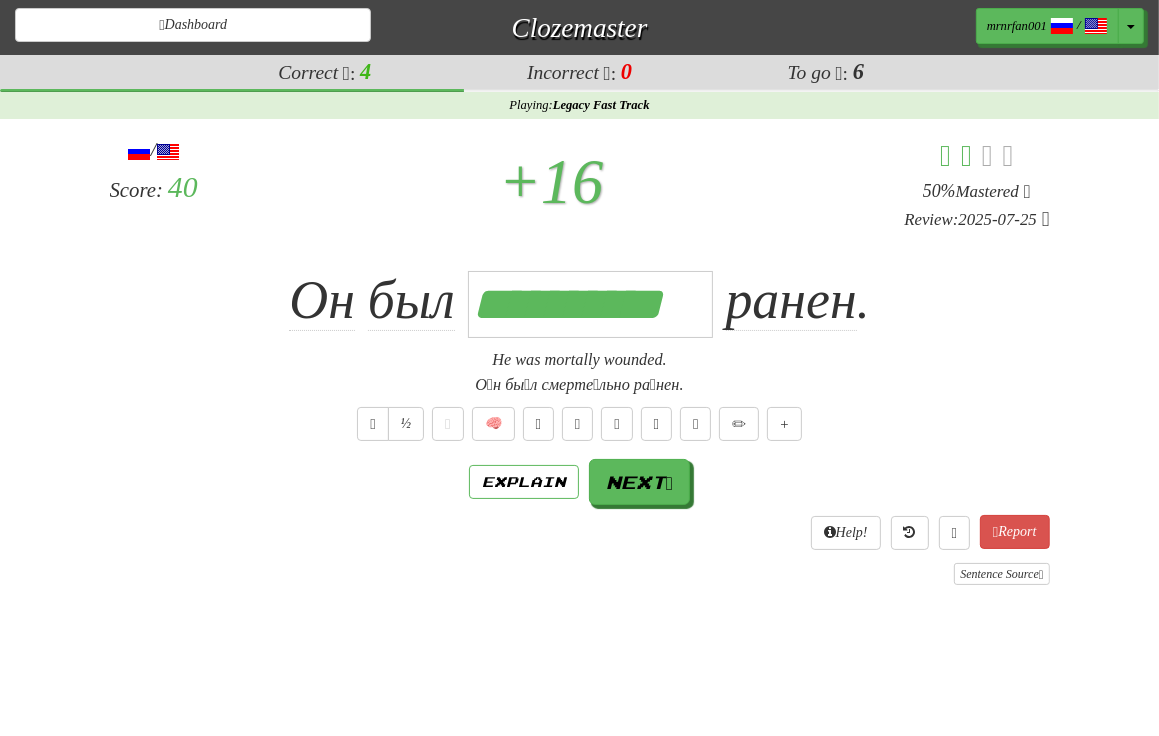 click on "½ 🧠" at bounding box center (580, 424) 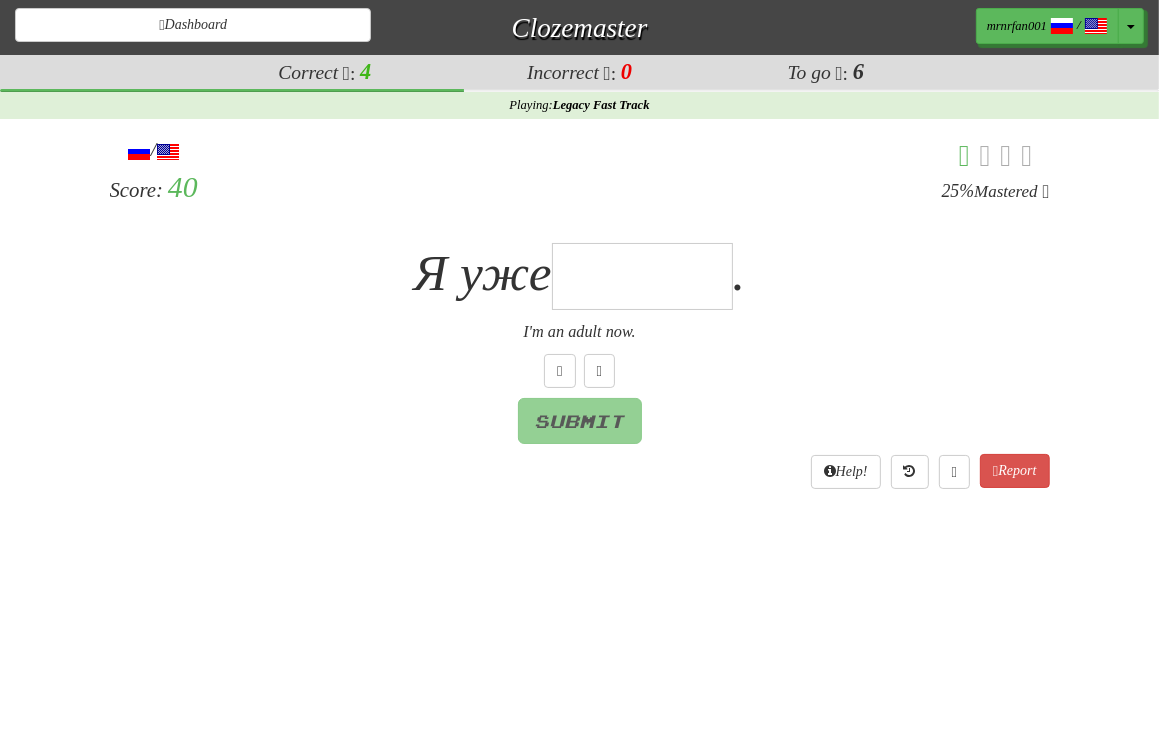 type on "*" 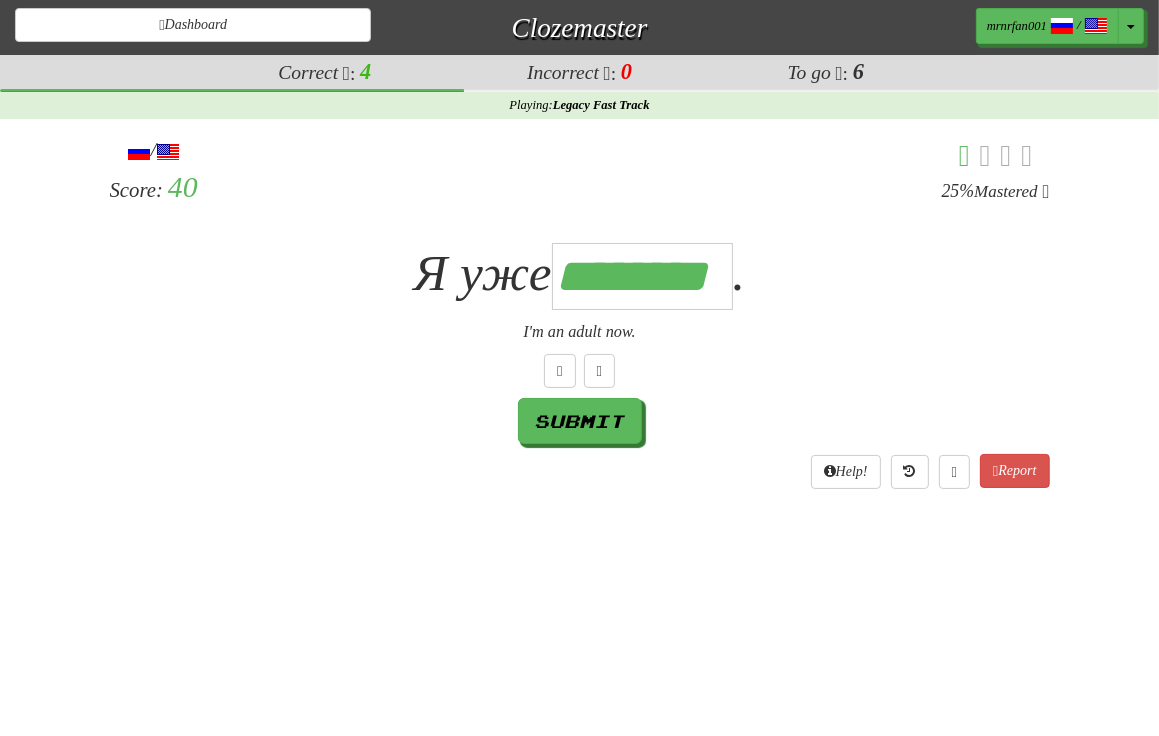 scroll, scrollTop: 0, scrollLeft: 5, axis: horizontal 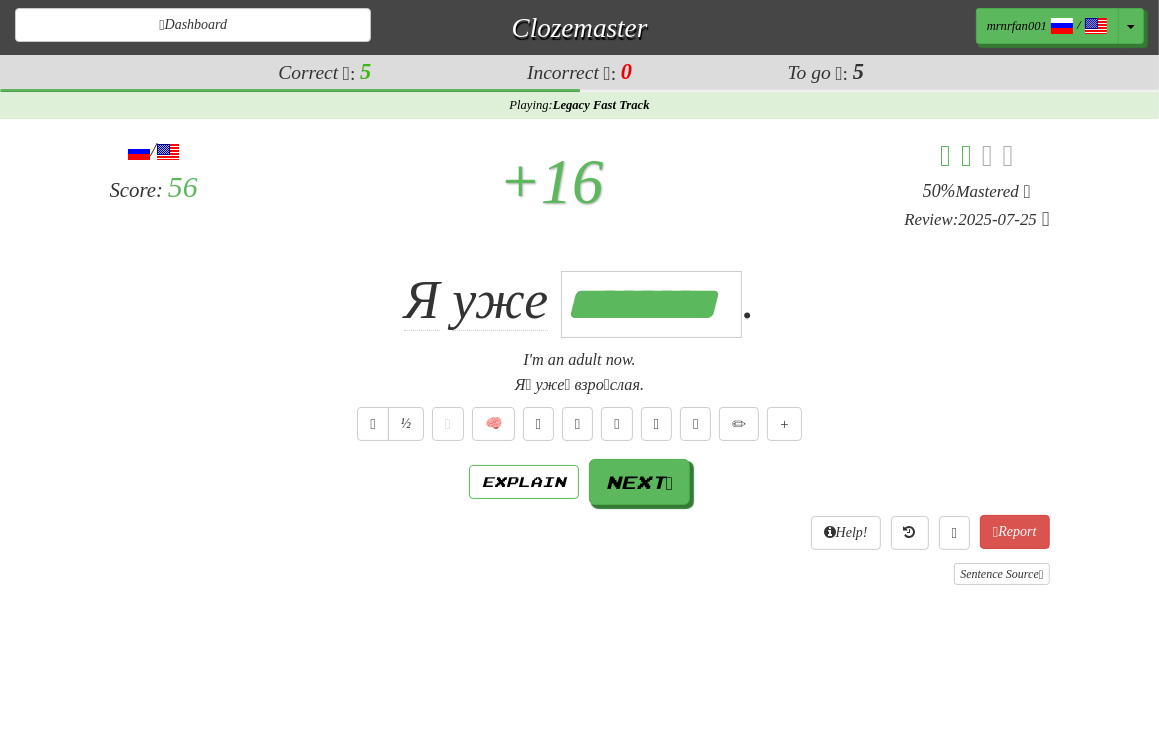 click on "½ 🧠" at bounding box center (580, 424) 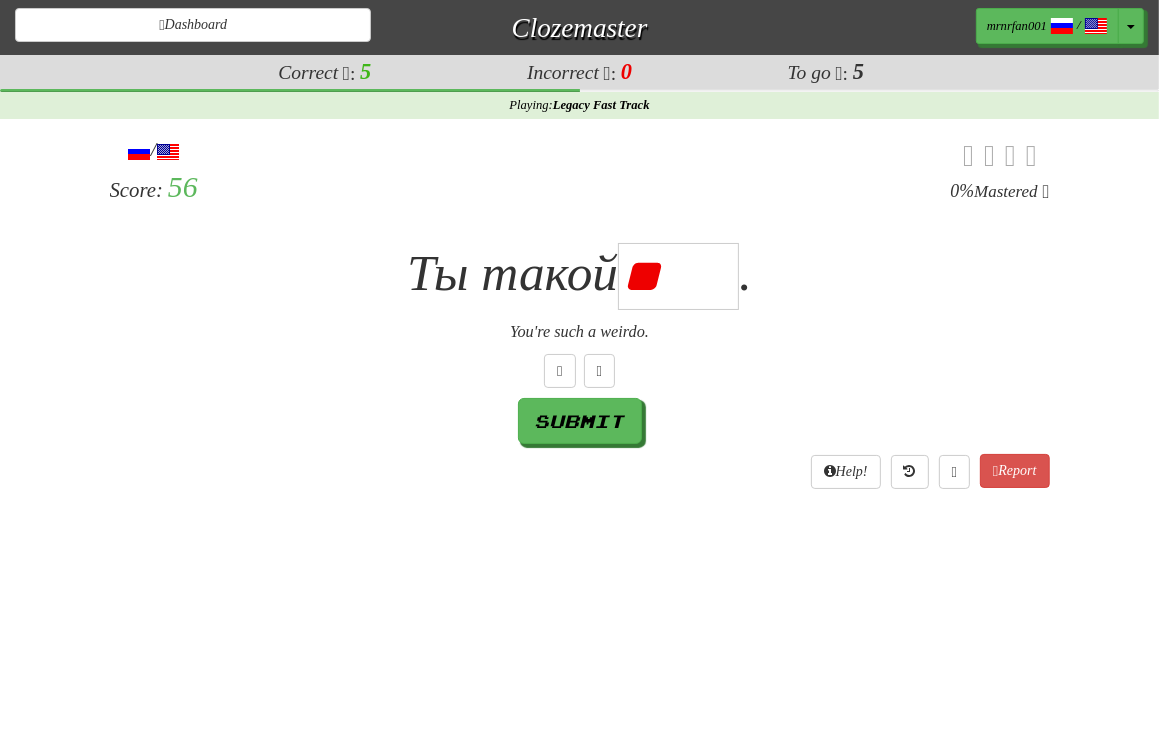 type on "*" 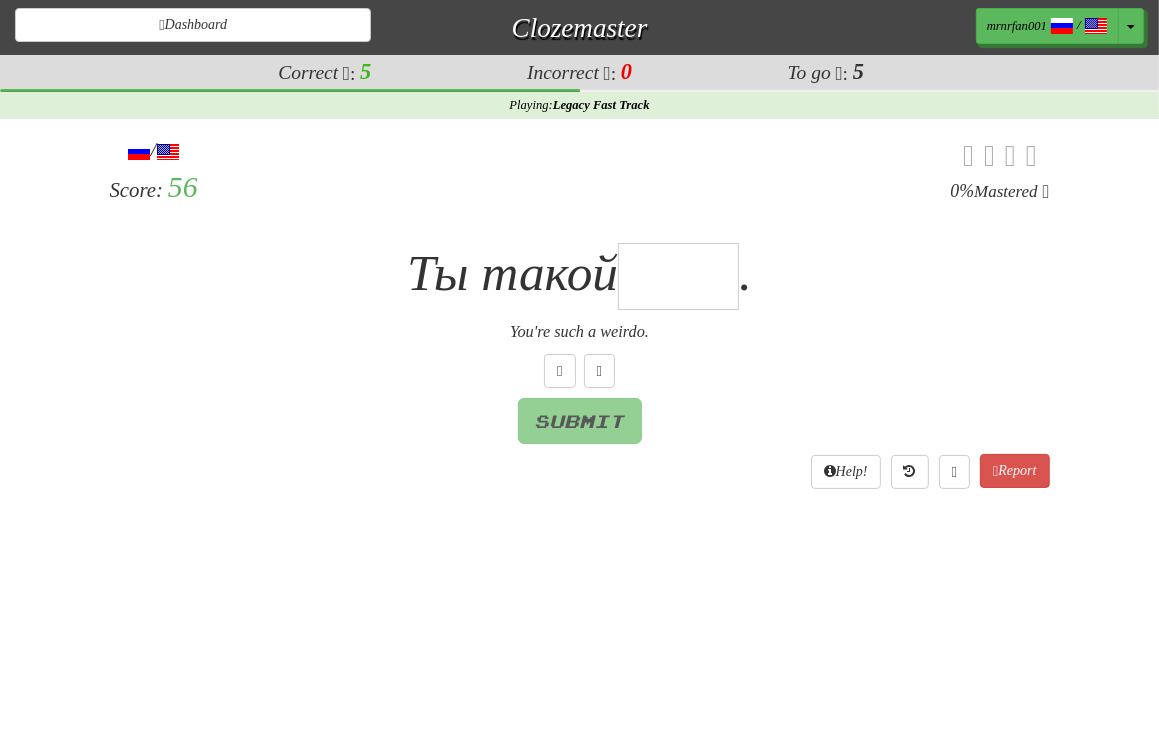 type on "*" 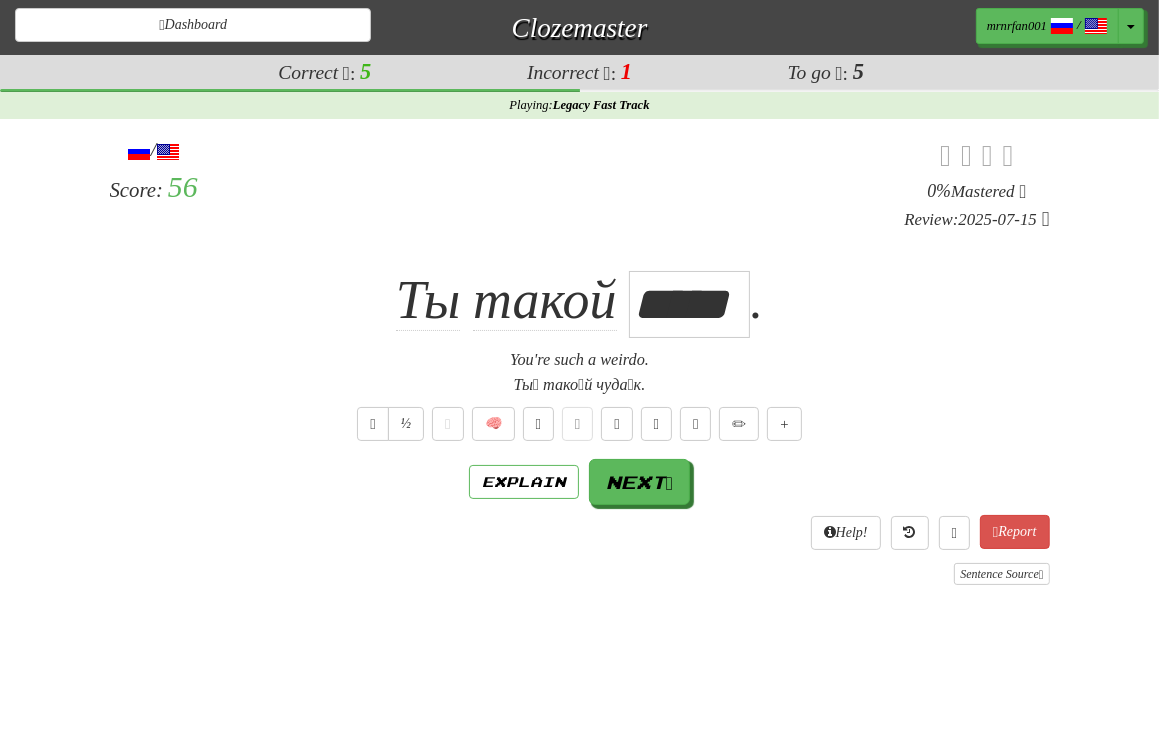 click on "Explain Next" at bounding box center (580, 482) 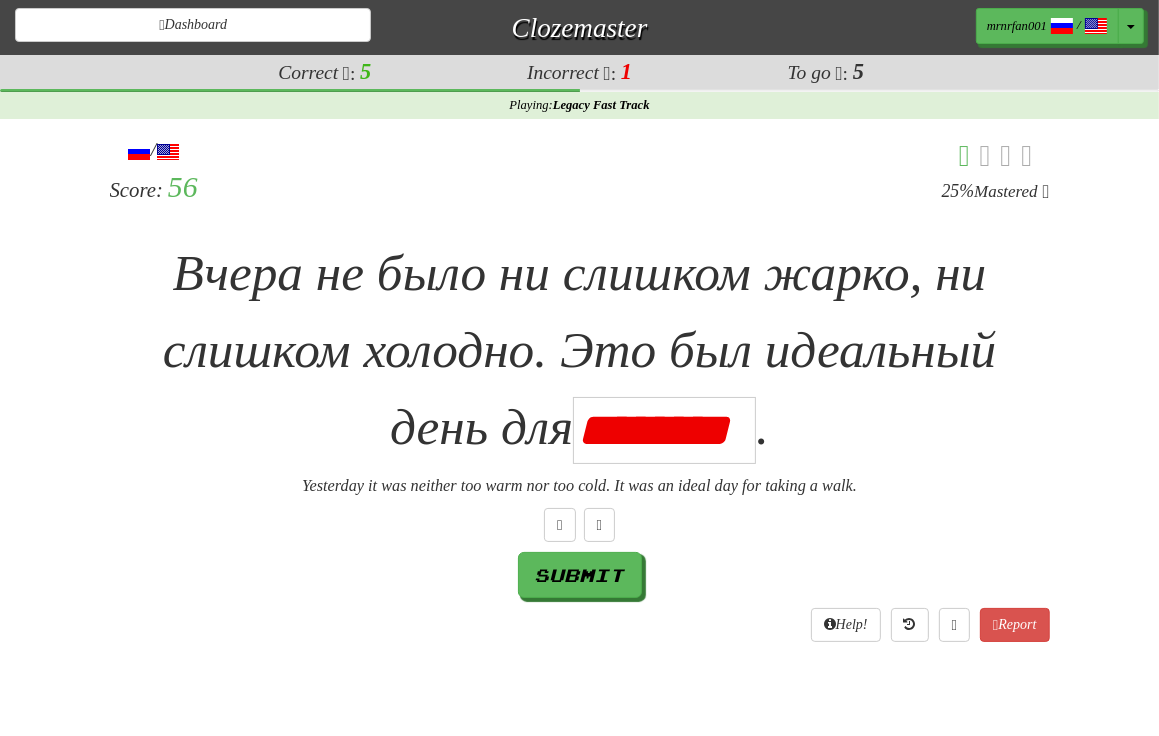 scroll, scrollTop: 0, scrollLeft: 5, axis: horizontal 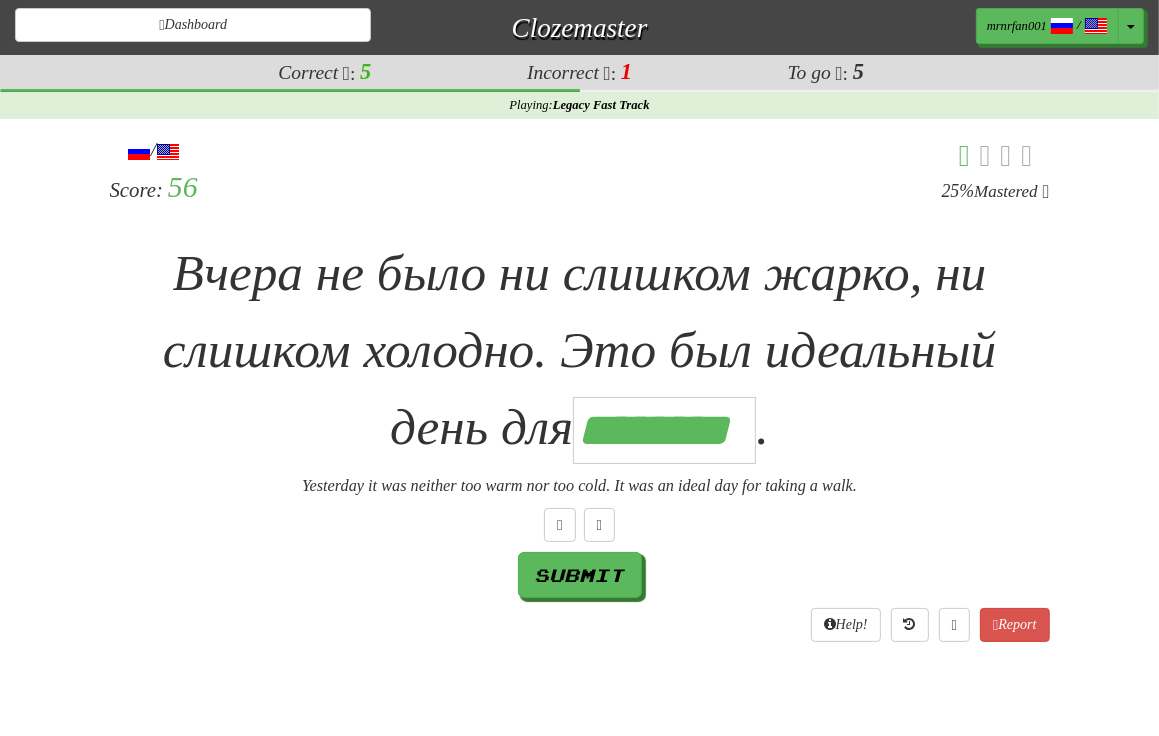 type on "********" 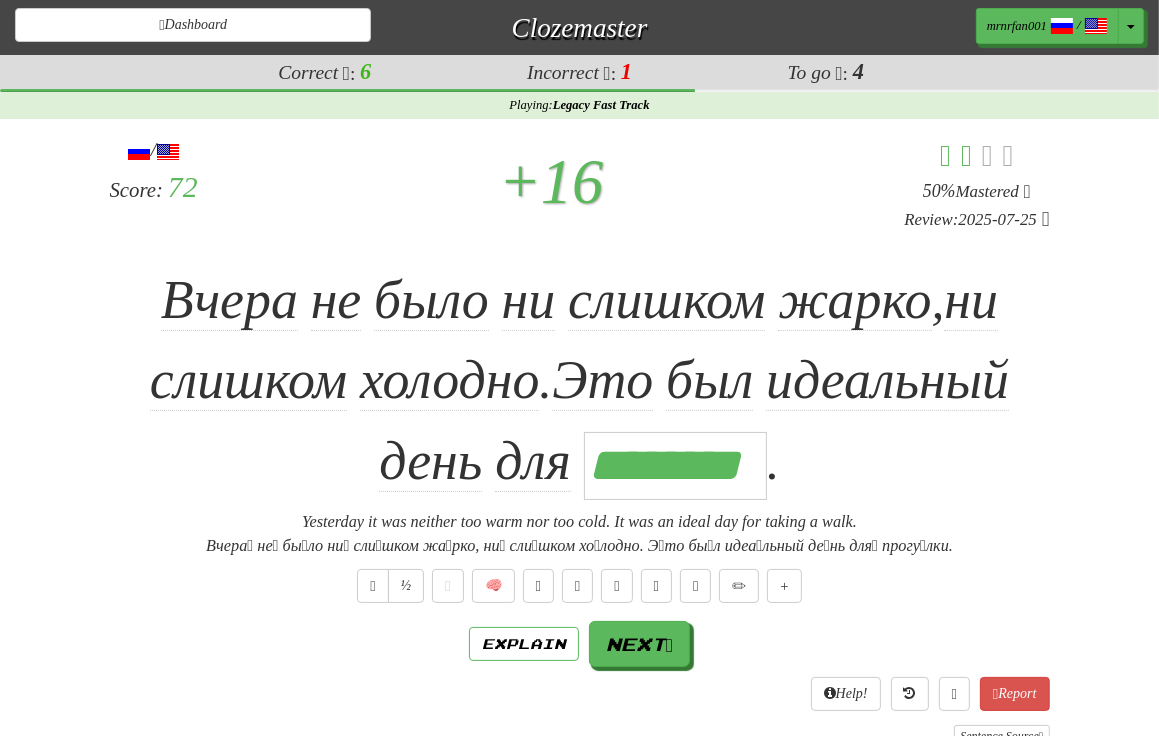 click on "Вчера не было ни слишком жарко, ни слишком холодно . Это был идеальный день для ******** ." at bounding box center [580, 381] 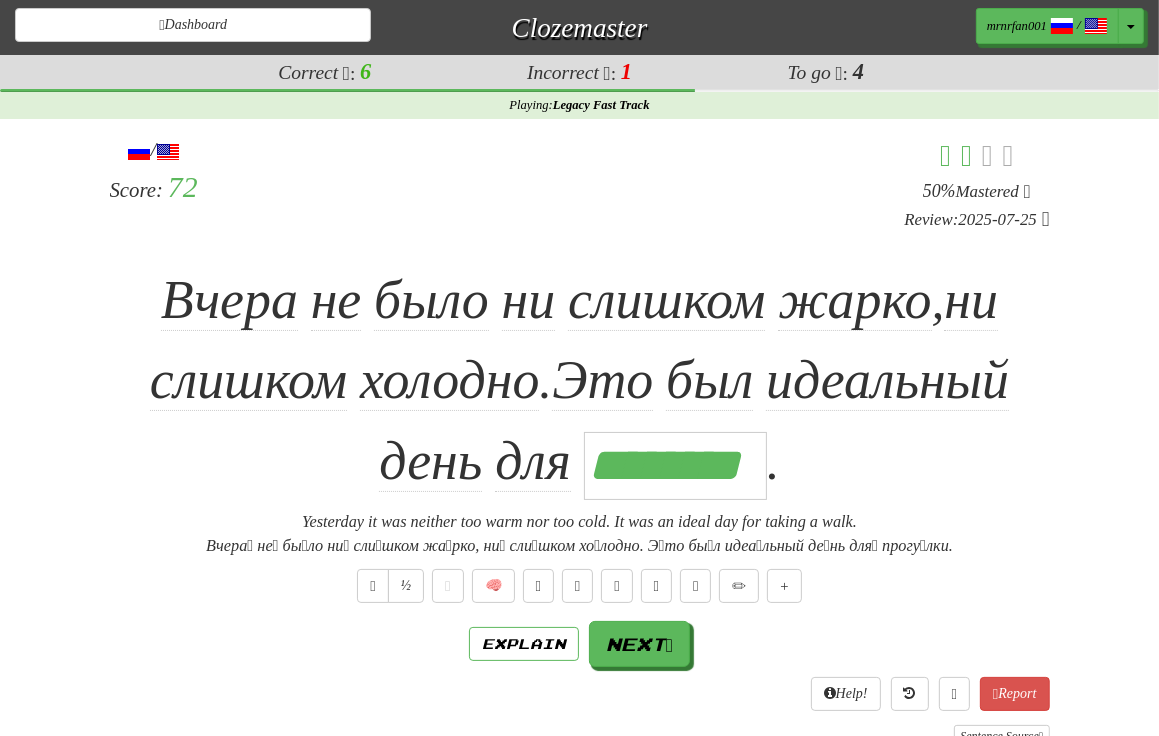 click on "Вчера не было ни слишком жарко, ни слишком холодно . Это был идеальный день для ******** ." at bounding box center (580, 381) 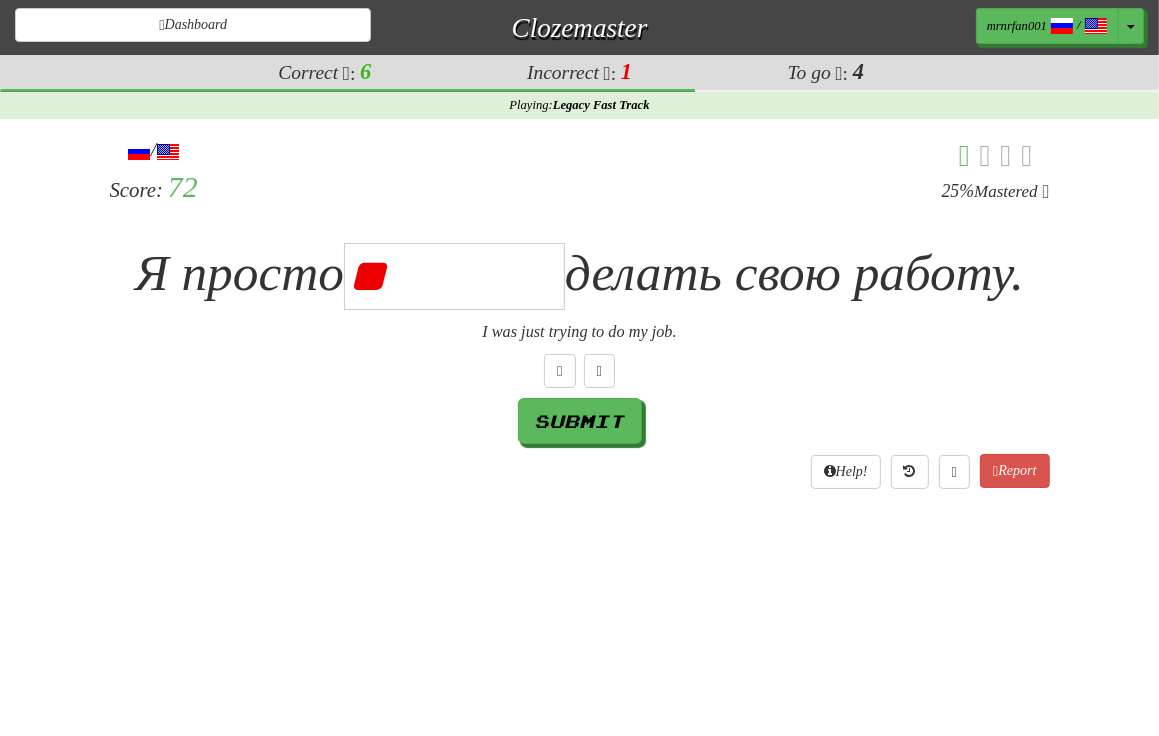type on "*" 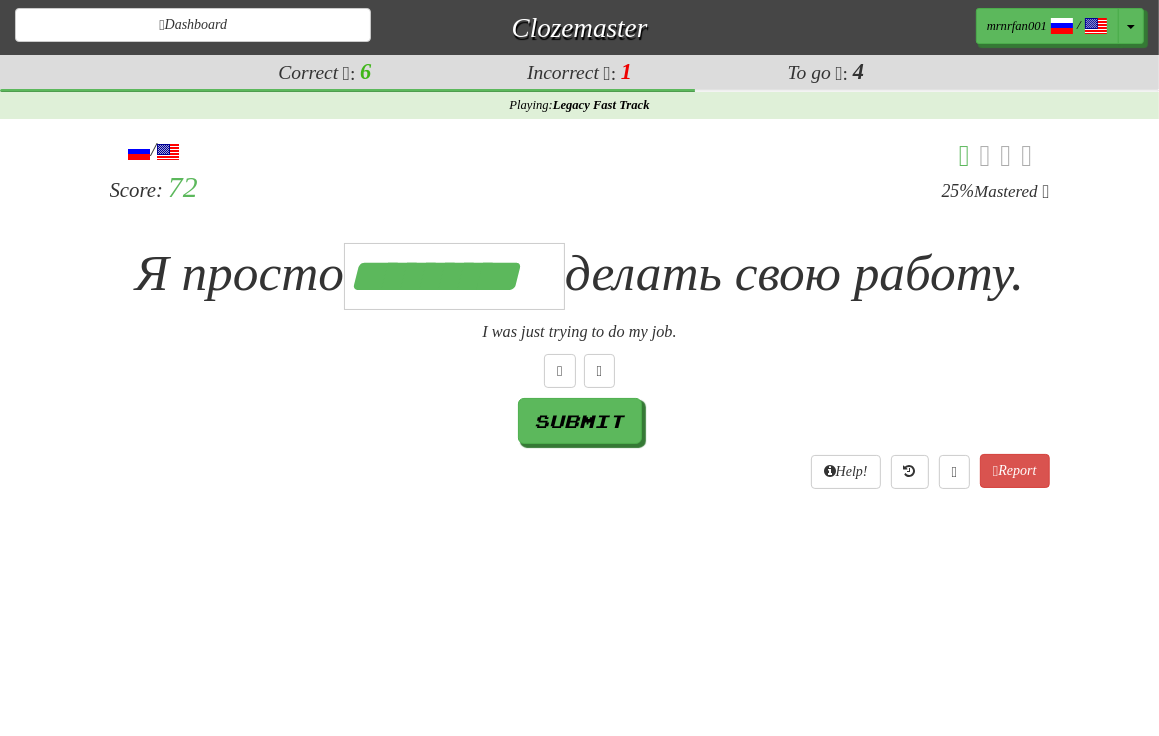 scroll, scrollTop: 0, scrollLeft: 7, axis: horizontal 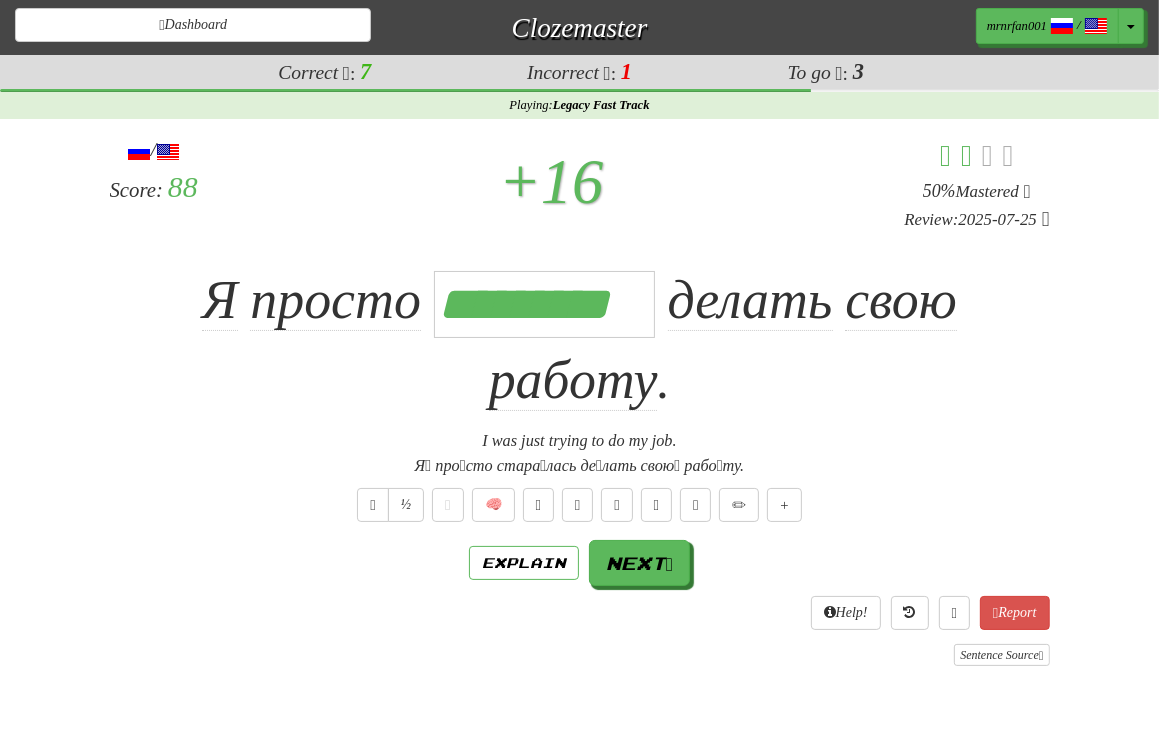 click on "Я́ про́сто стара́лась де́лать свою́ рабо́ту." at bounding box center [580, 466] 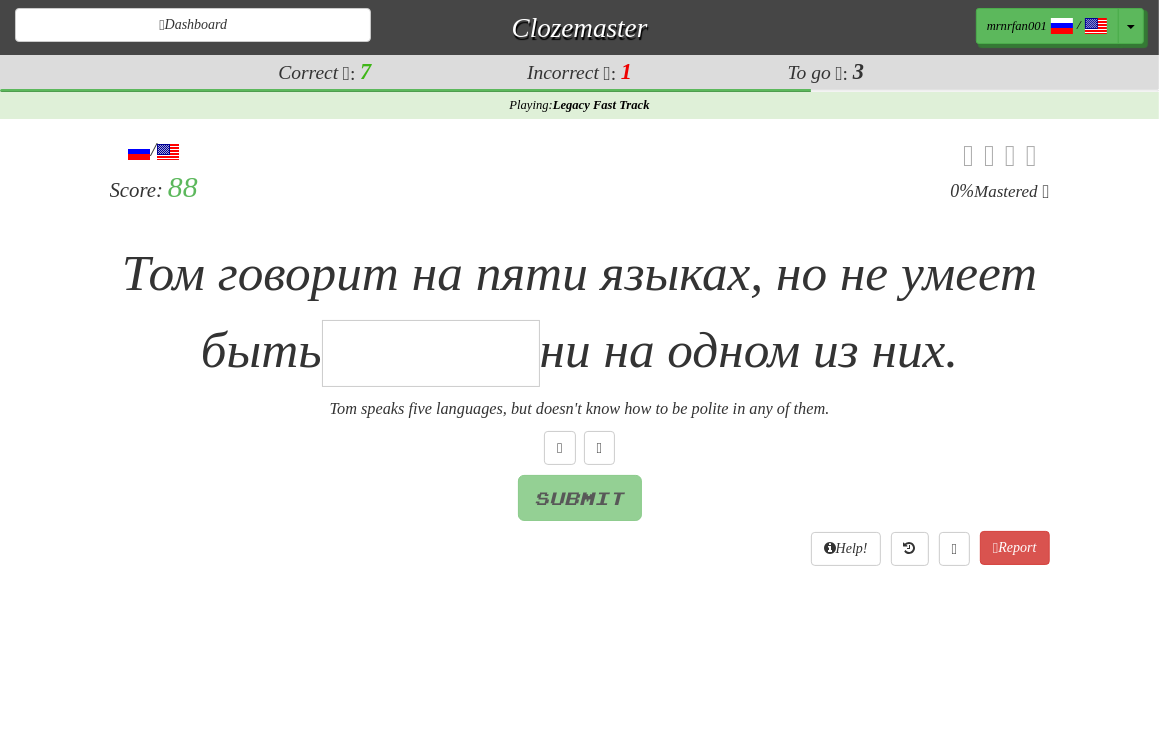 type on "*" 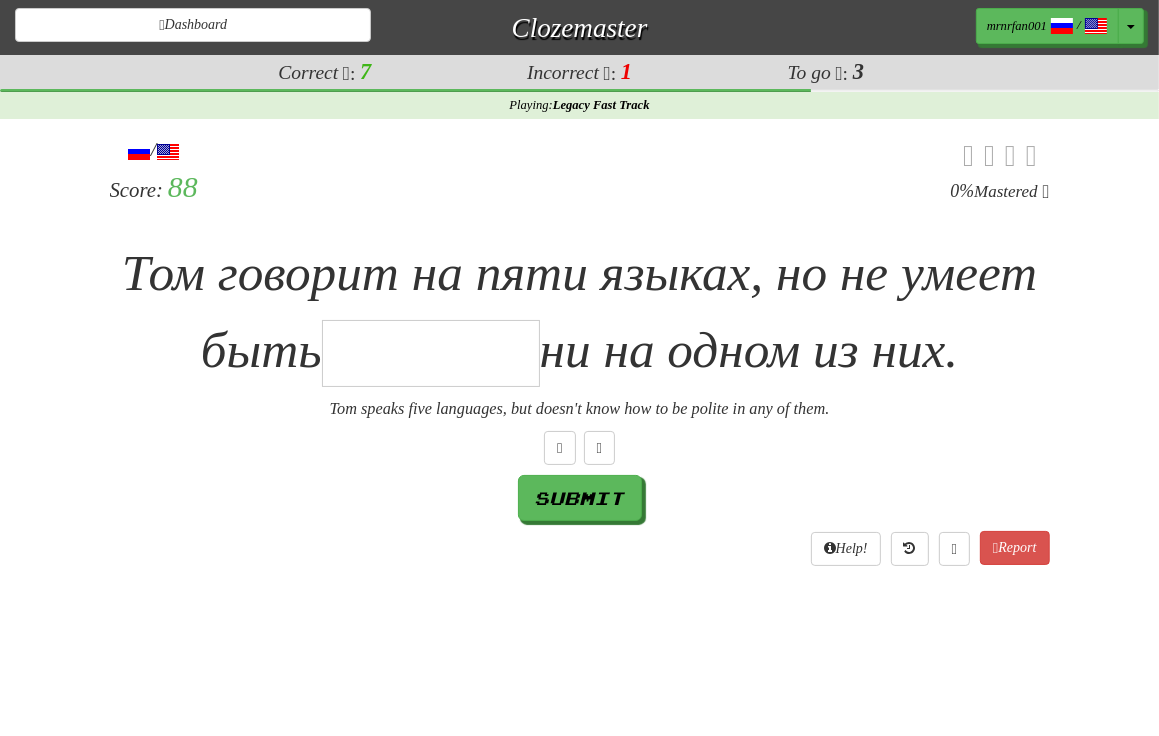 type on "*" 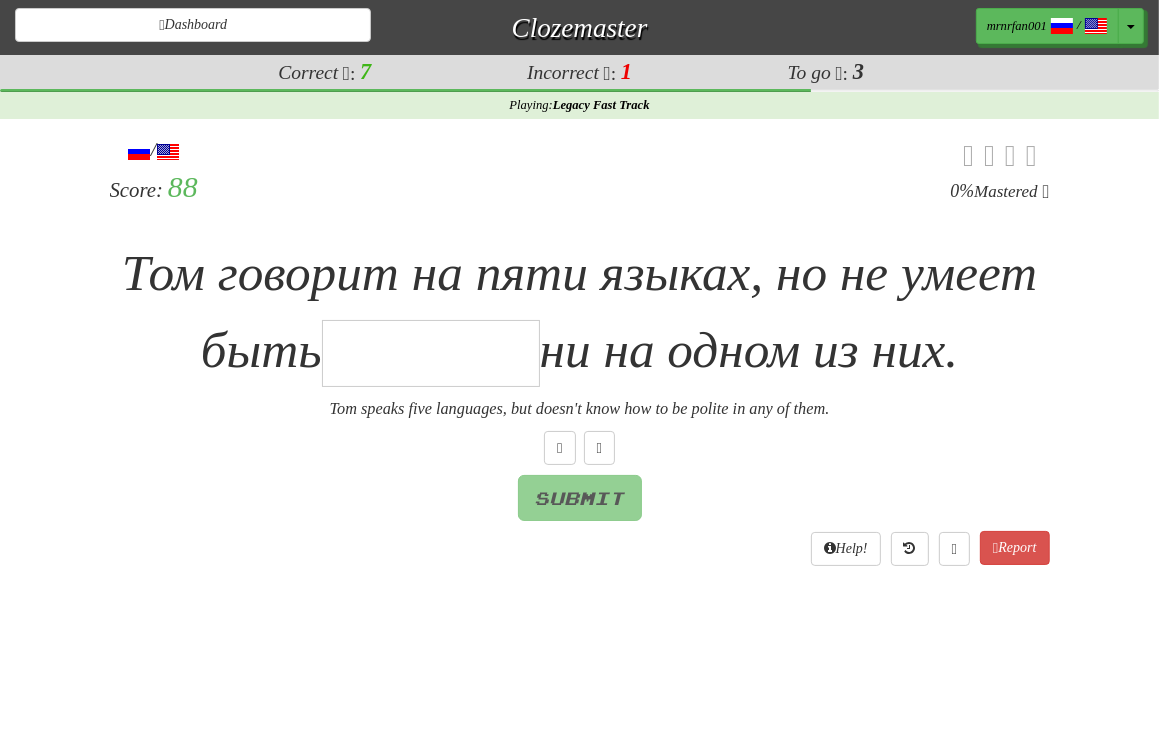 type on "*" 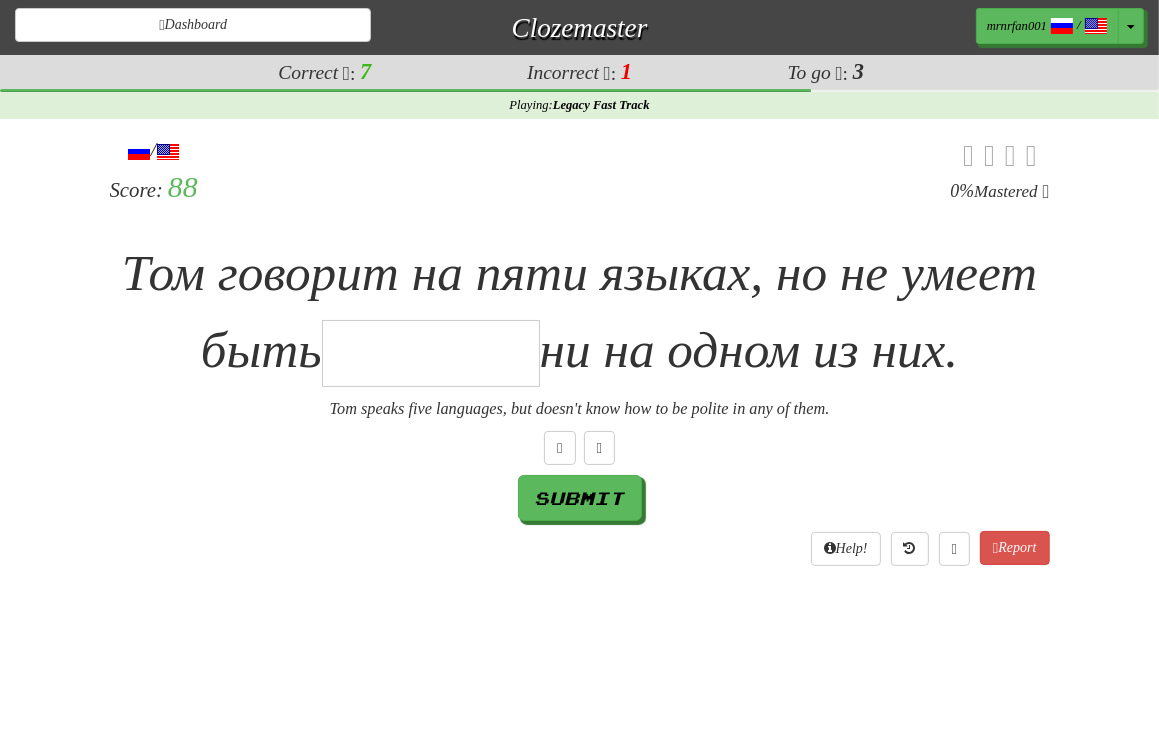 type on "*" 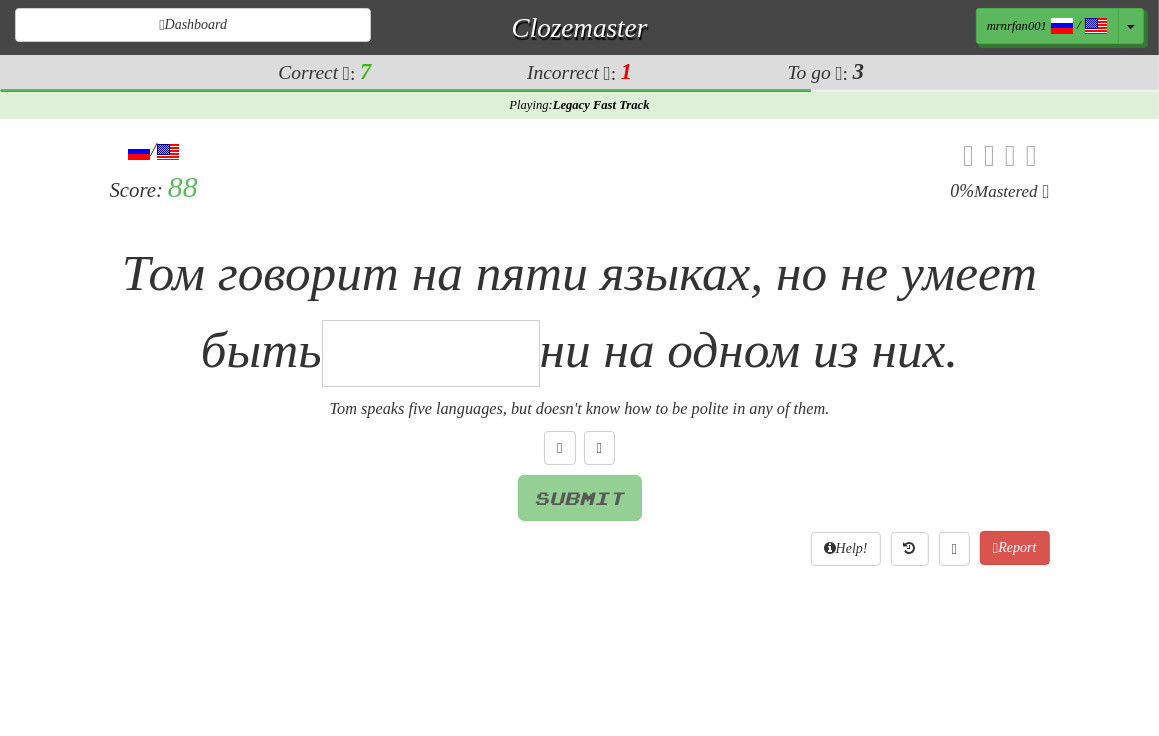 type on "*" 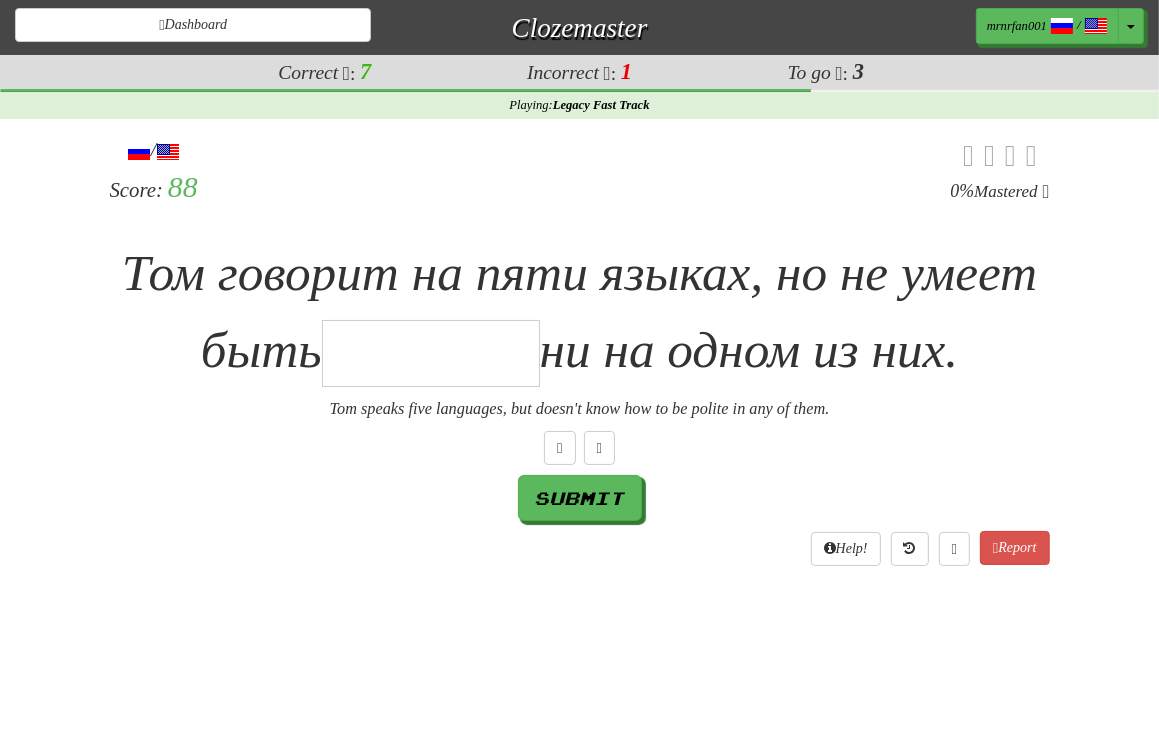 type on "*" 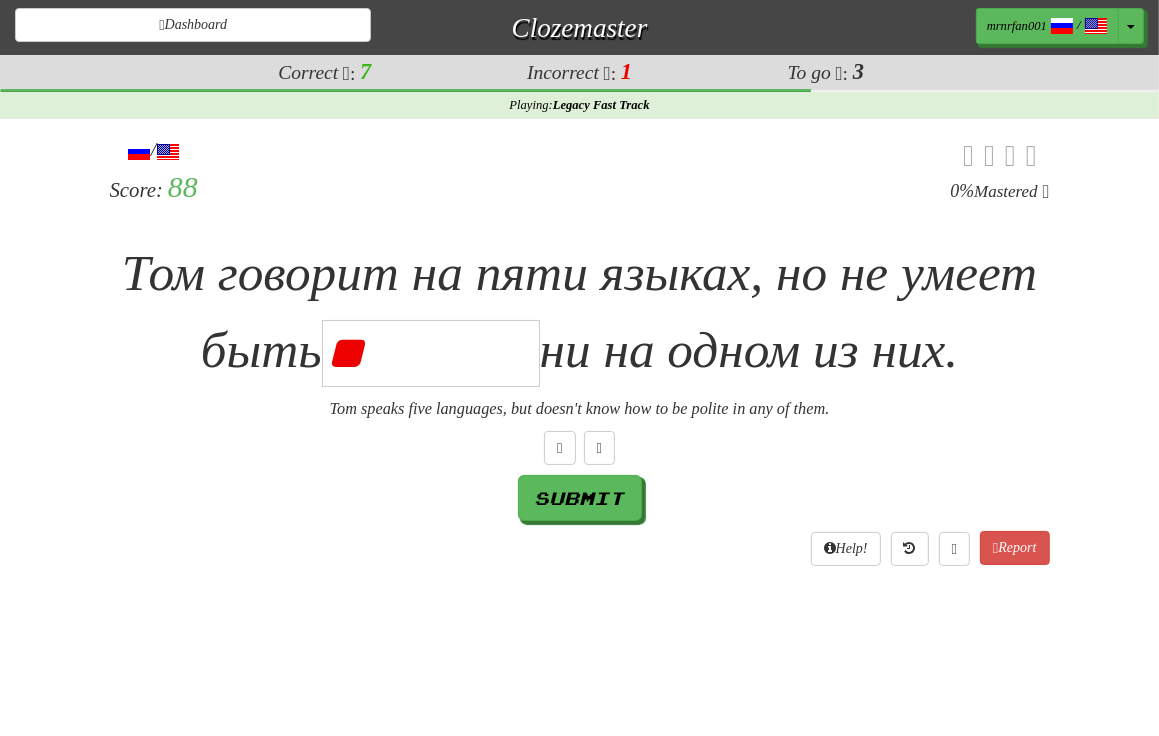 type on "********" 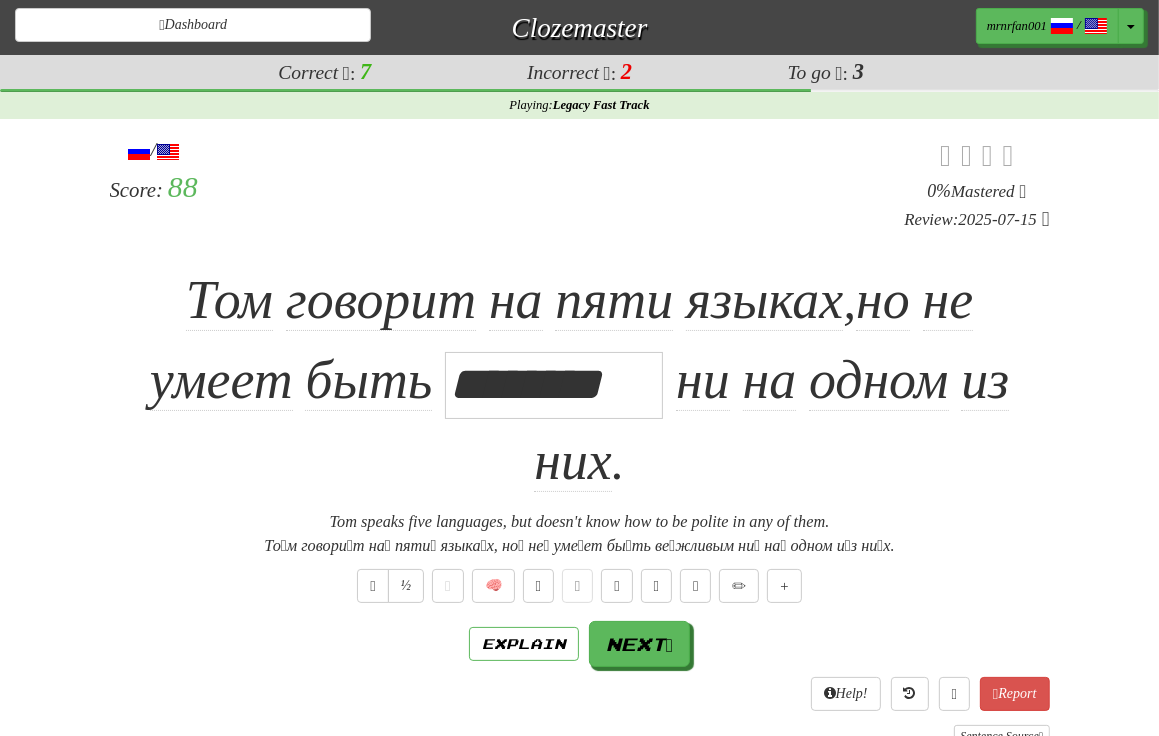 click on "Том говорит на пяти языках, но не умеет быть ******** ни на одном из них." at bounding box center [580, 381] 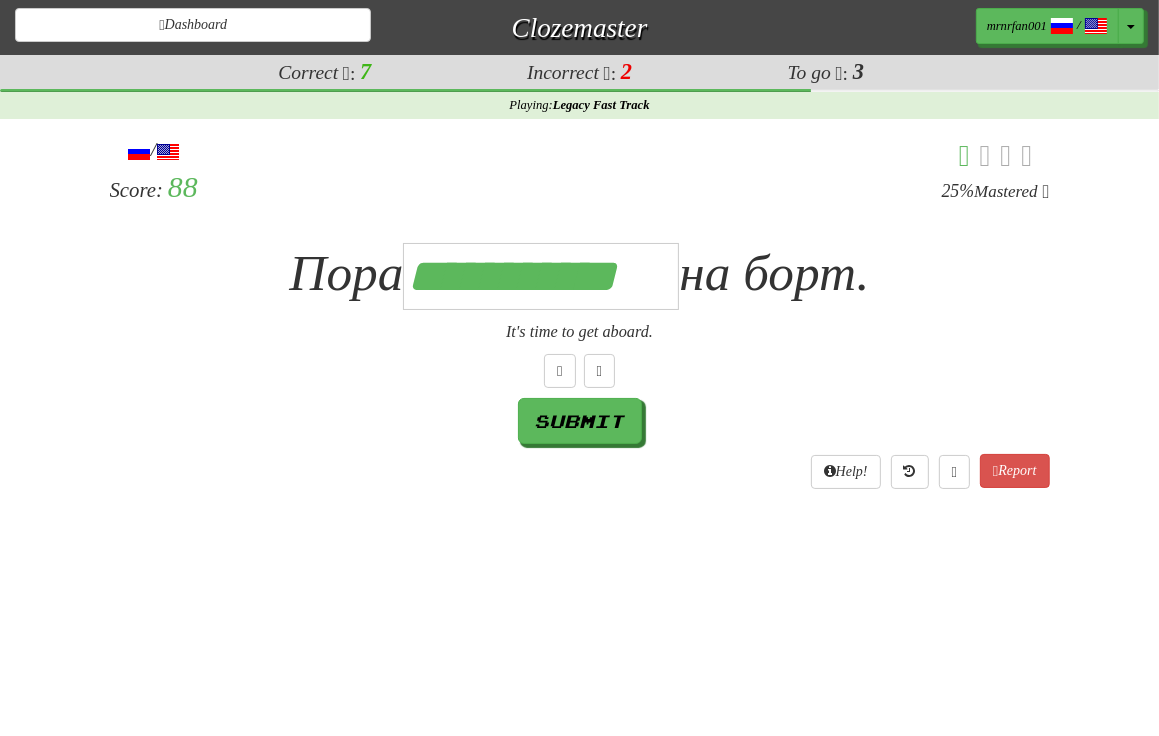 type on "**********" 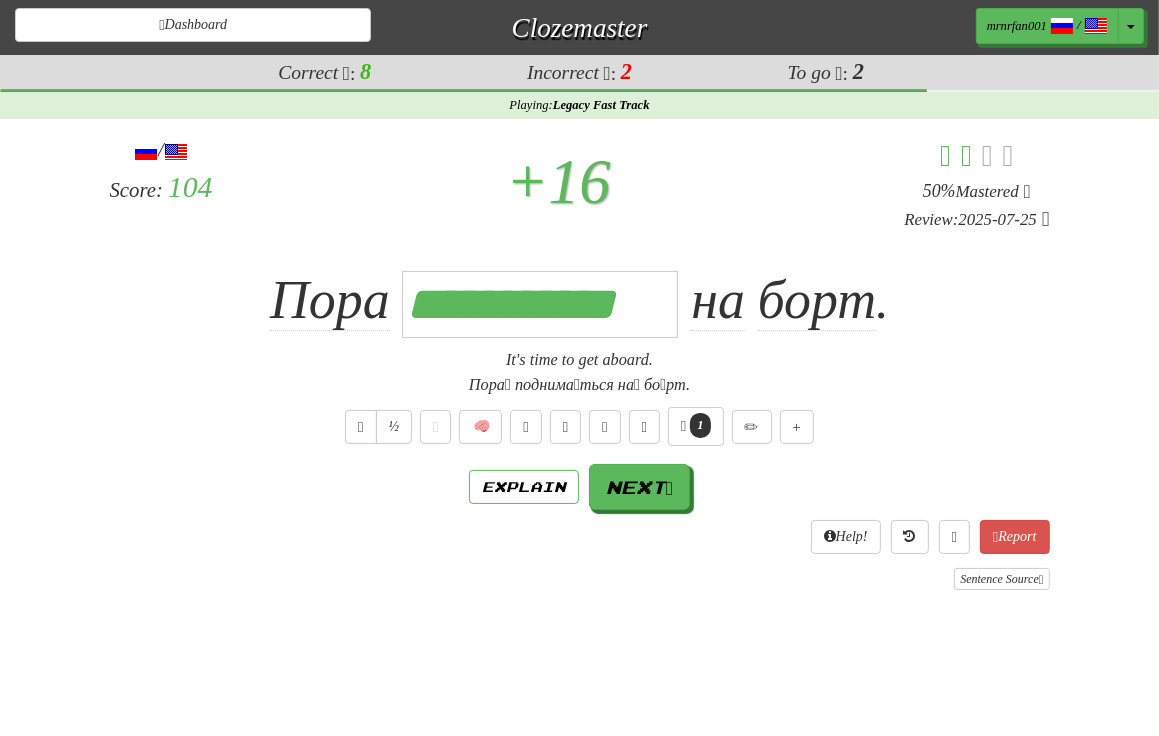 click on "Explain Next" at bounding box center (580, 487) 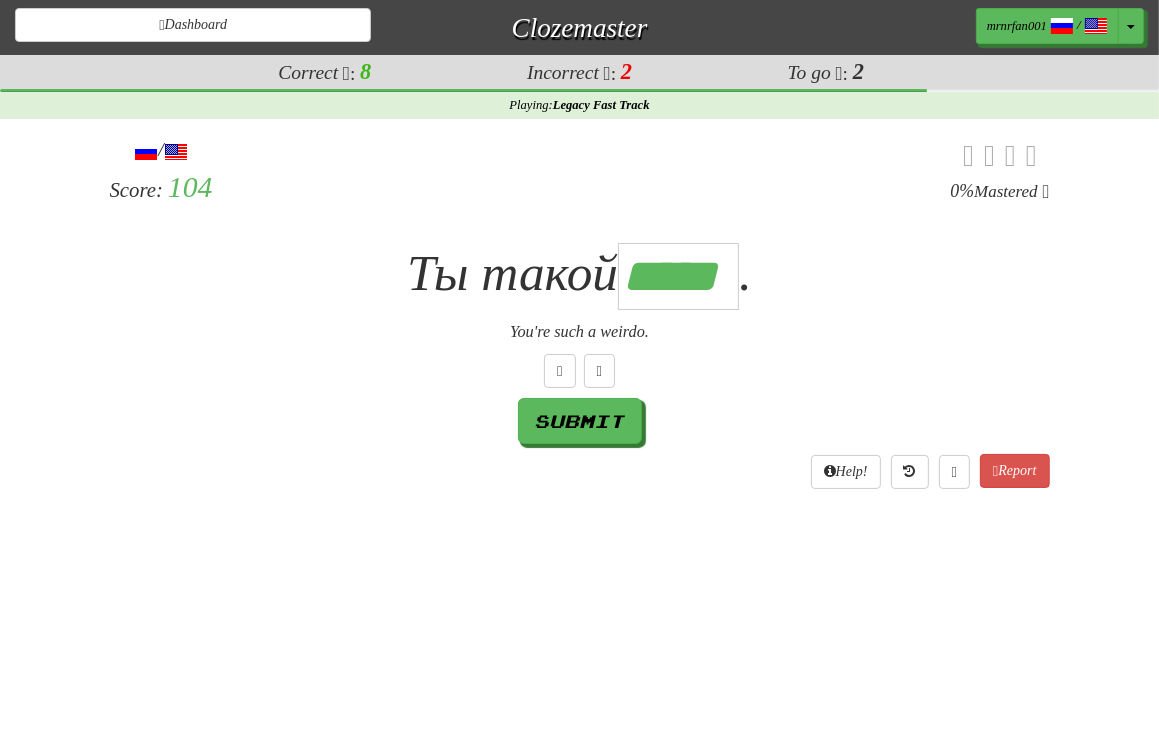 type on "*****" 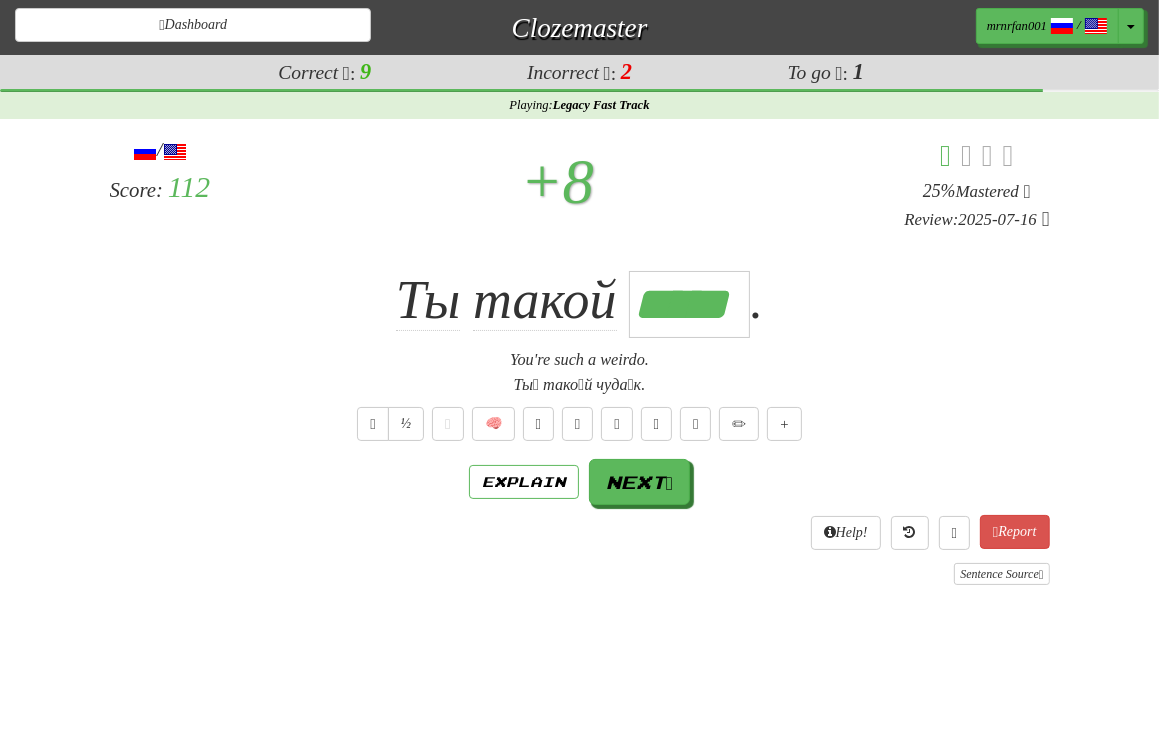 scroll, scrollTop: 0, scrollLeft: 0, axis: both 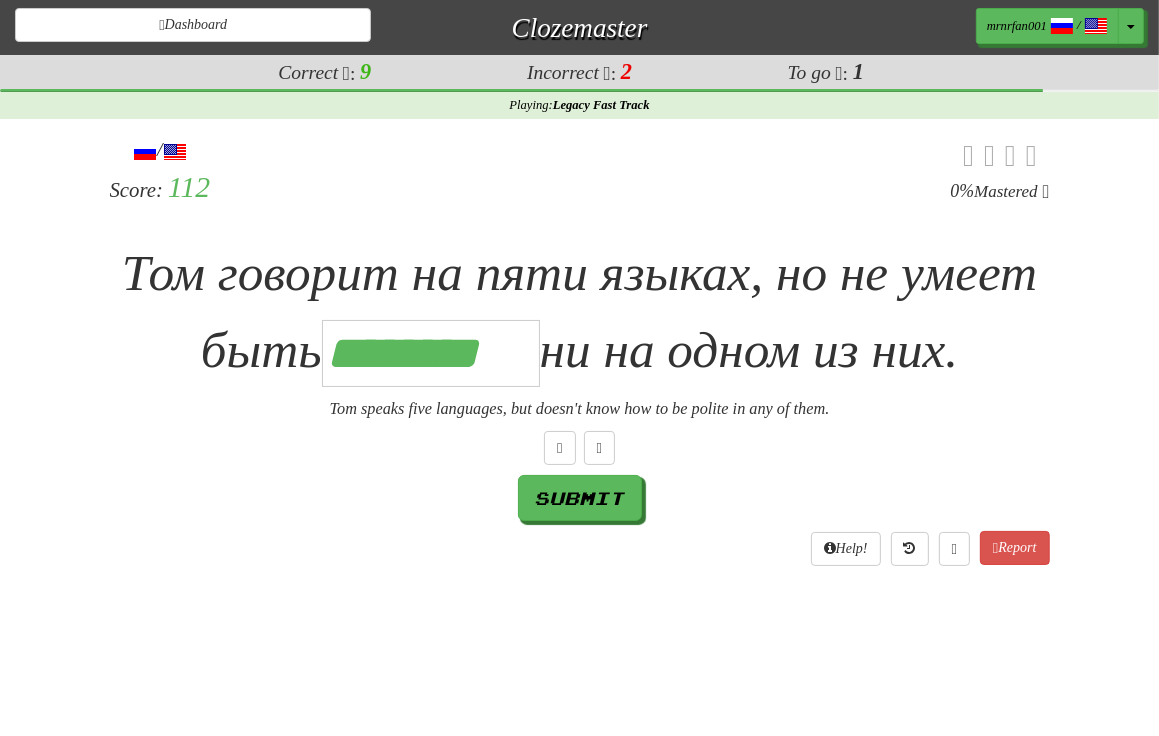 type on "********" 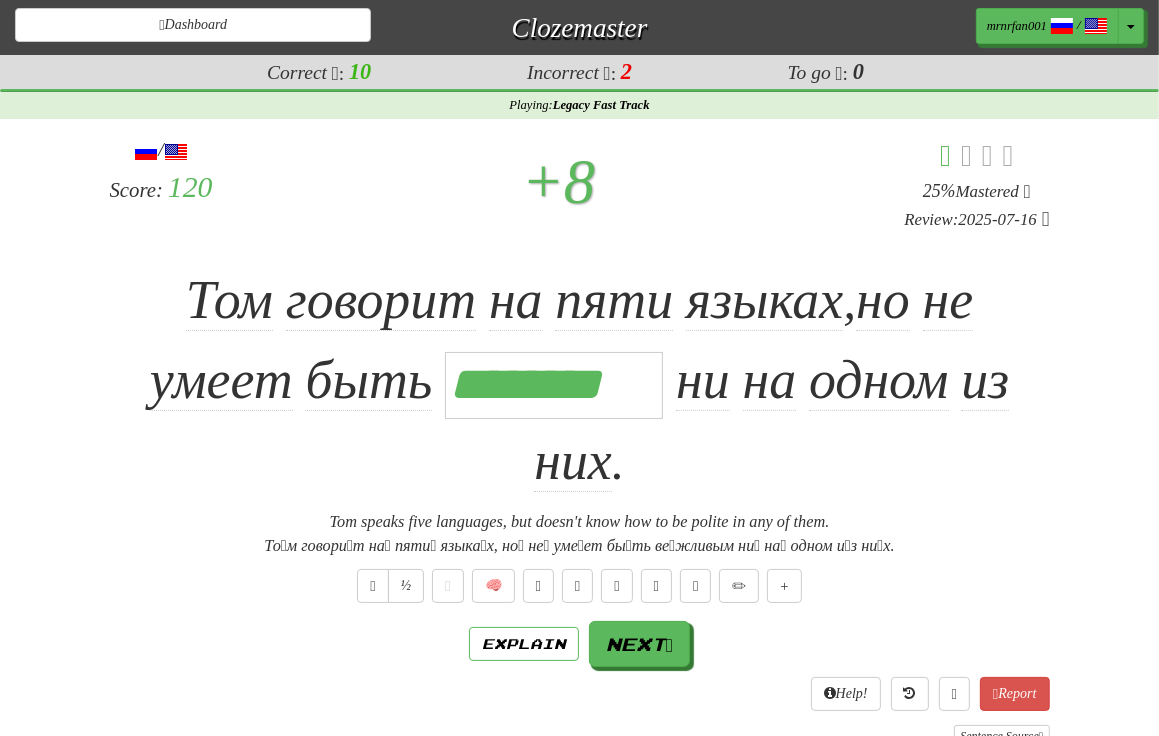click on "Tom speaks five languages, but doesn't know how to be polite in any of them." at bounding box center [580, 522] 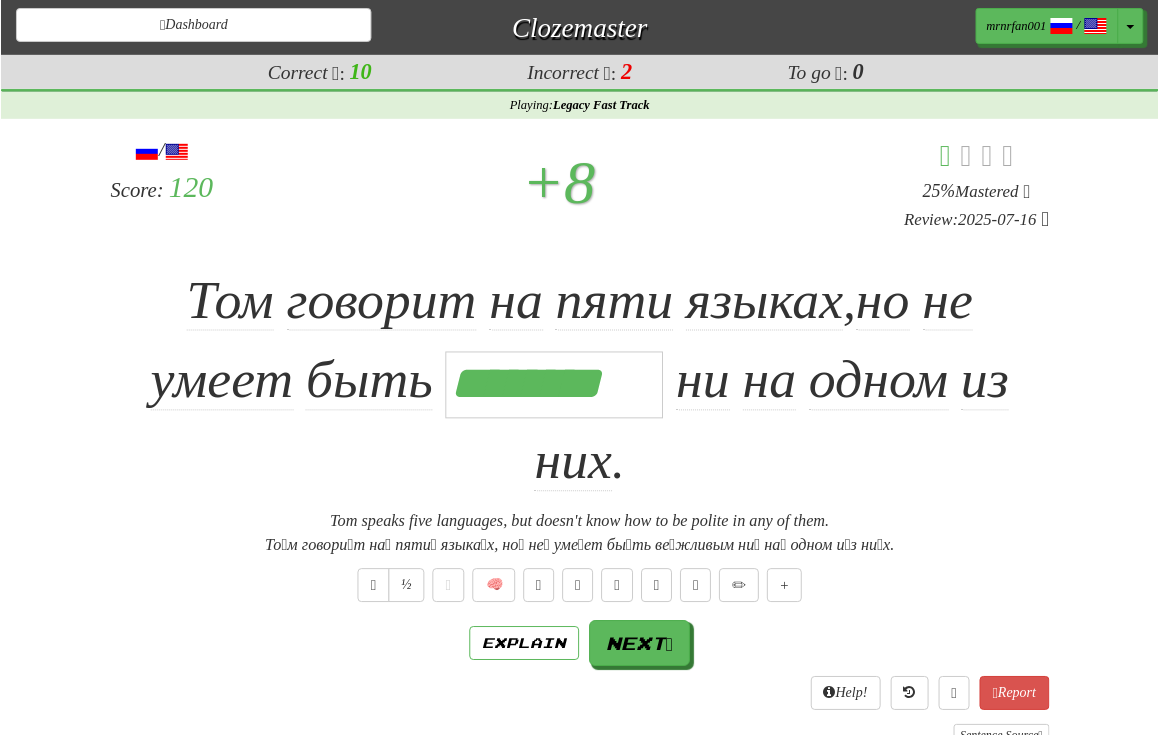 scroll, scrollTop: 0, scrollLeft: 0, axis: both 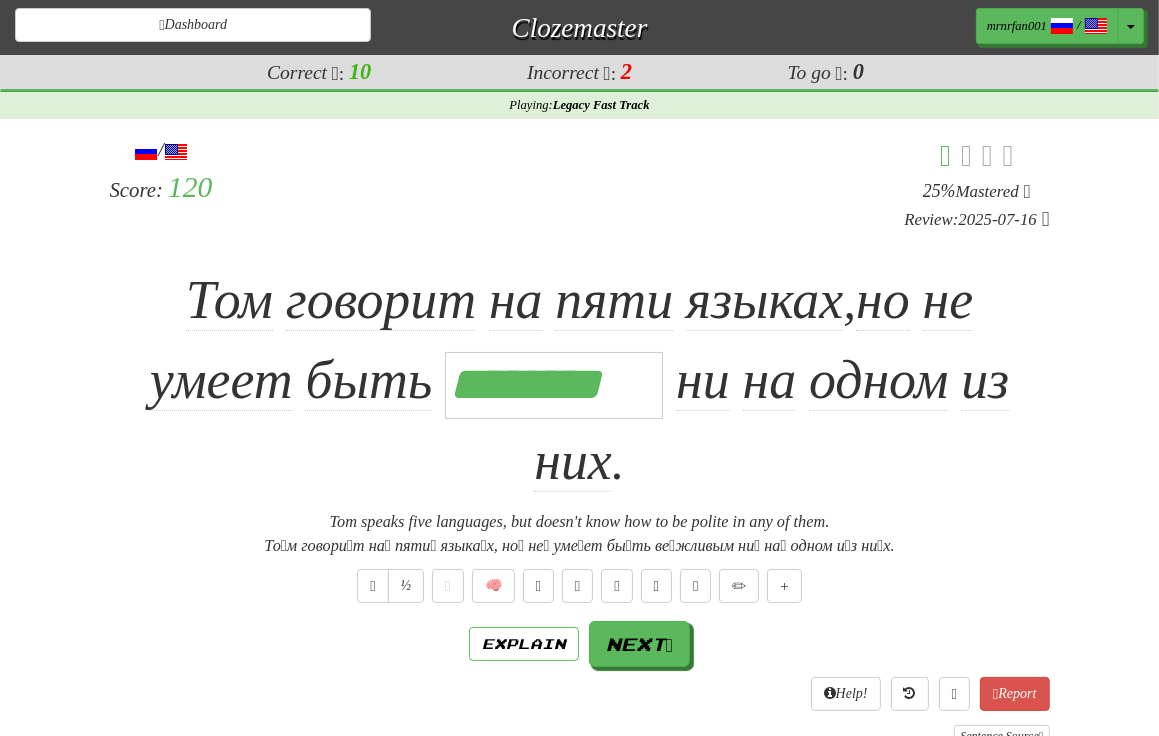click on "Том говорит на пяти языках, но не умеет быть ******** ни на одном из них." at bounding box center [580, 381] 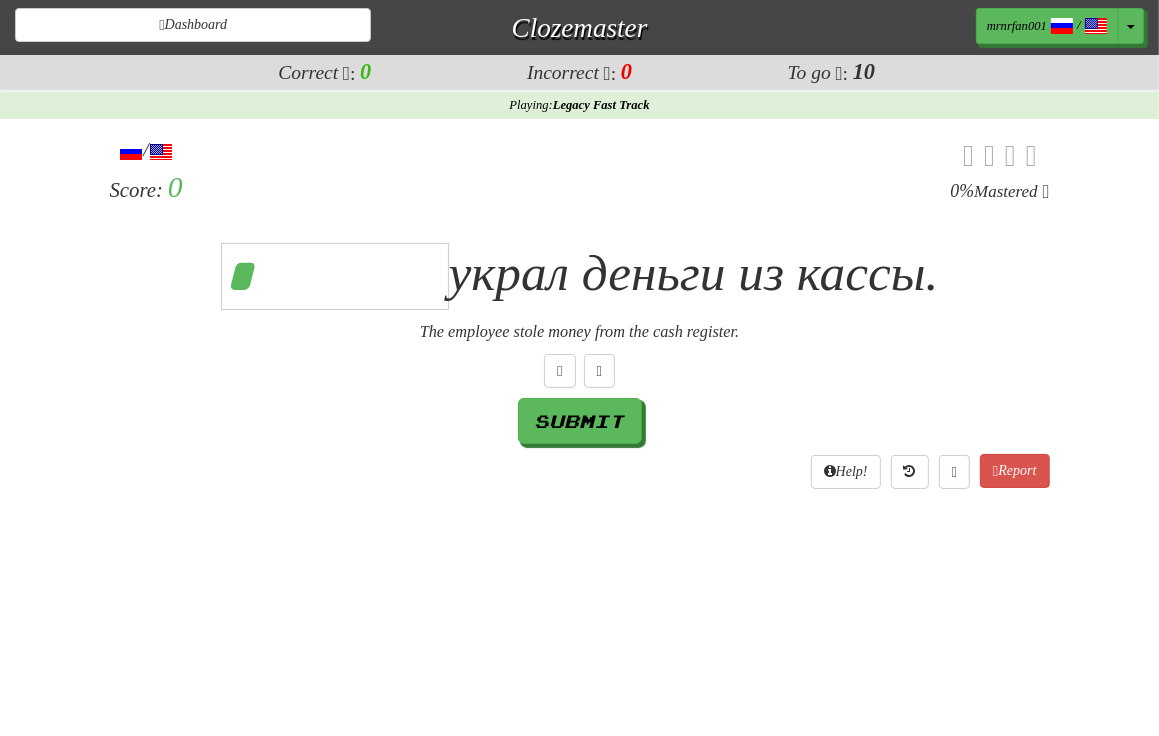 type on "********" 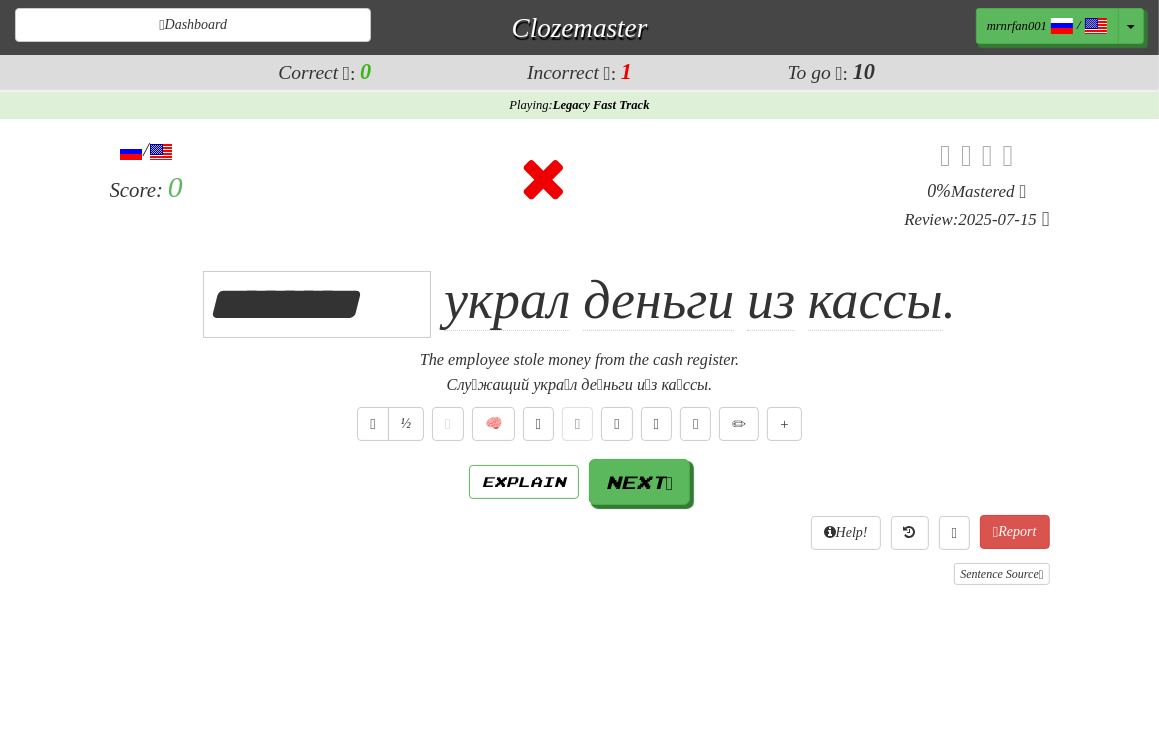 click on "Explain Next" at bounding box center [580, 482] 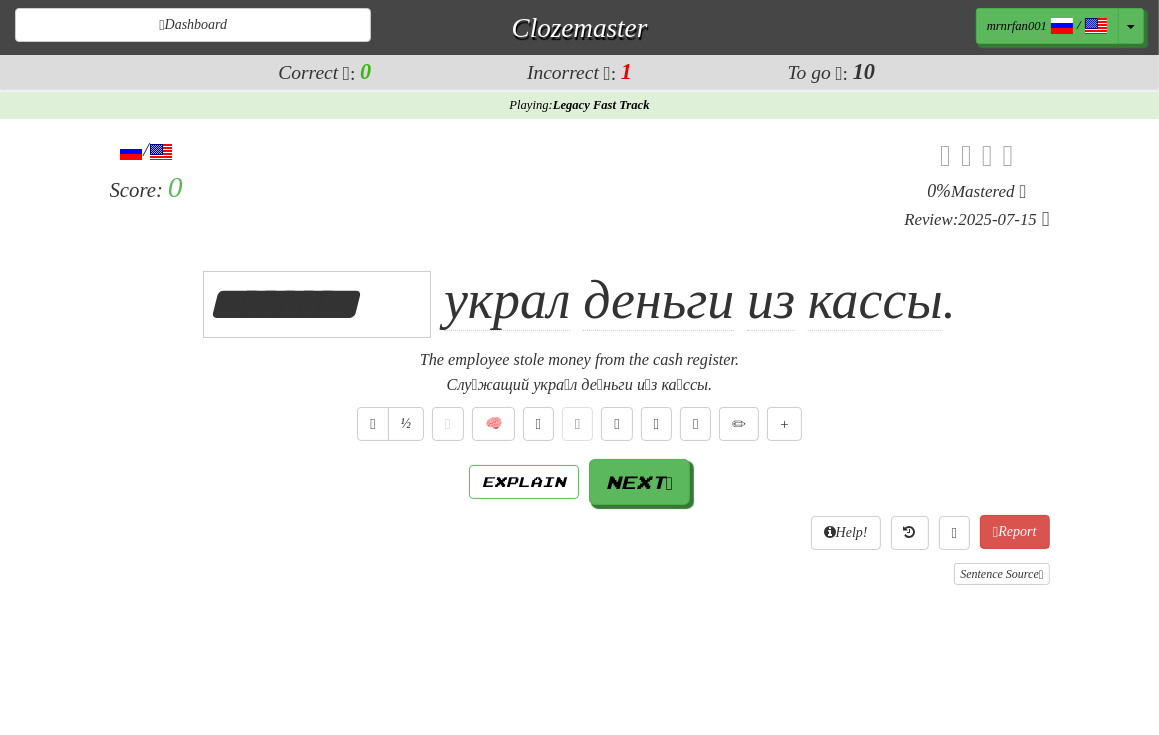 click on "The employee stole money from the cash register." at bounding box center [580, 360] 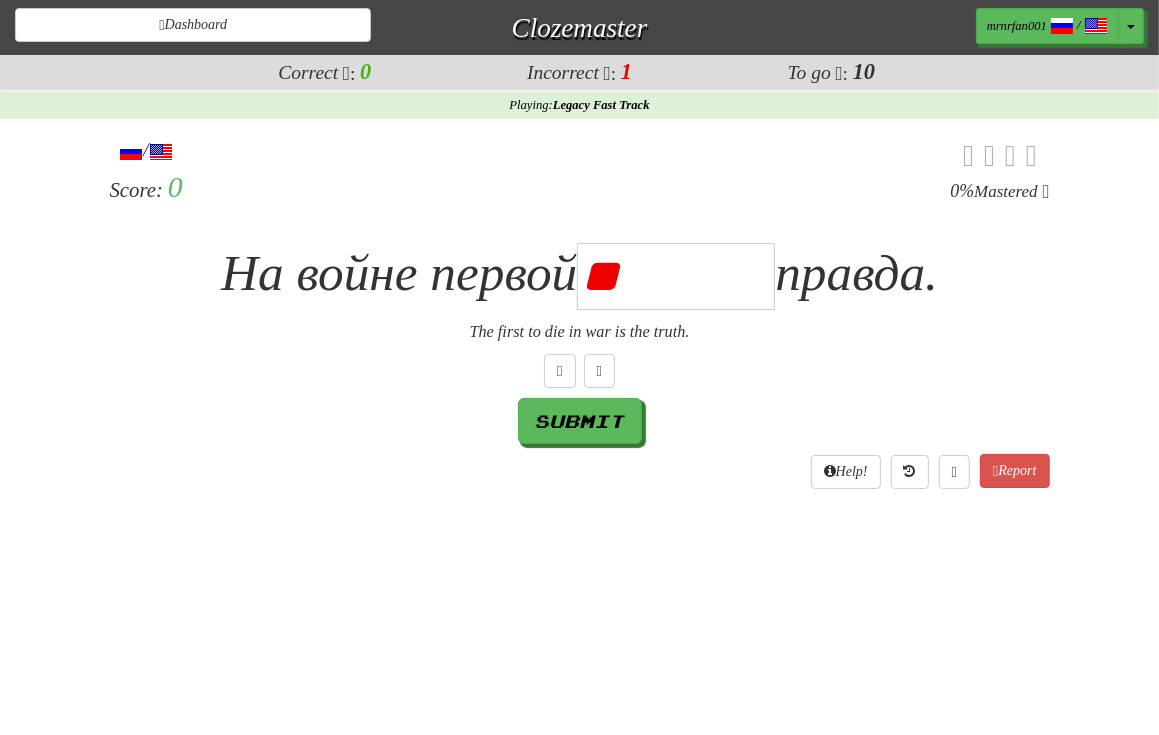 type on "*" 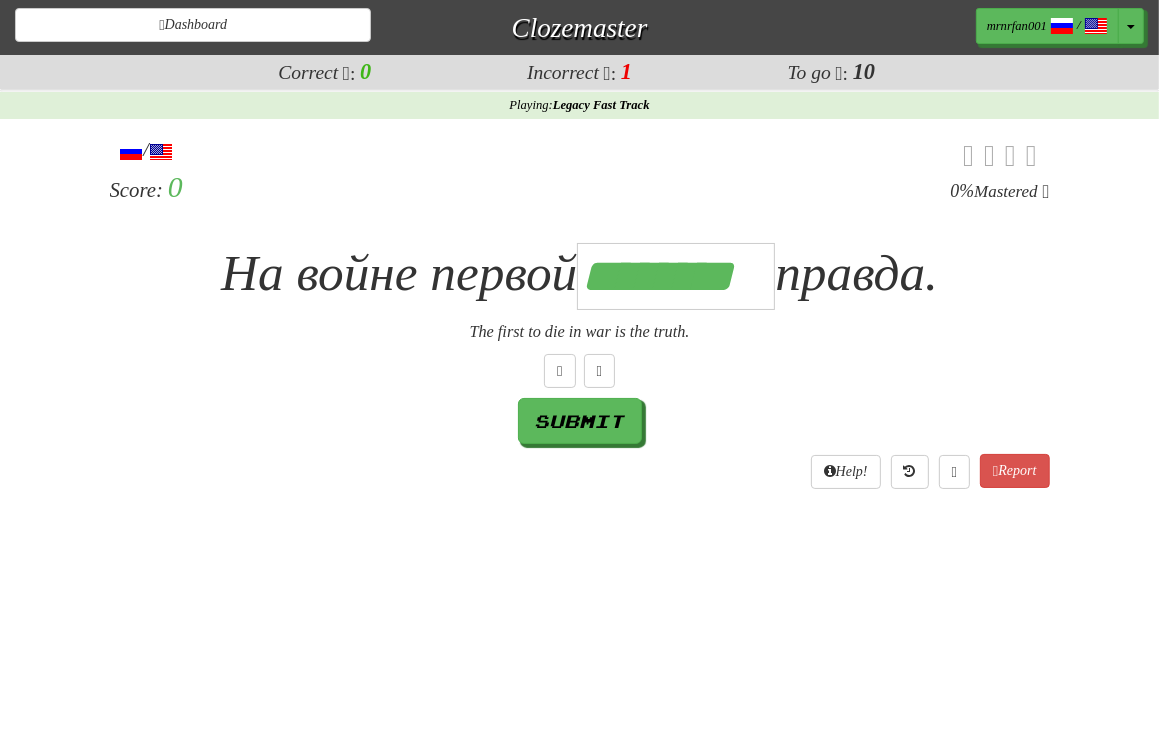 scroll, scrollTop: 0, scrollLeft: 6, axis: horizontal 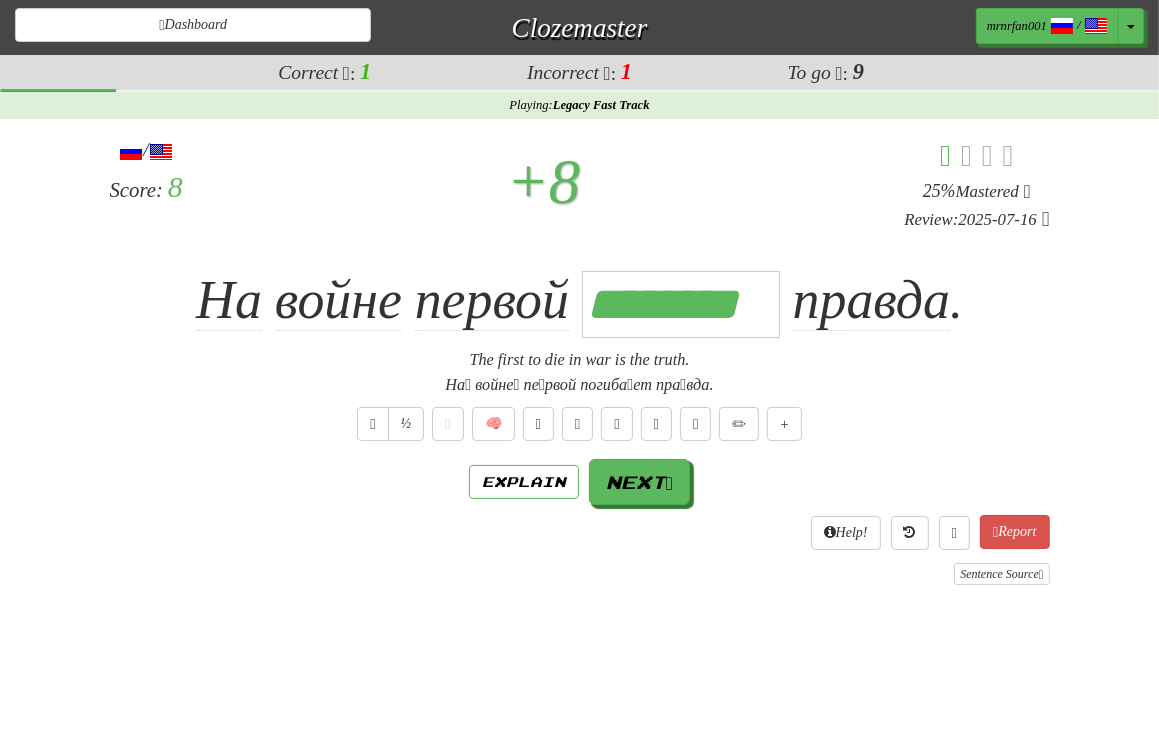 click on "На́ войне́ пе́рвой погиба́ет пра́вда." at bounding box center (580, 385) 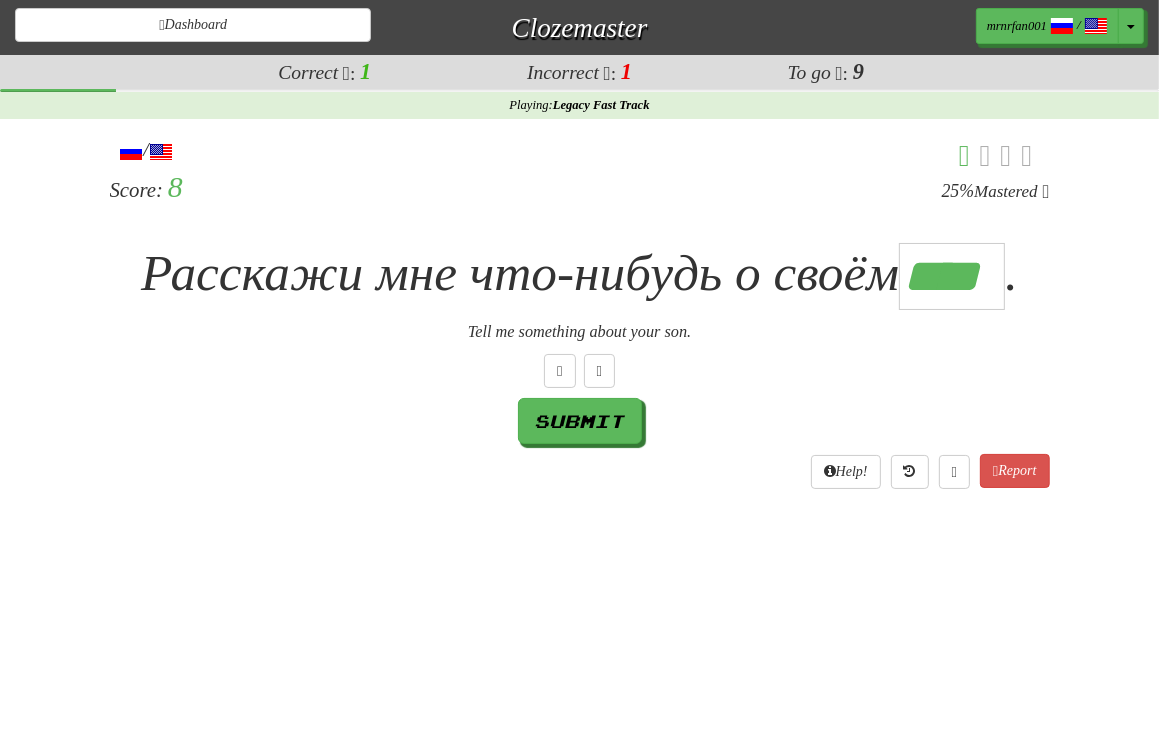 scroll, scrollTop: 0, scrollLeft: 2, axis: horizontal 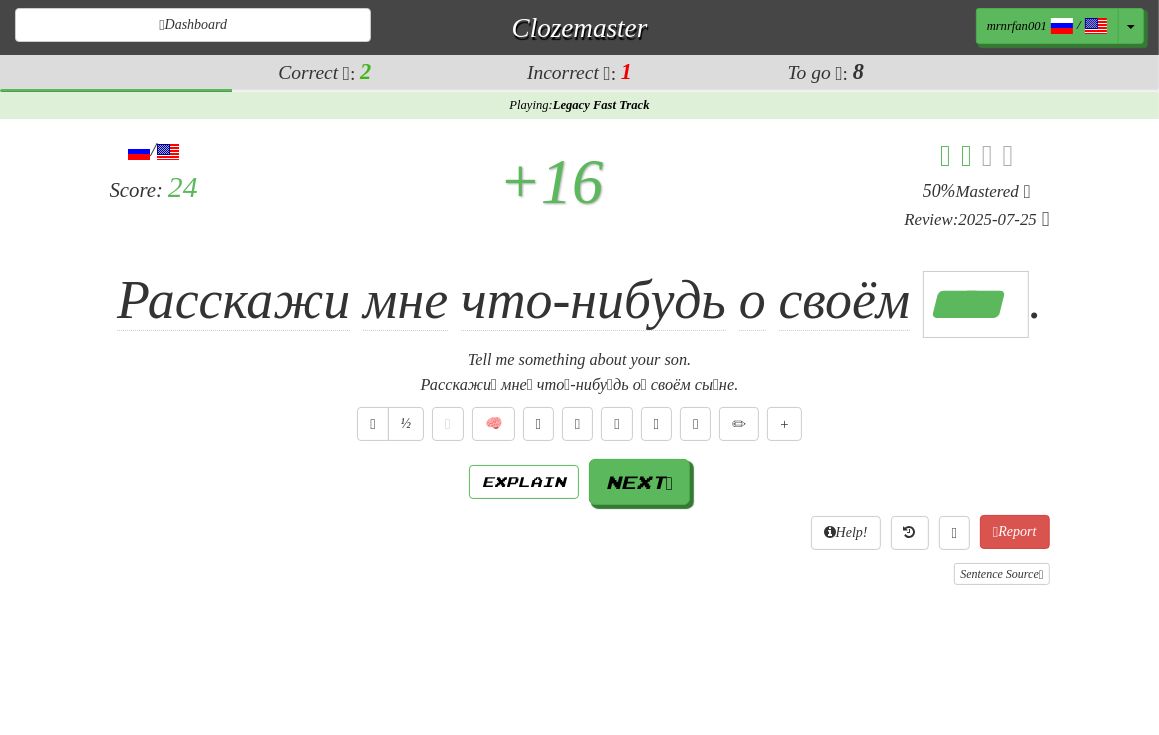 click on "½ 🧠" at bounding box center (580, 424) 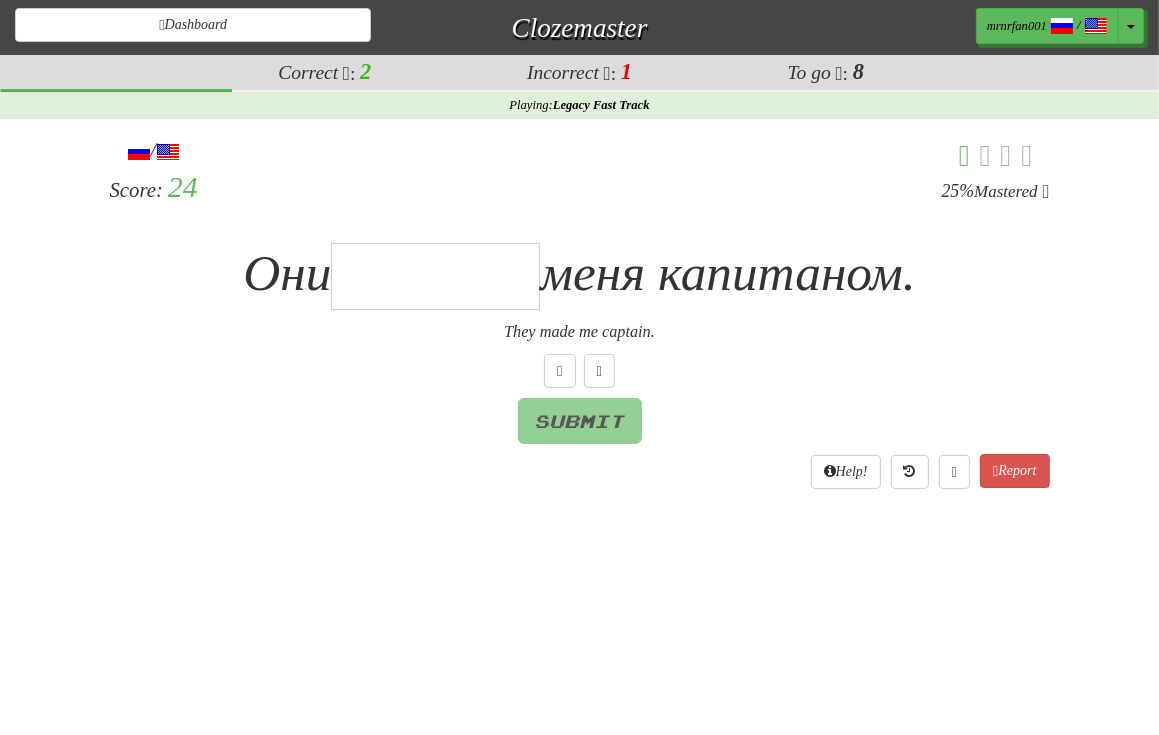 type on "*" 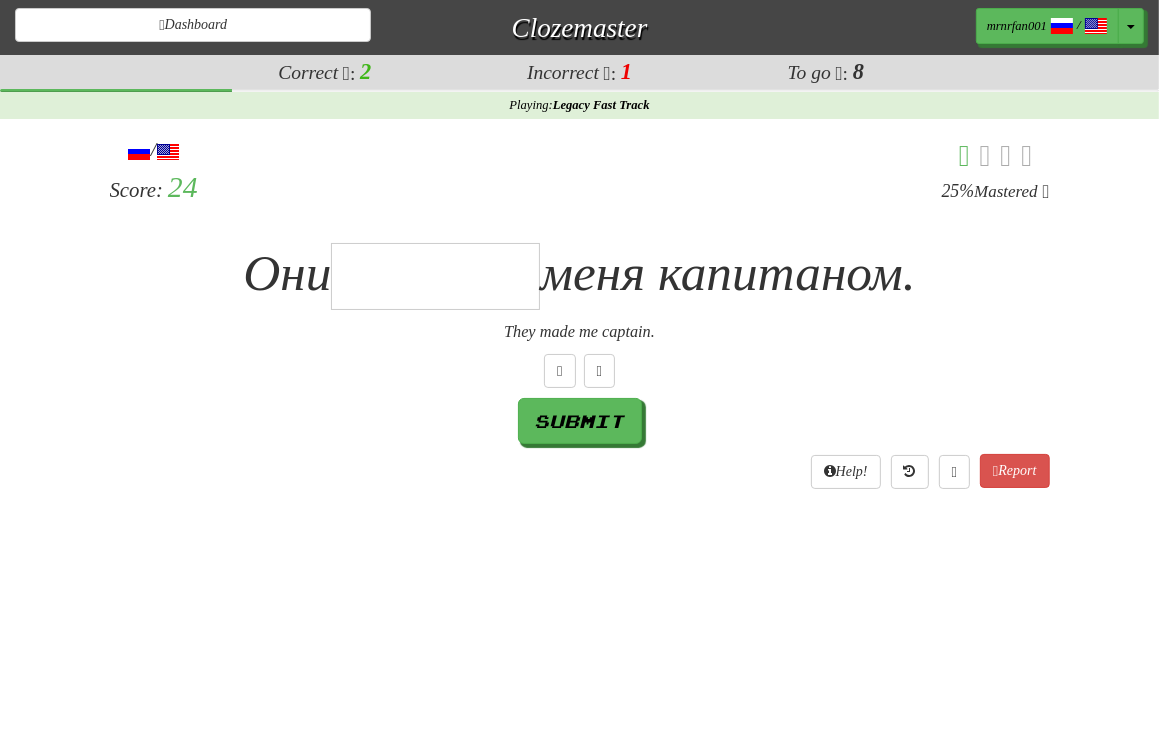 type on "*" 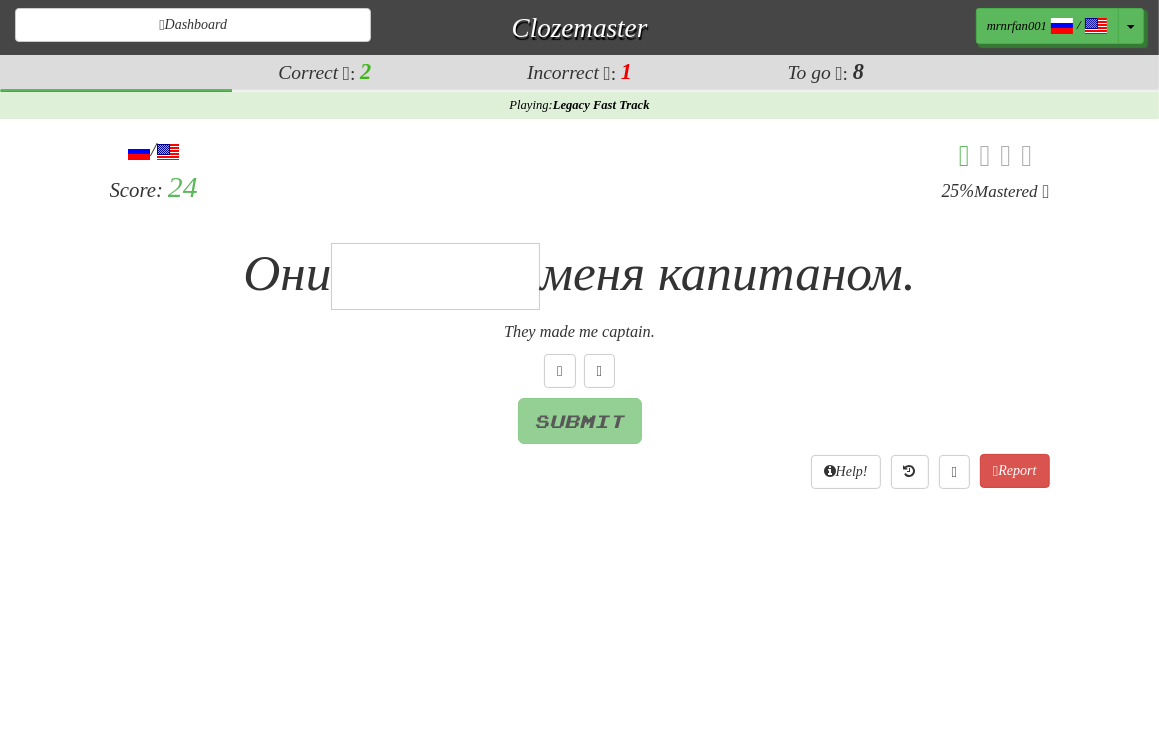 type on "*" 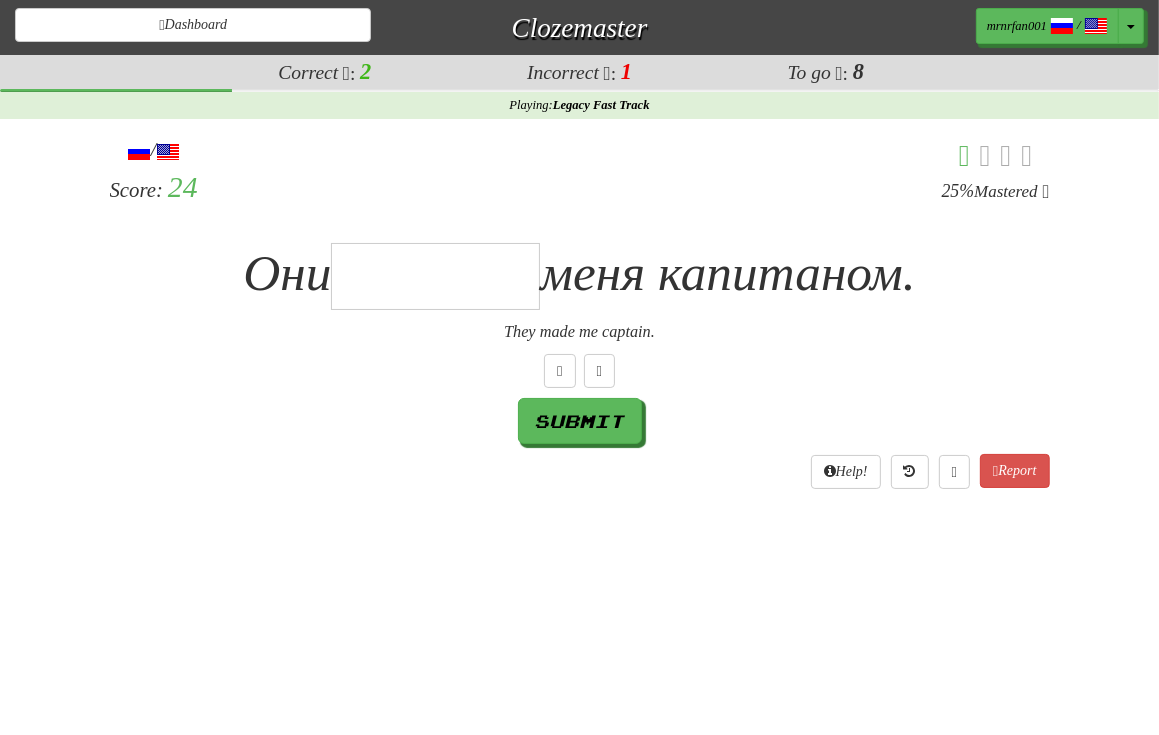type on "*" 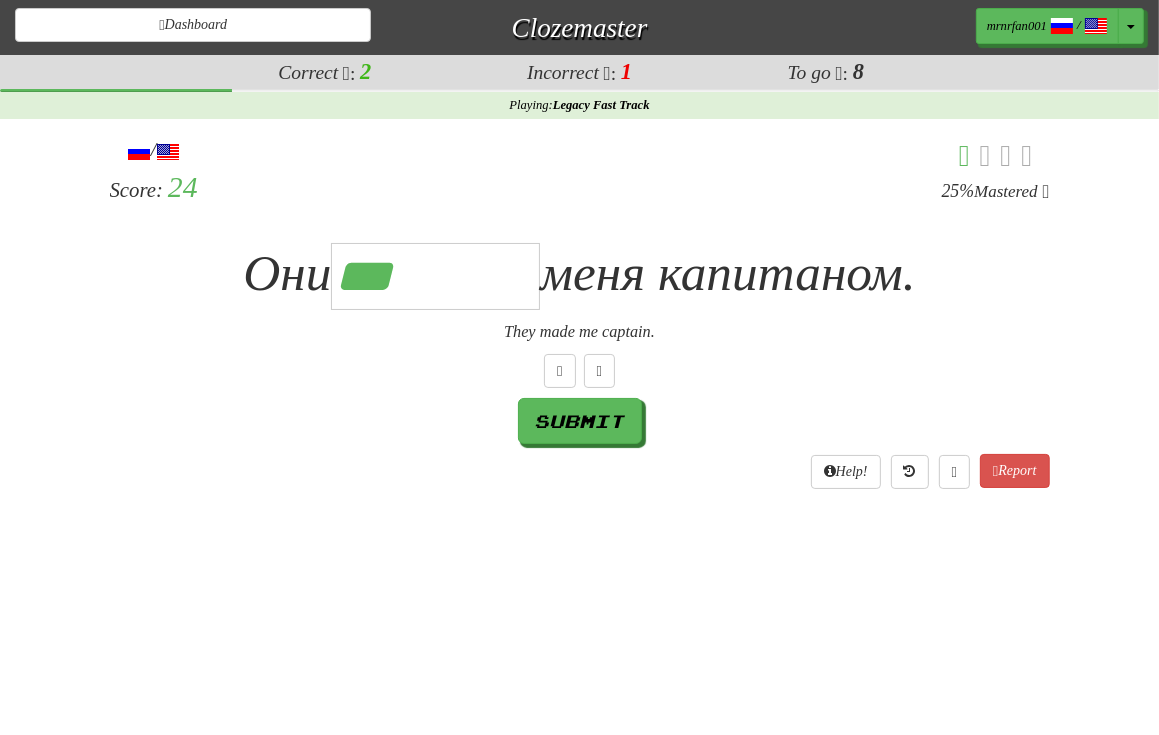 type on "*********" 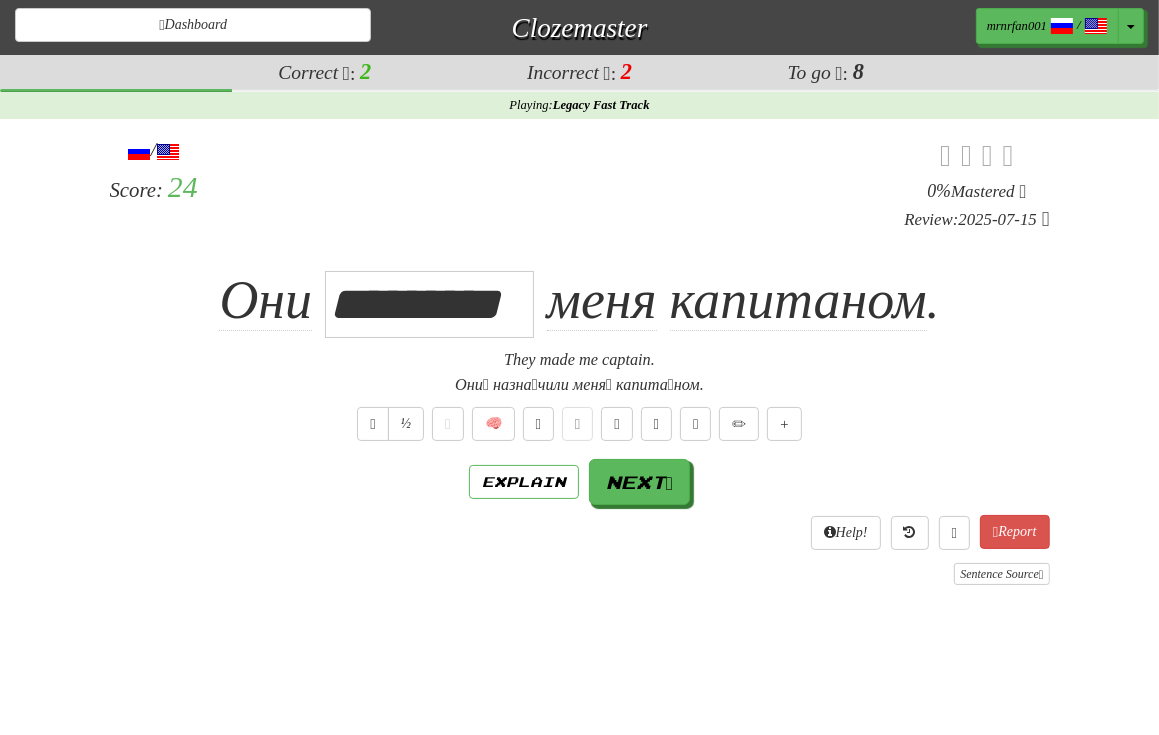 click on "Explain Next" at bounding box center [580, 482] 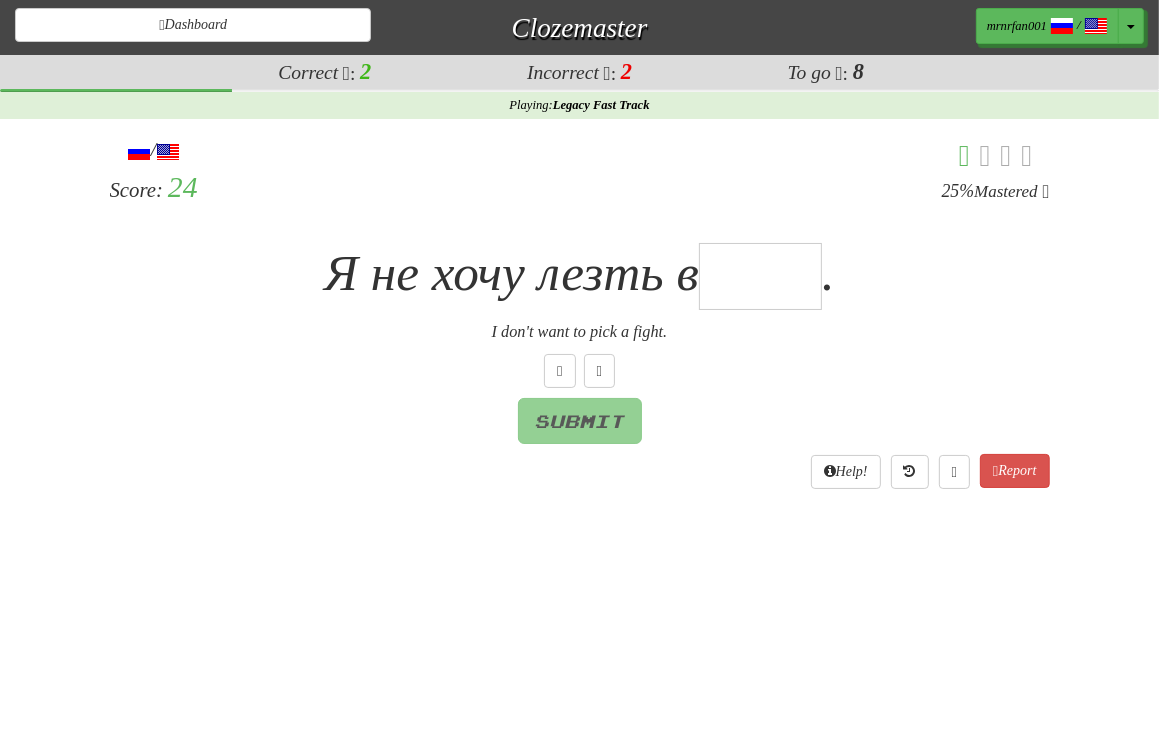 type on "*" 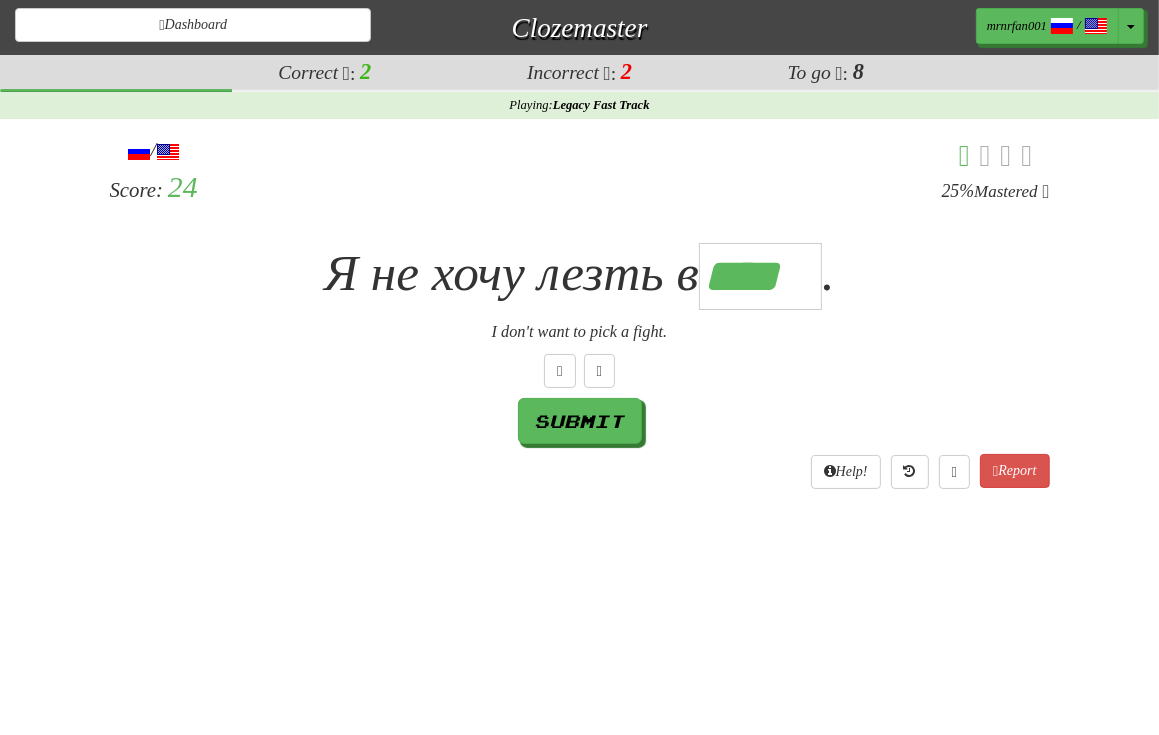 scroll, scrollTop: 0, scrollLeft: 2, axis: horizontal 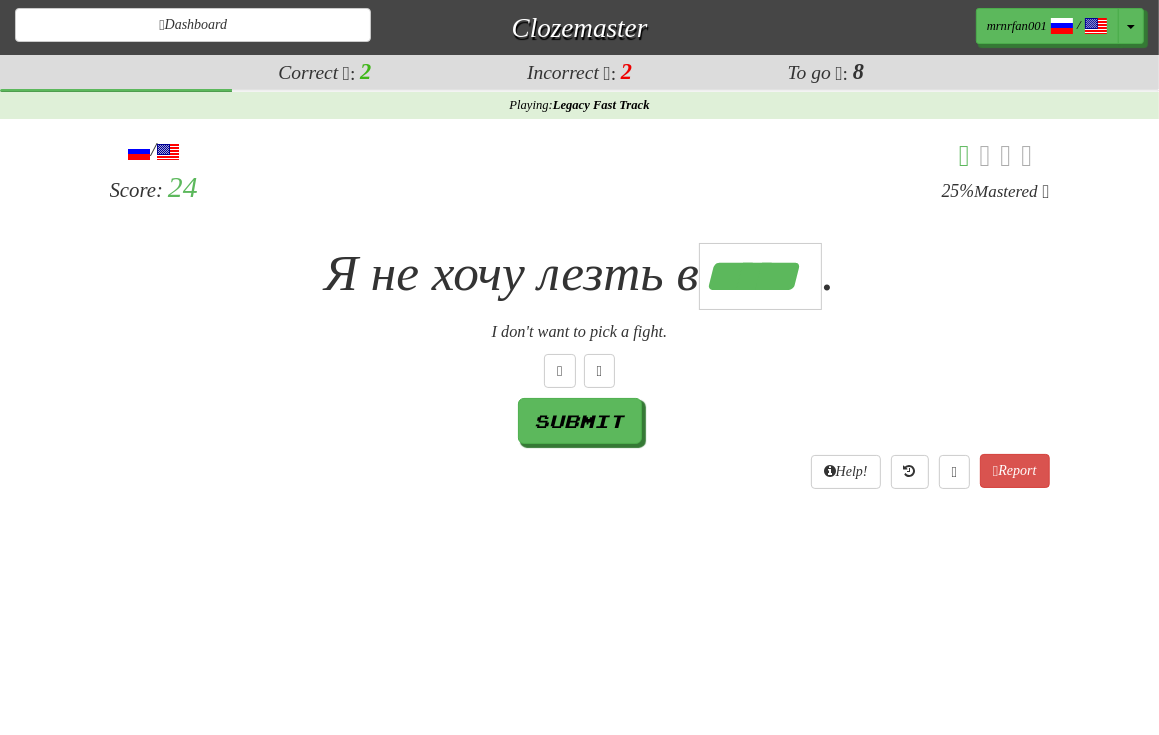 type on "*****" 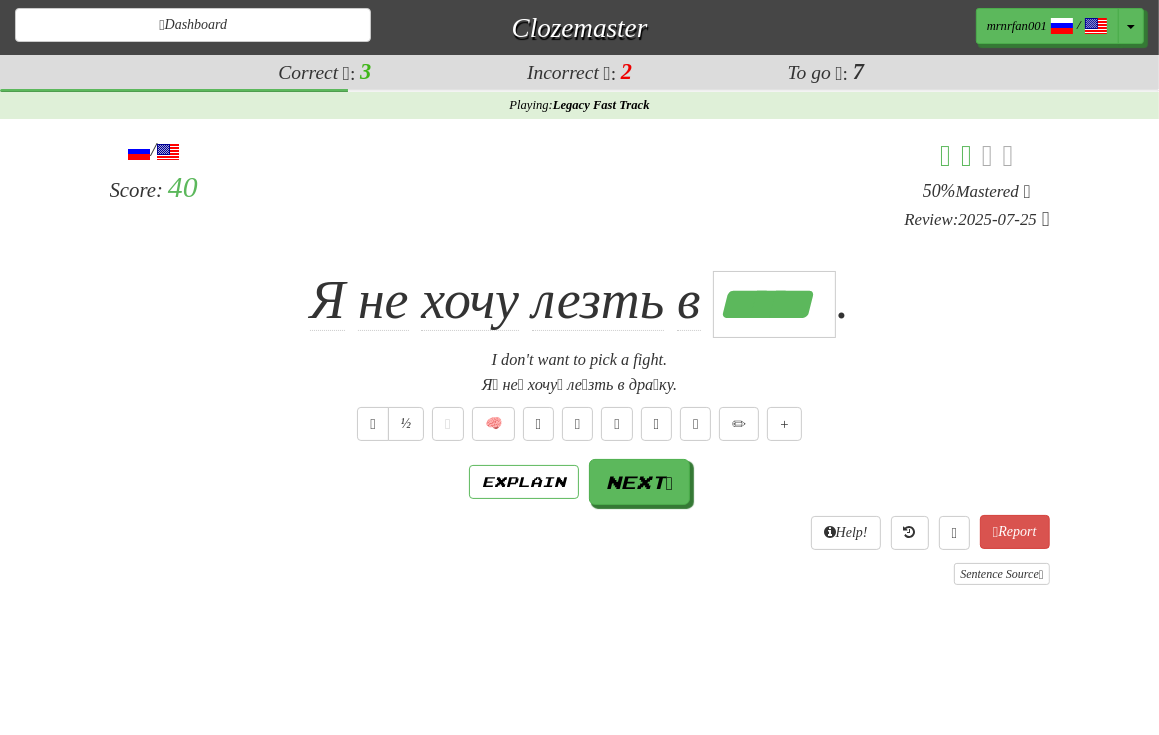 scroll, scrollTop: 0, scrollLeft: 0, axis: both 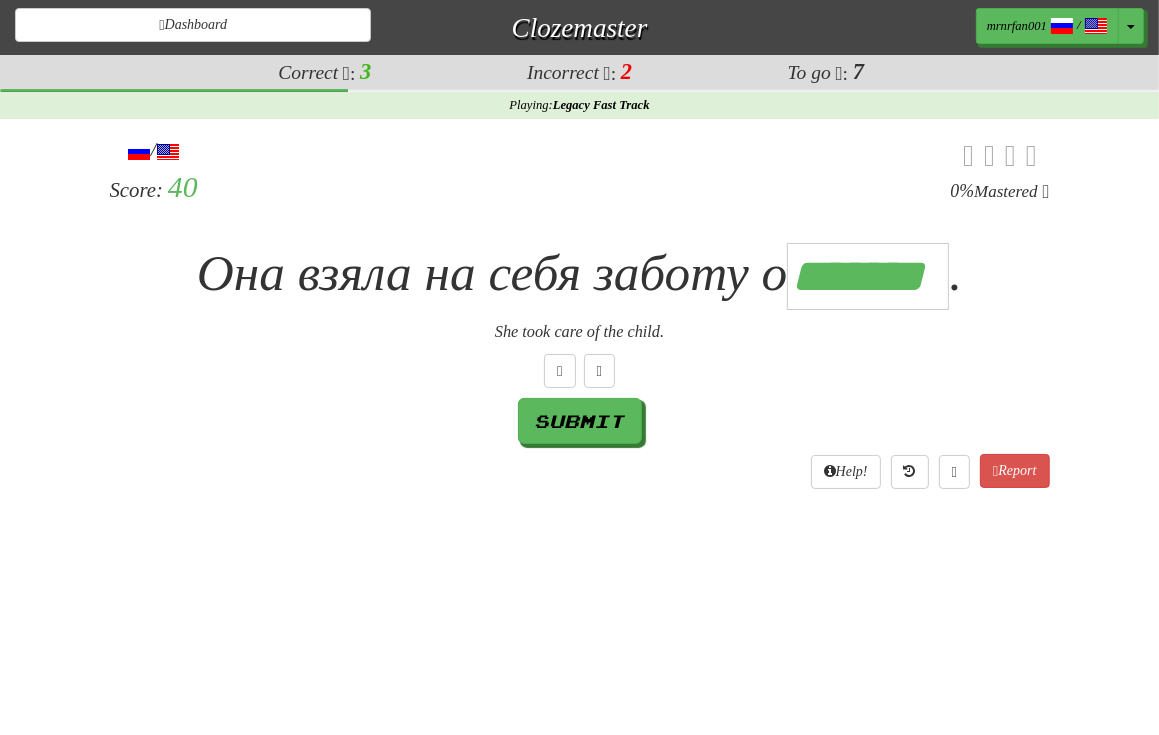 type on "*******" 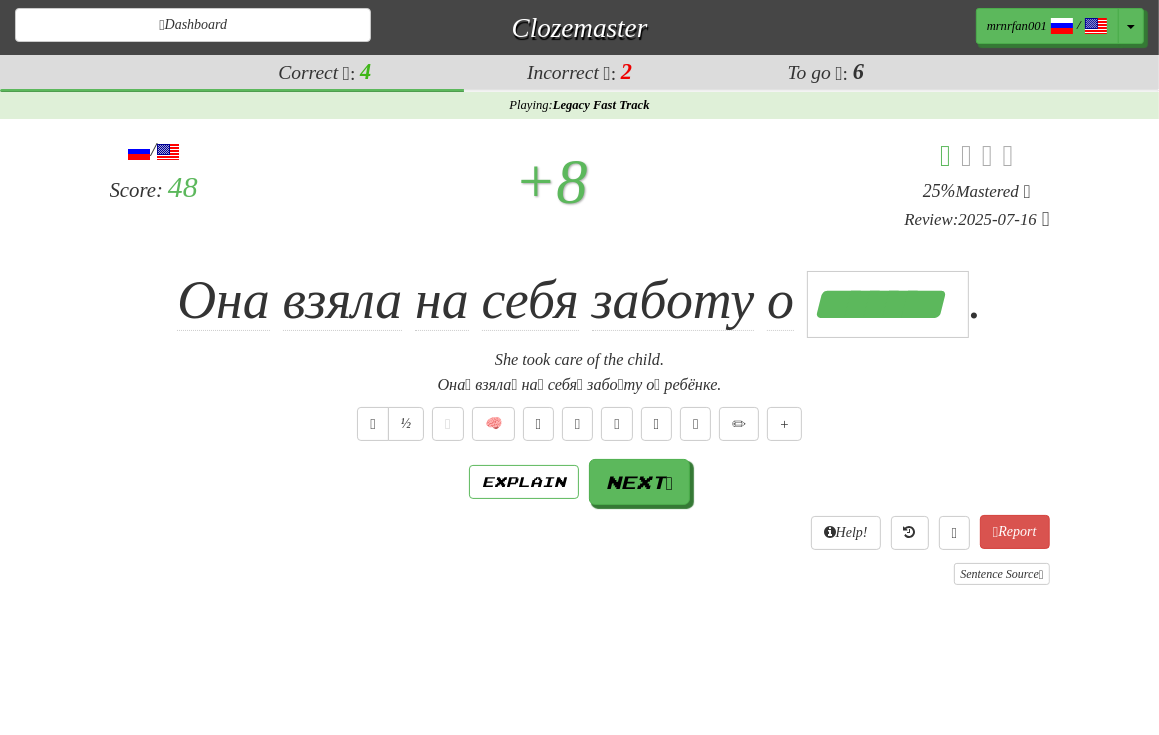 click on "/ Score: 144 + 8 25 % Mastered Review: 2025-07-16 Она взяла на себя заботу о *******. She took care of the child. Она́ взяла́ на́ себя́ забо́ту о́ ребёнке. ½ 🧠 Explain Next Help! Report Sentence Source" at bounding box center [580, 360] 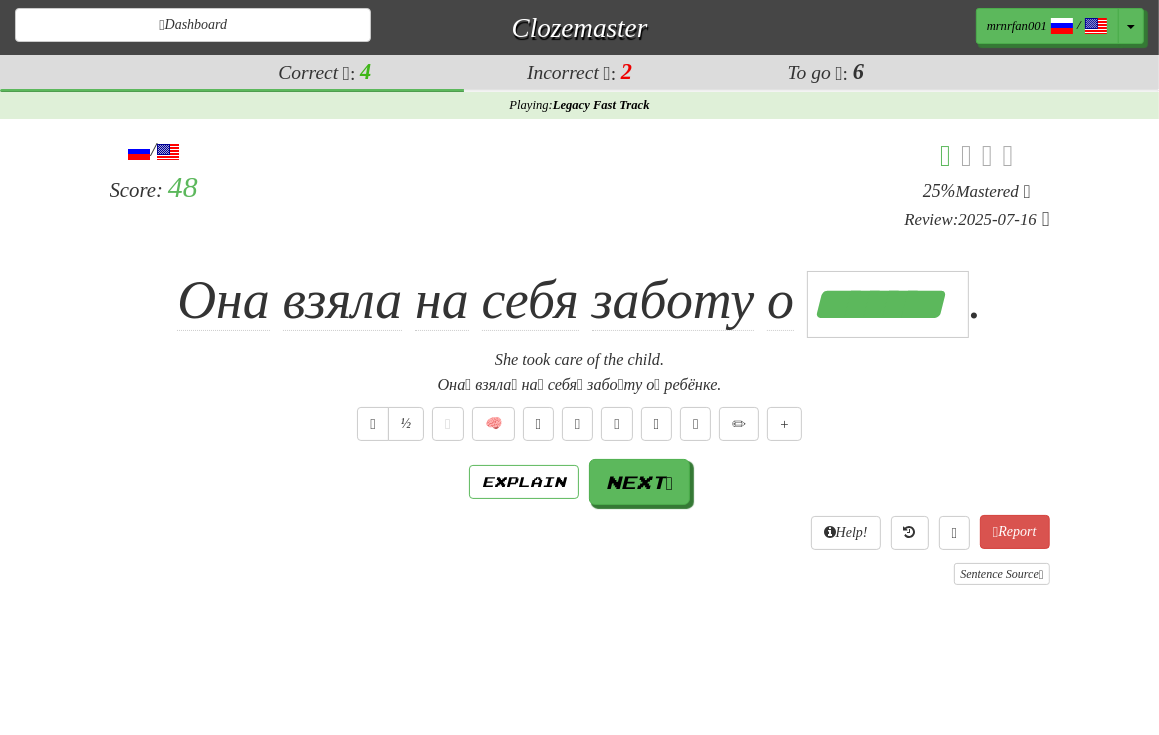 click on "She took care of the child." at bounding box center [580, 360] 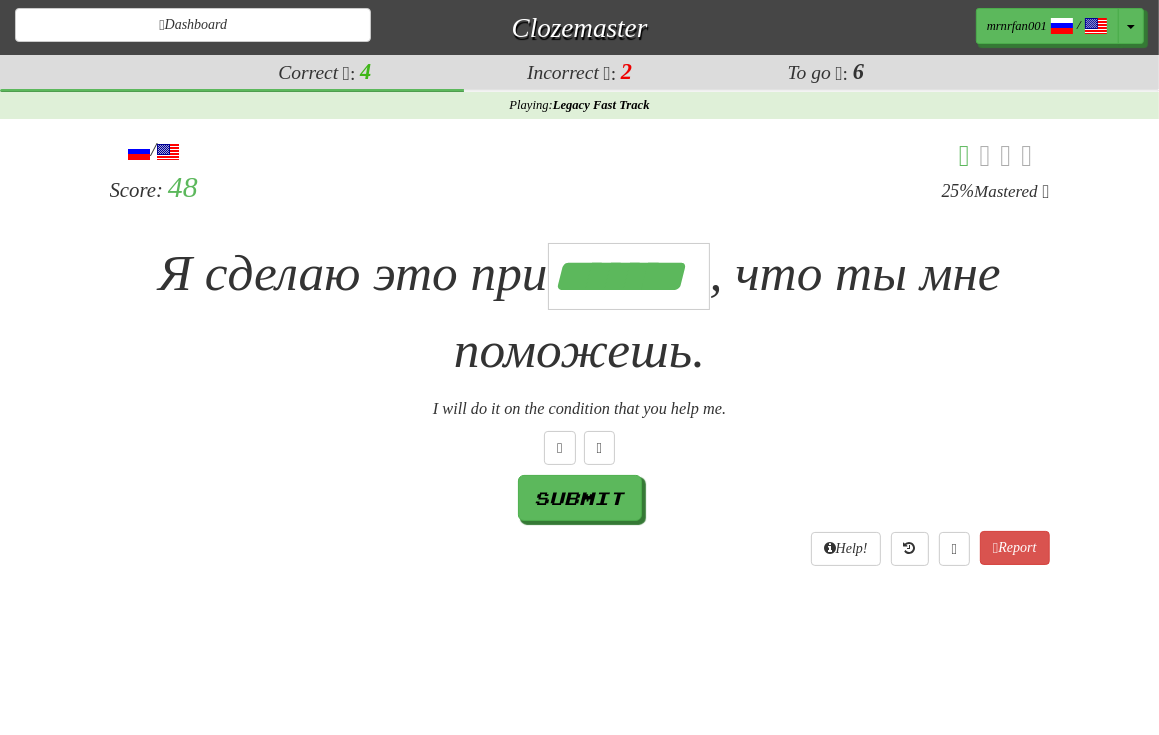 scroll, scrollTop: 0, scrollLeft: 5, axis: horizontal 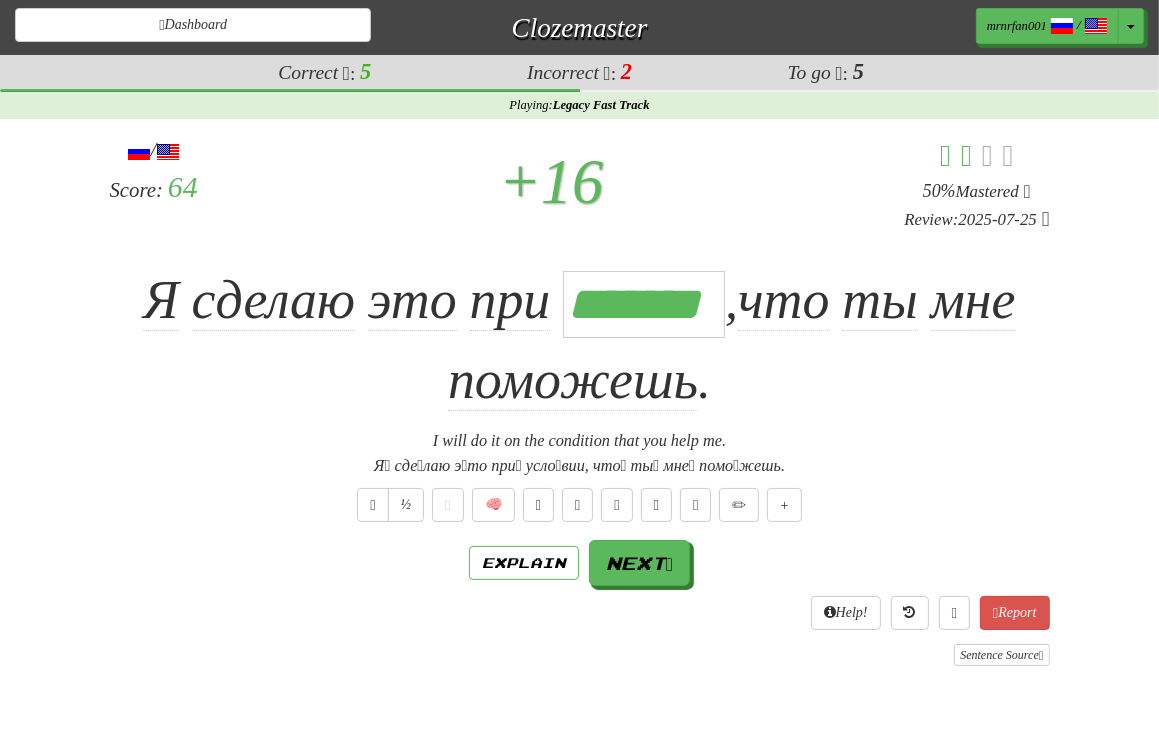 click on "Я   сделаю   это   при   ******* ,  что   ты   мне   поможешь ." at bounding box center (580, 341) 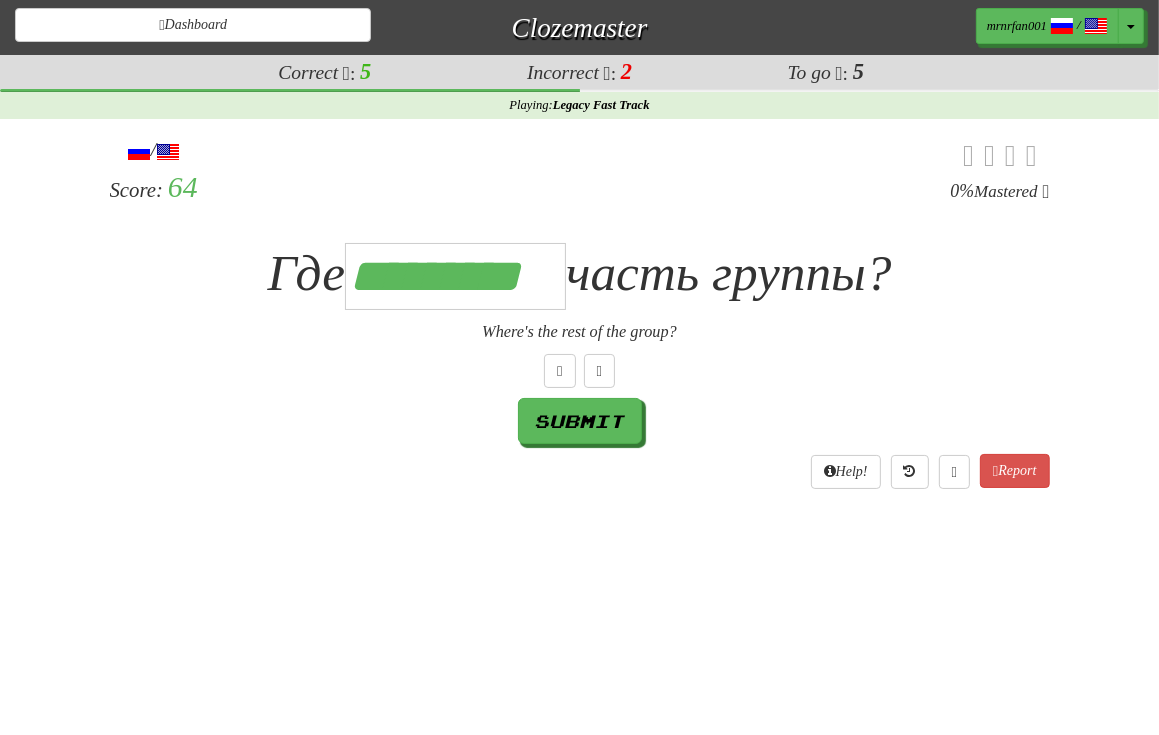 scroll, scrollTop: 0, scrollLeft: 8, axis: horizontal 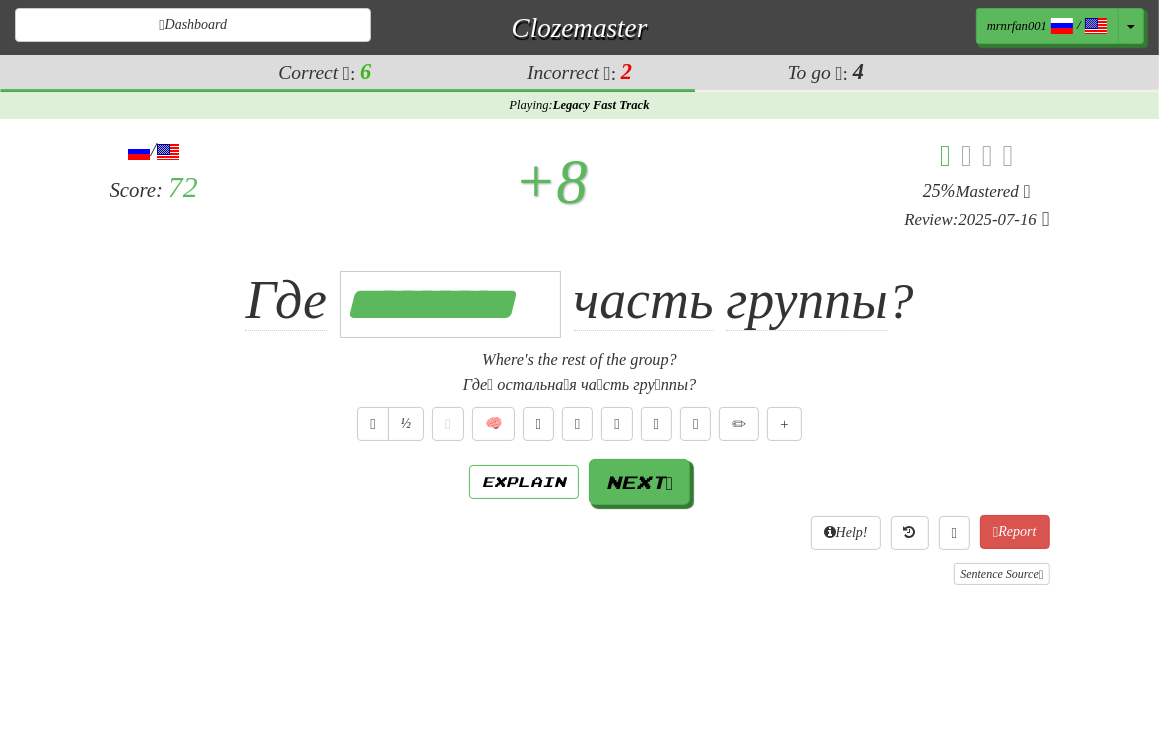 click on "½ 🧠" at bounding box center (580, 424) 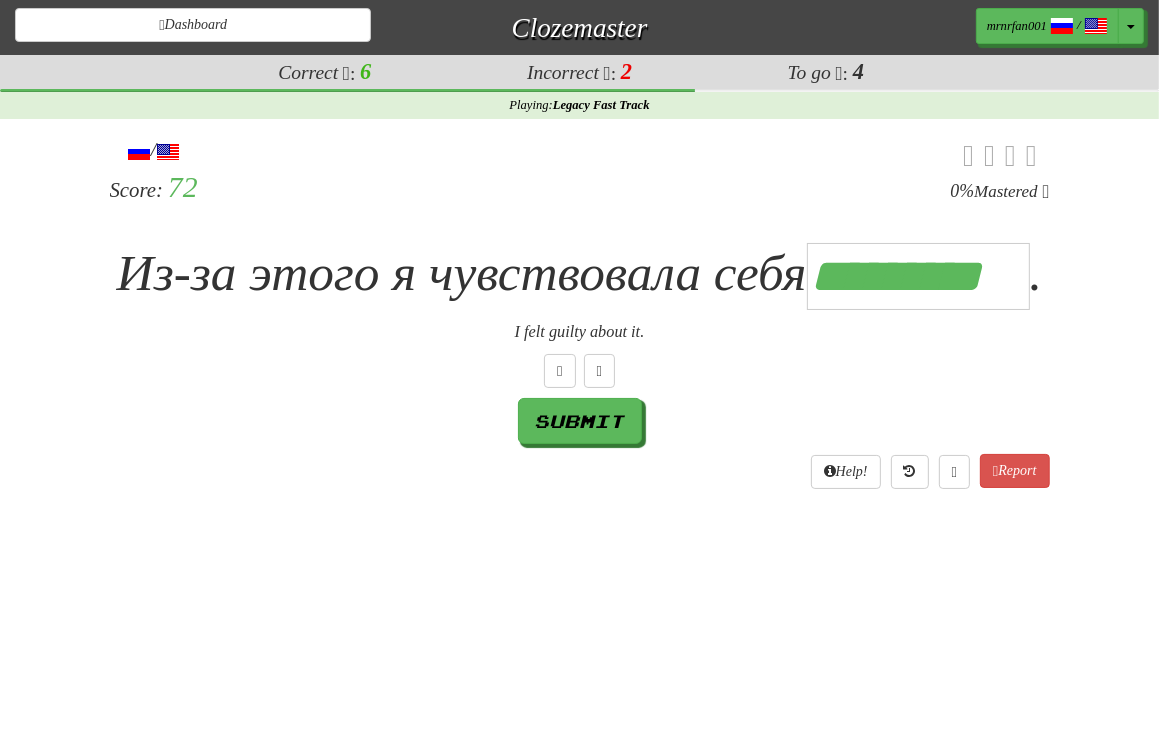 scroll, scrollTop: 0, scrollLeft: 8, axis: horizontal 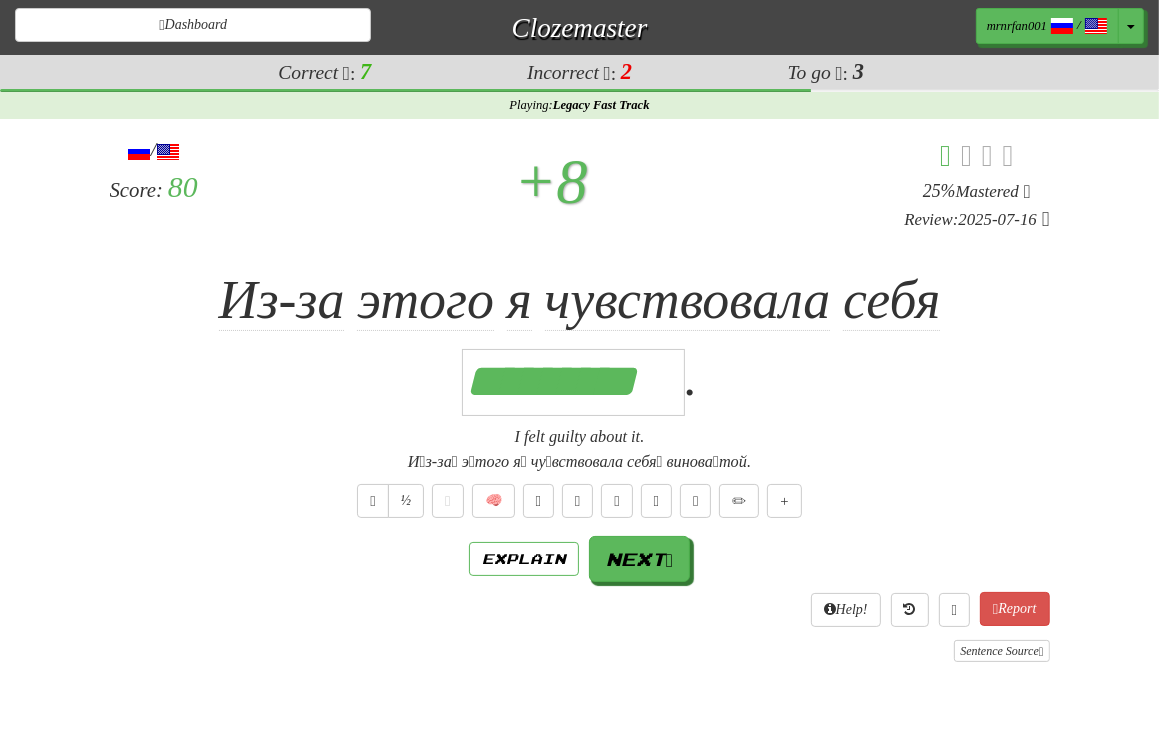 click on "/ Score: 80 + 8 25 % Mastered Review: 2025-07-16 Из-за этого я чувствовал себя ********* . I felt guilty about it. И́з-за́ э́того я́ чу́вствовала себя́ винова́той. ½ 🧠 Explain Next Help! Report Sentence Source" at bounding box center [580, 407] 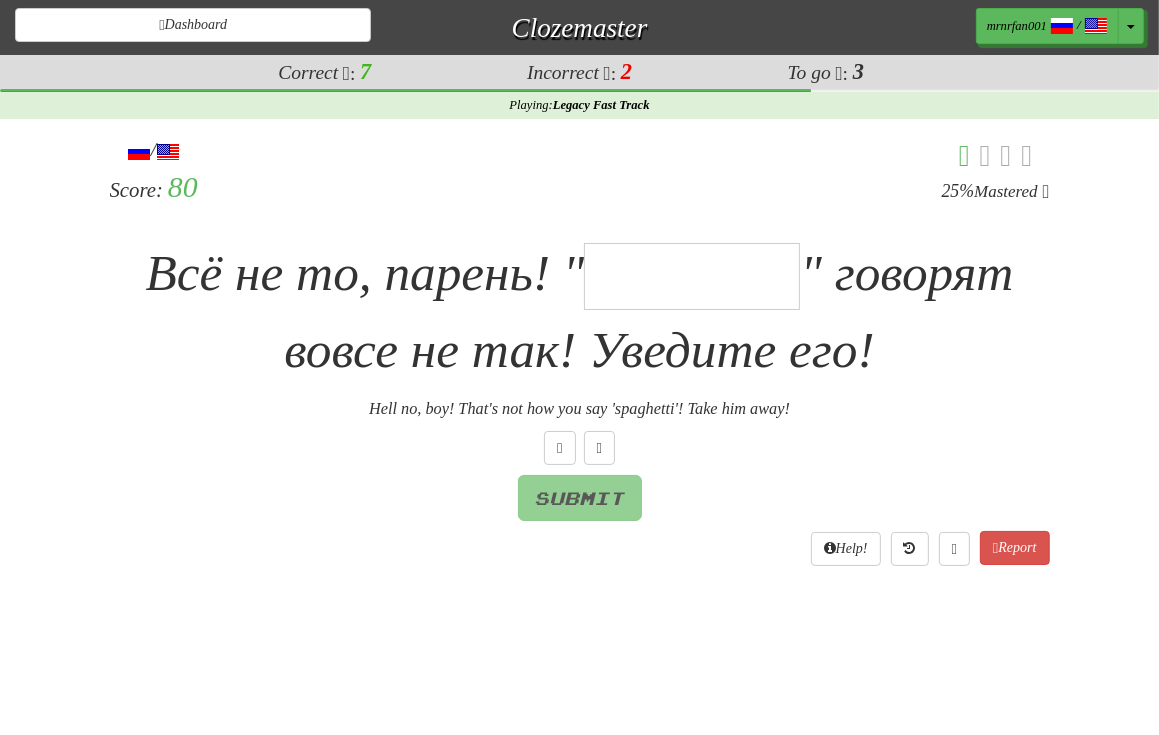 drag, startPoint x: 676, startPoint y: 274, endPoint x: 694, endPoint y: 290, distance: 24.083189 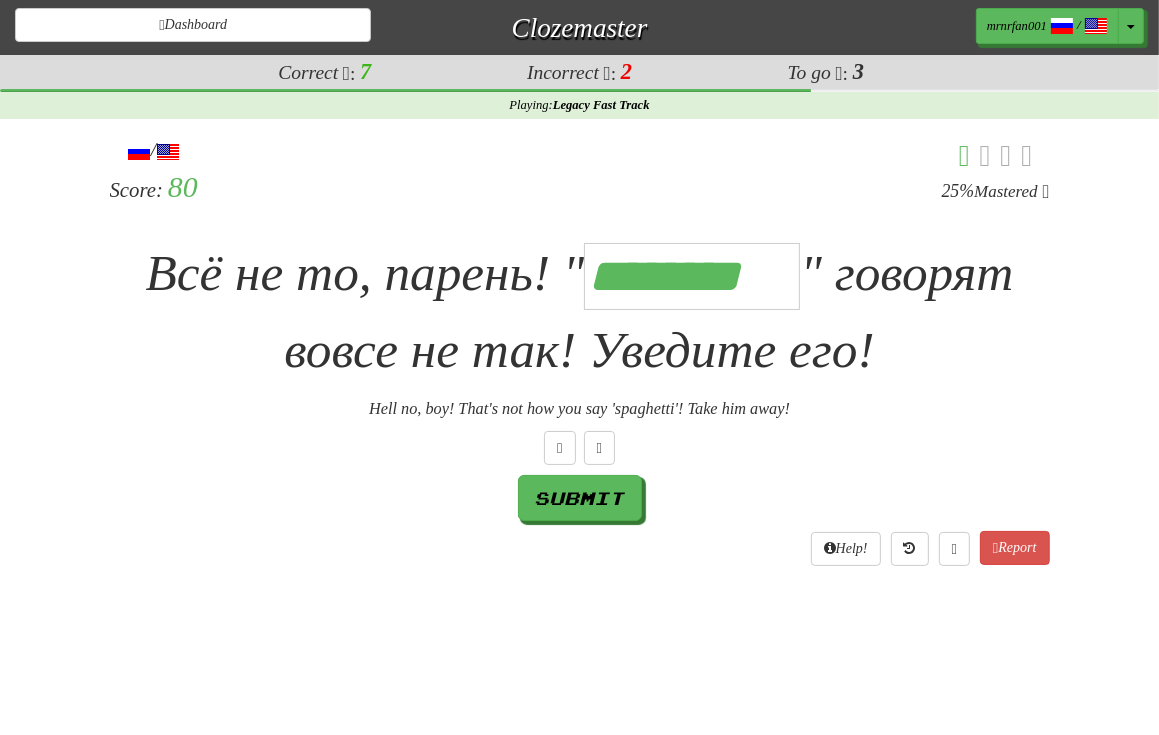 type on "********" 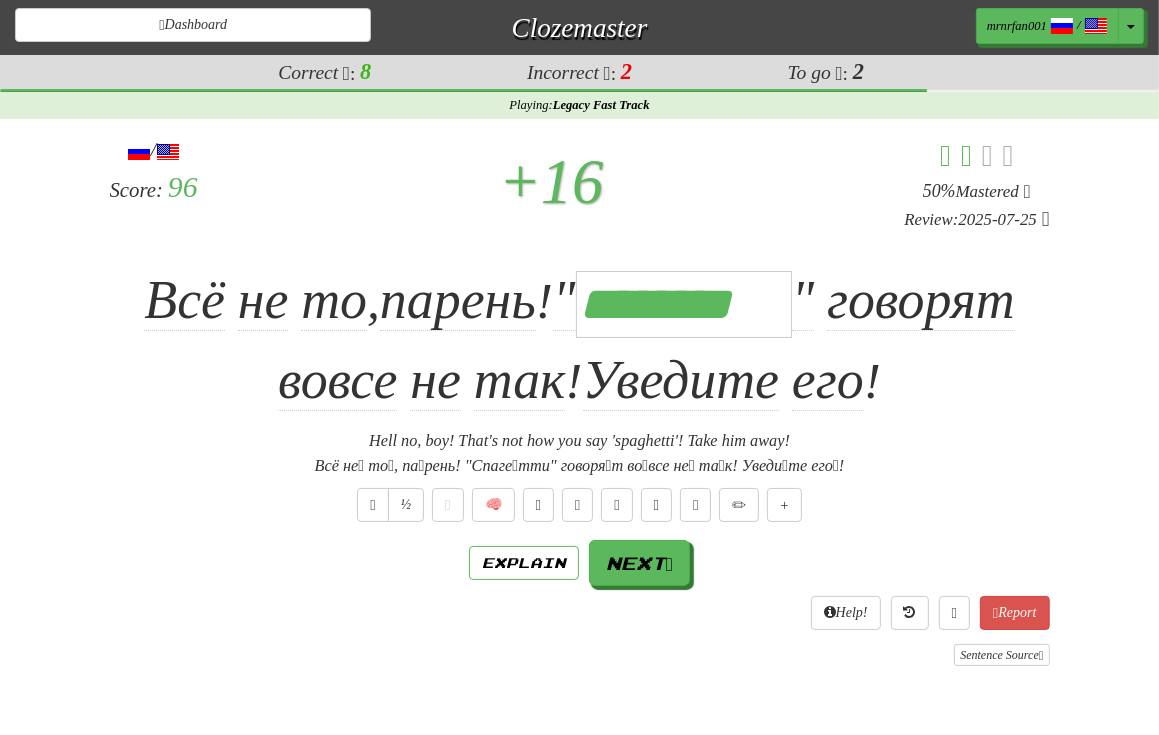 click on "Всё не то , парень ! " ******** " говорят вовсе не так ! Уведите его !" at bounding box center [580, 341] 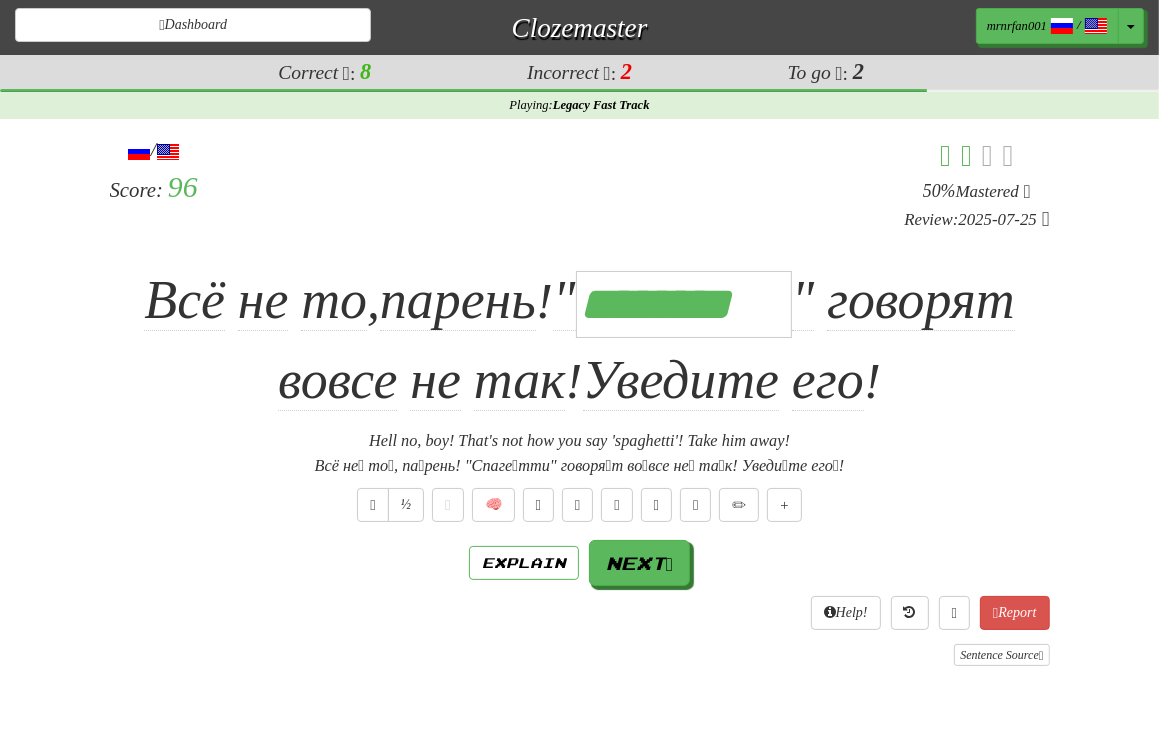 click on "Hell no, boy! That's not how you say 'spaghetti'! Take him away!" at bounding box center [580, 441] 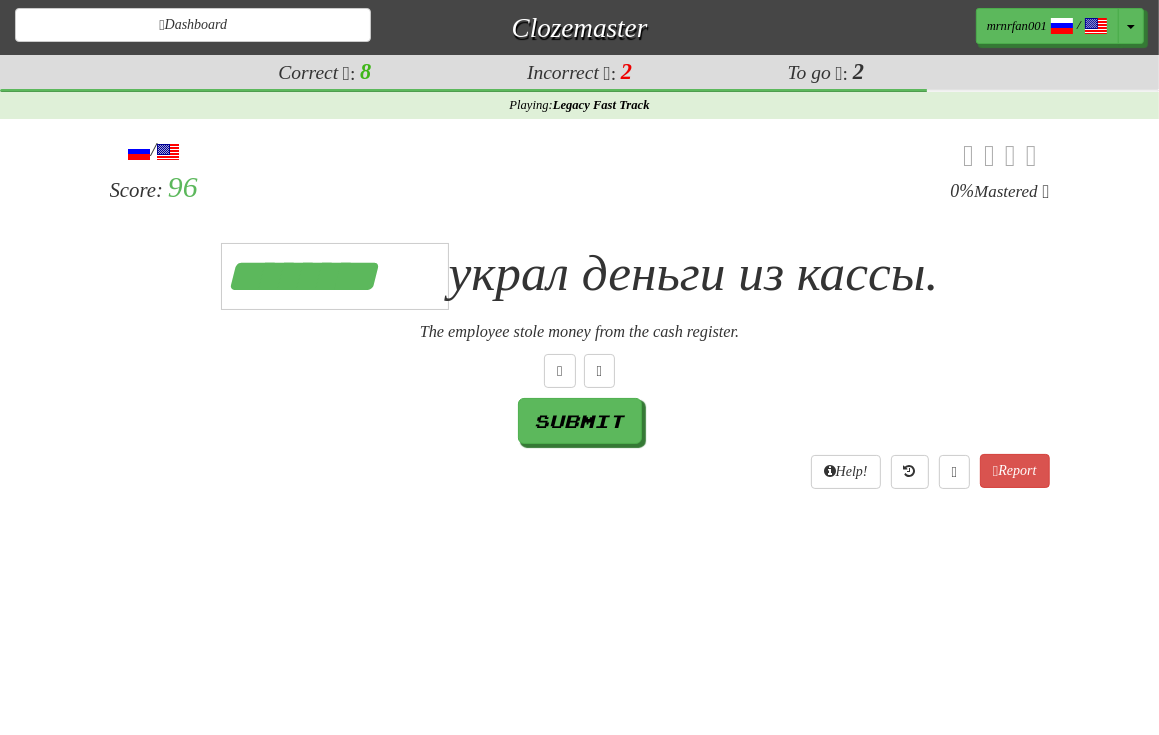 type on "********" 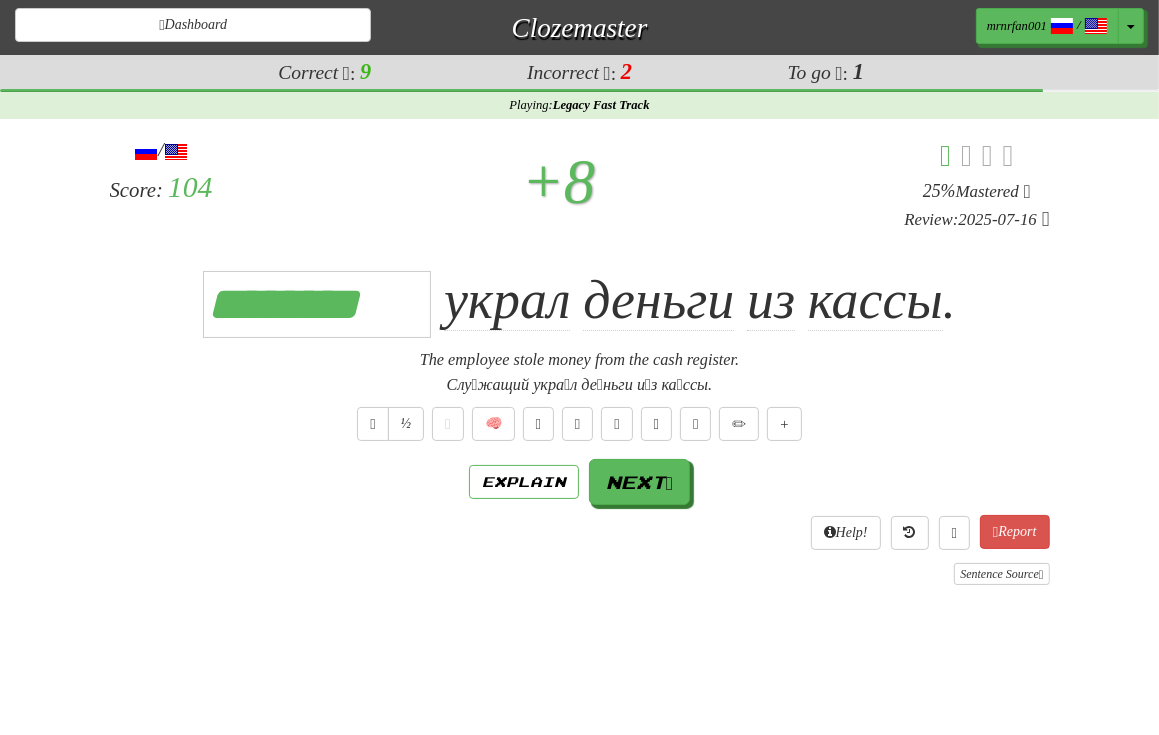 click on "Слу́жащий укра́л де́ньги и́з ка́ссы." at bounding box center (580, 385) 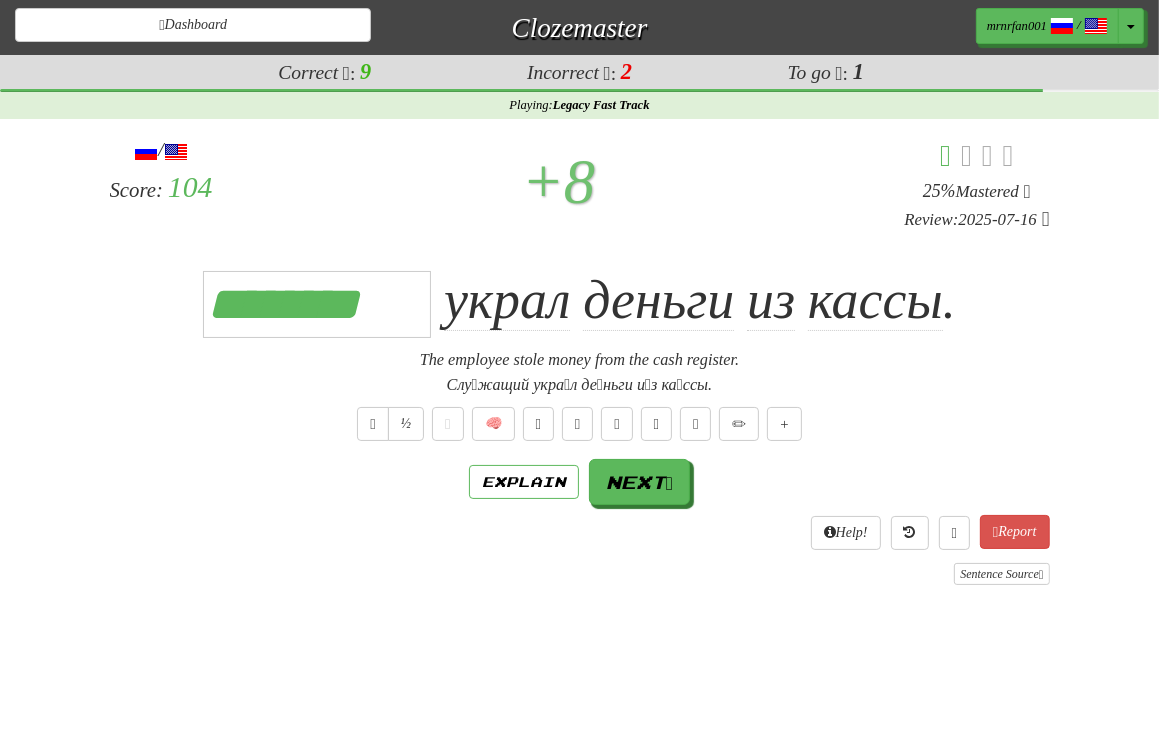 click on "Слу́жащий укра́л де́ньги и́з ка́ссы." at bounding box center [580, 385] 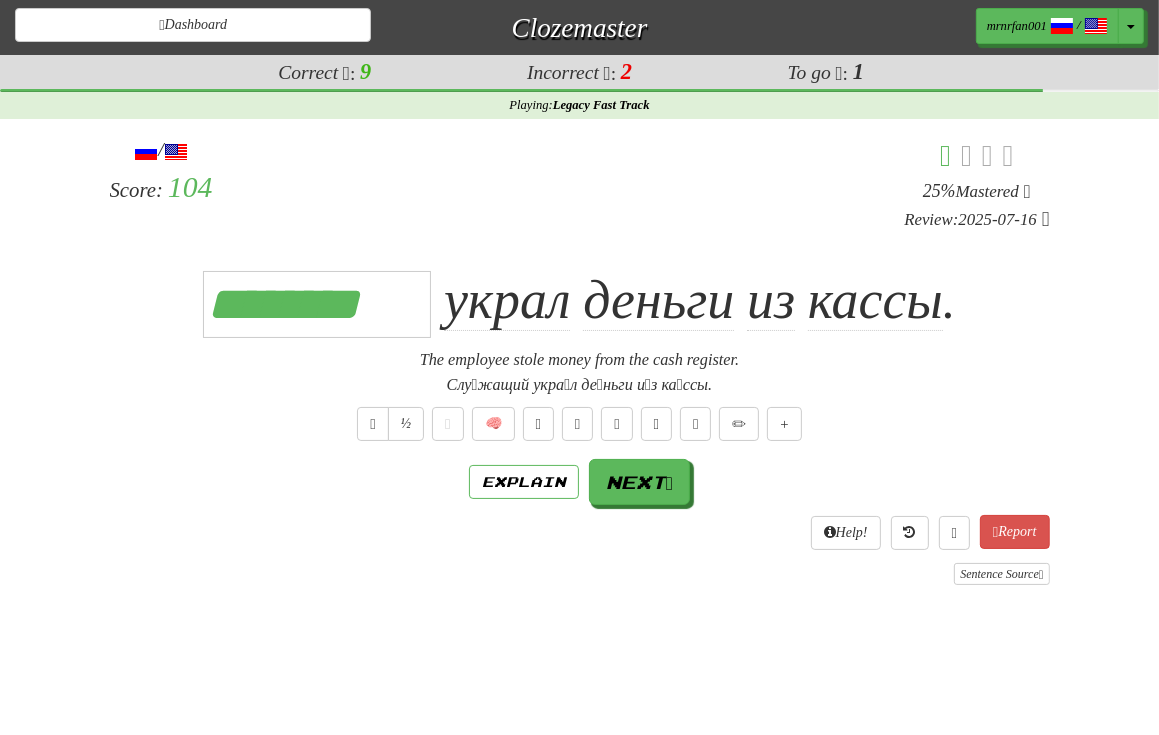 click on "Слу́жащий укра́л де́ньги и́з ка́ссы." at bounding box center [580, 385] 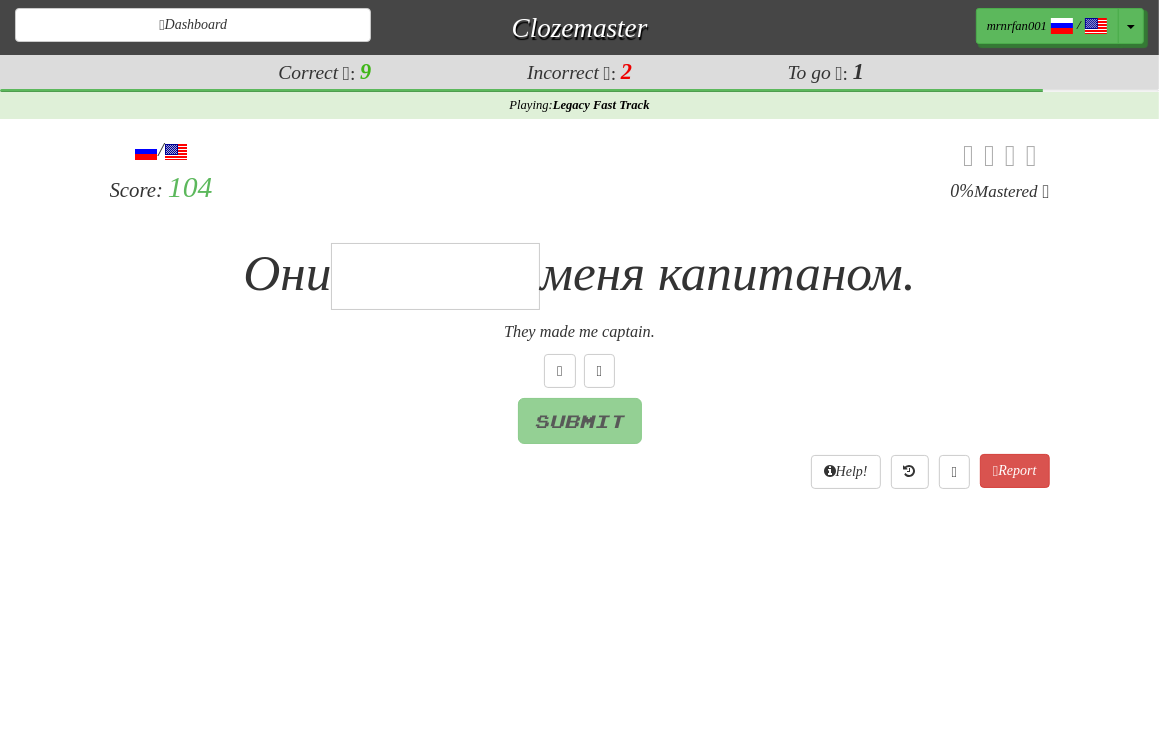 type on "*" 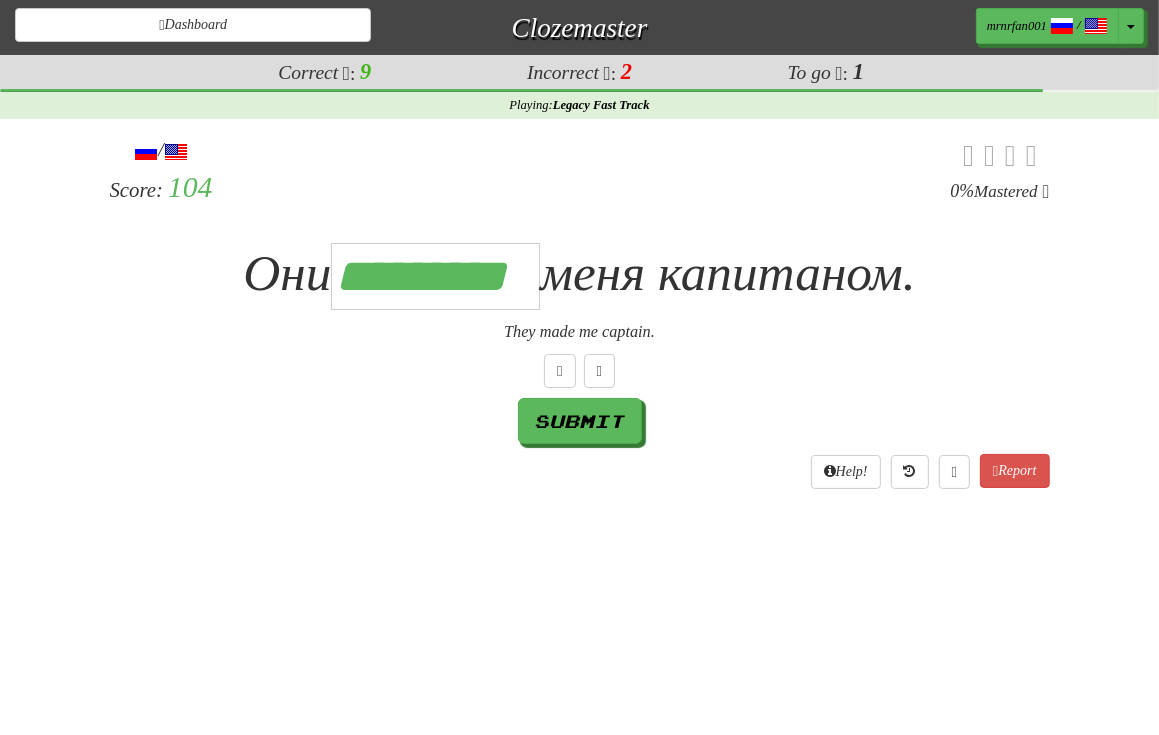 type on "*********" 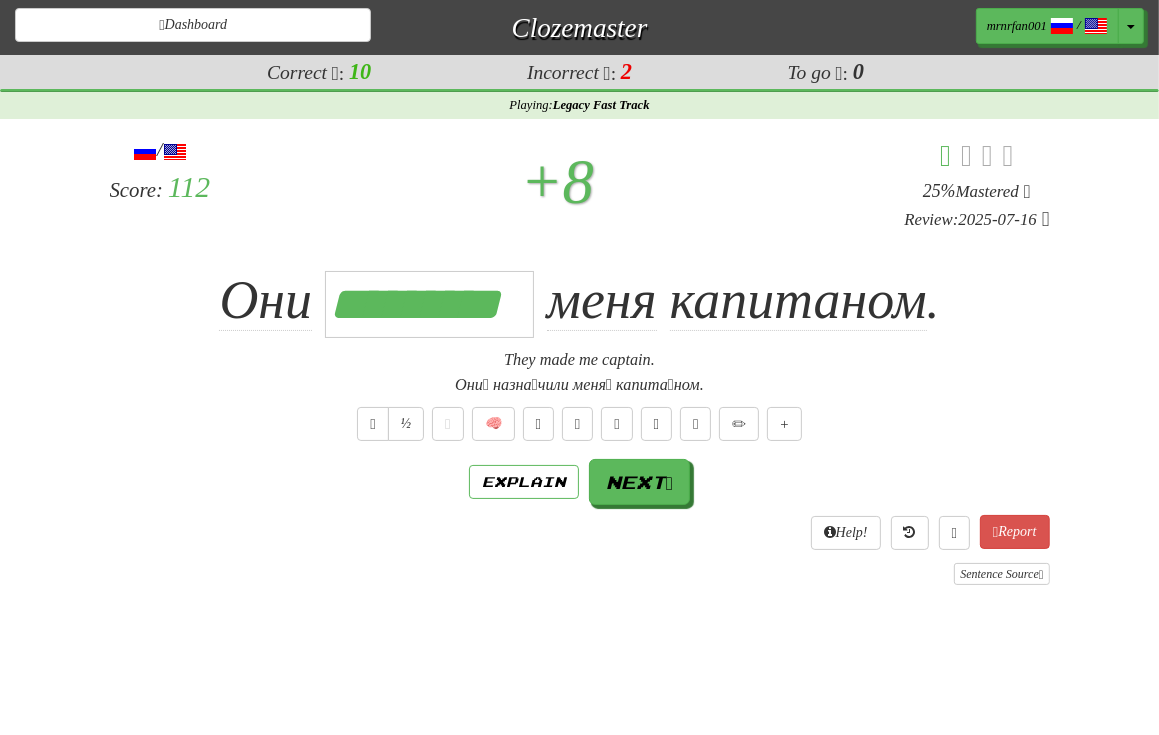 click on "Они́ назна́чили меня́ капита́ном." at bounding box center [580, 385] 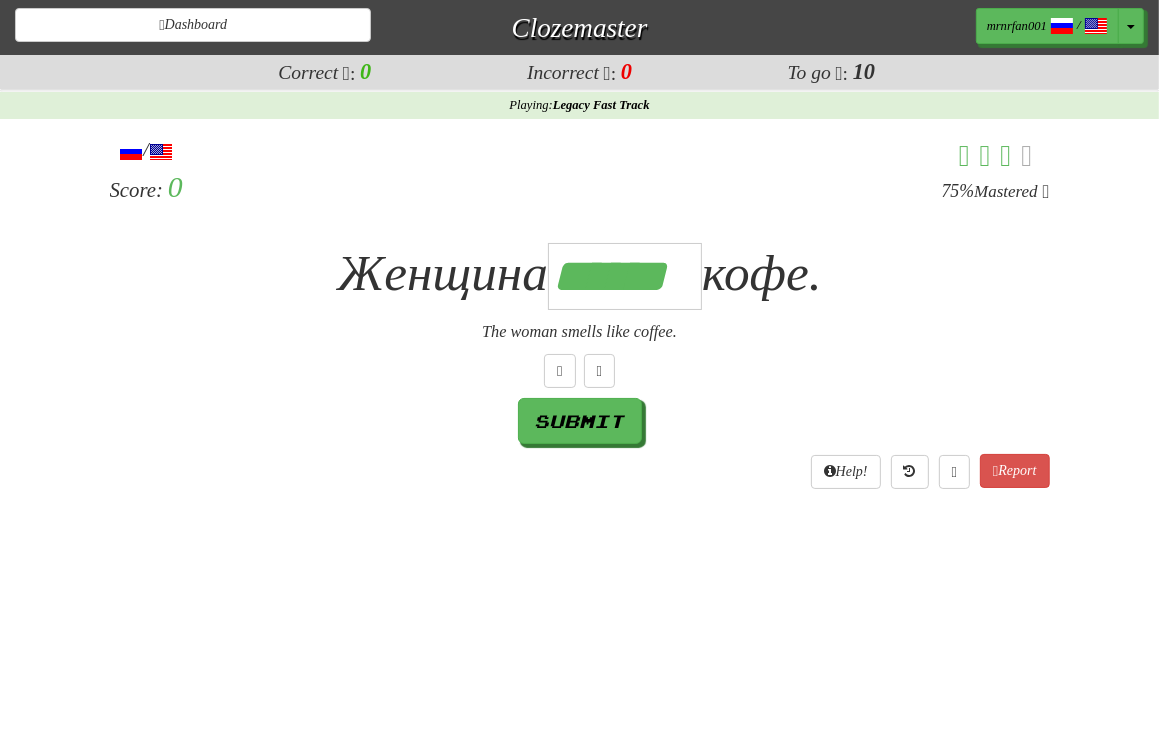 type on "******" 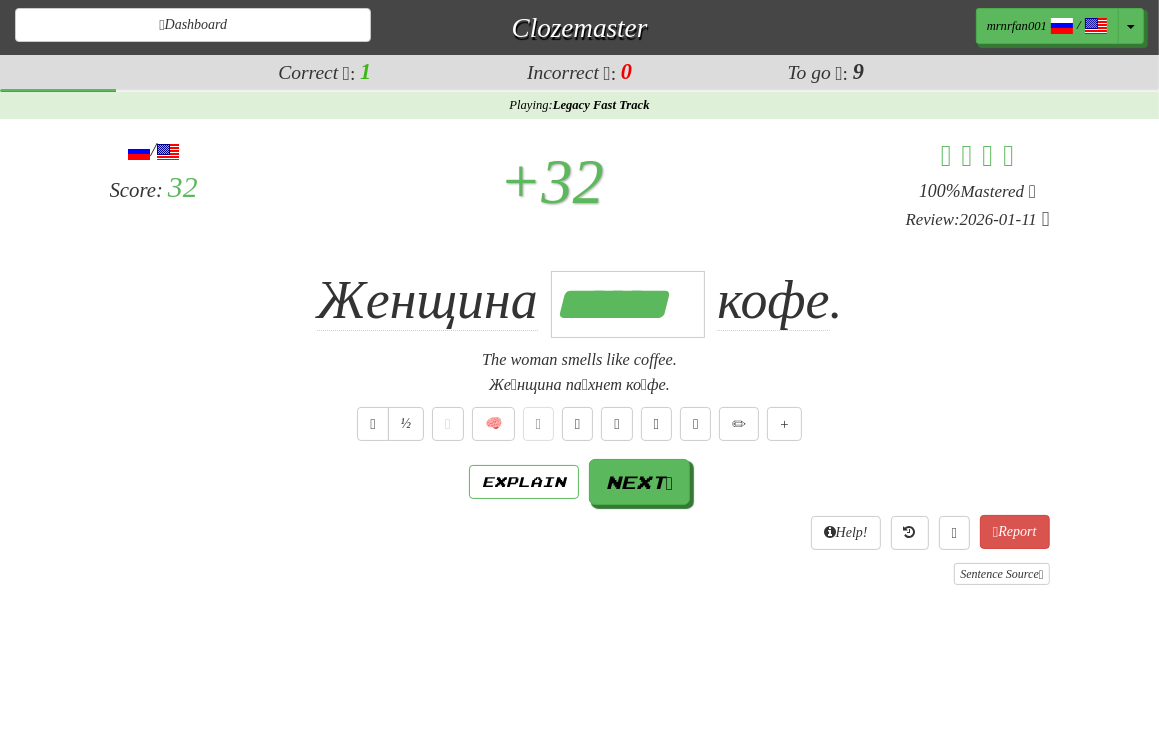 click on "Же́нщина па́хнет ко́фе." at bounding box center [580, 385] 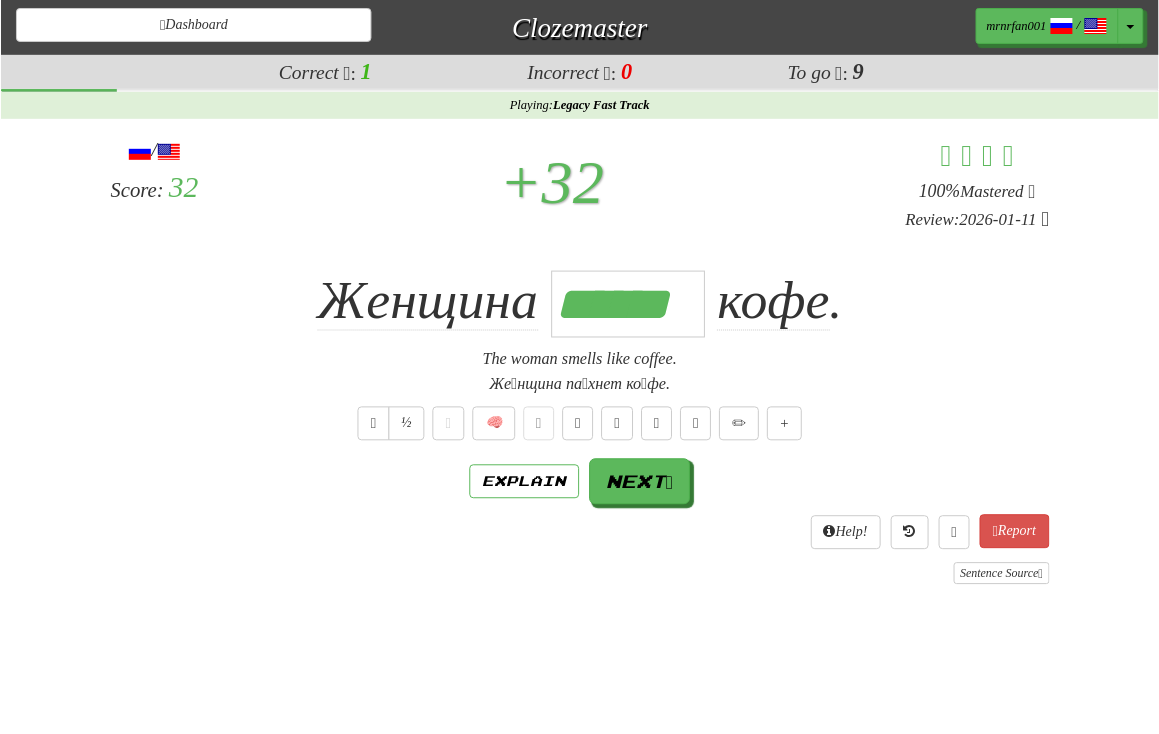 scroll, scrollTop: 0, scrollLeft: 0, axis: both 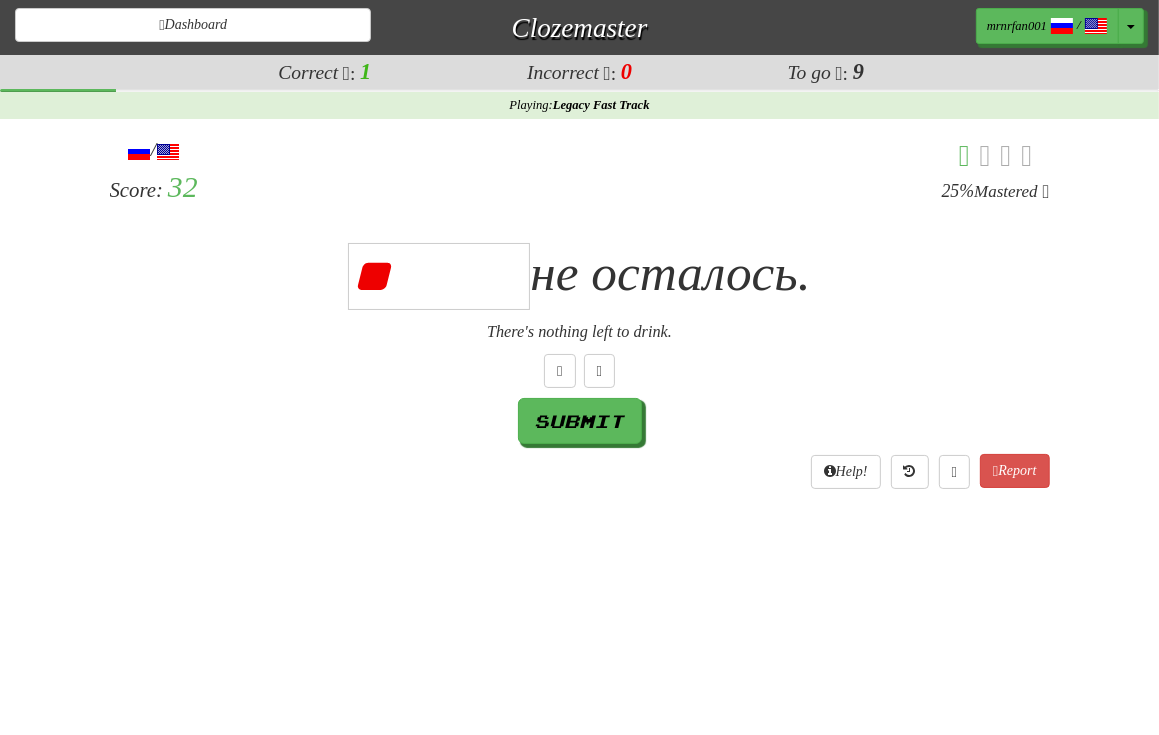 type on "*" 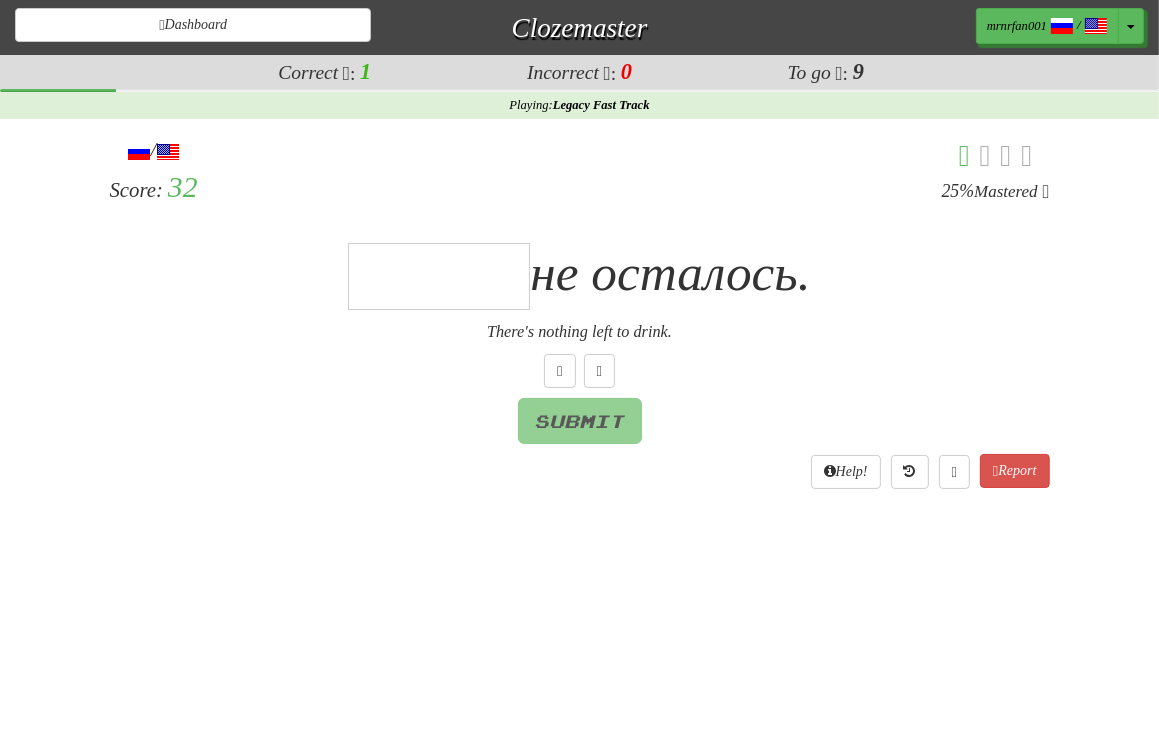 type on "*" 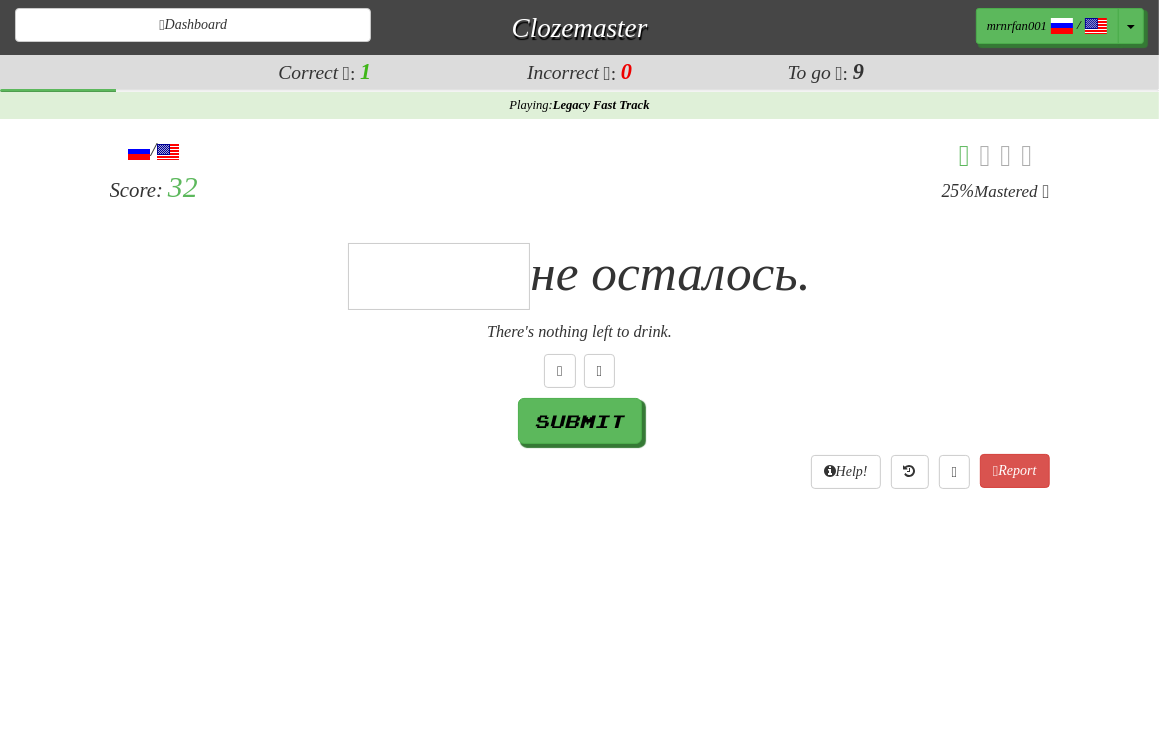 type on "*" 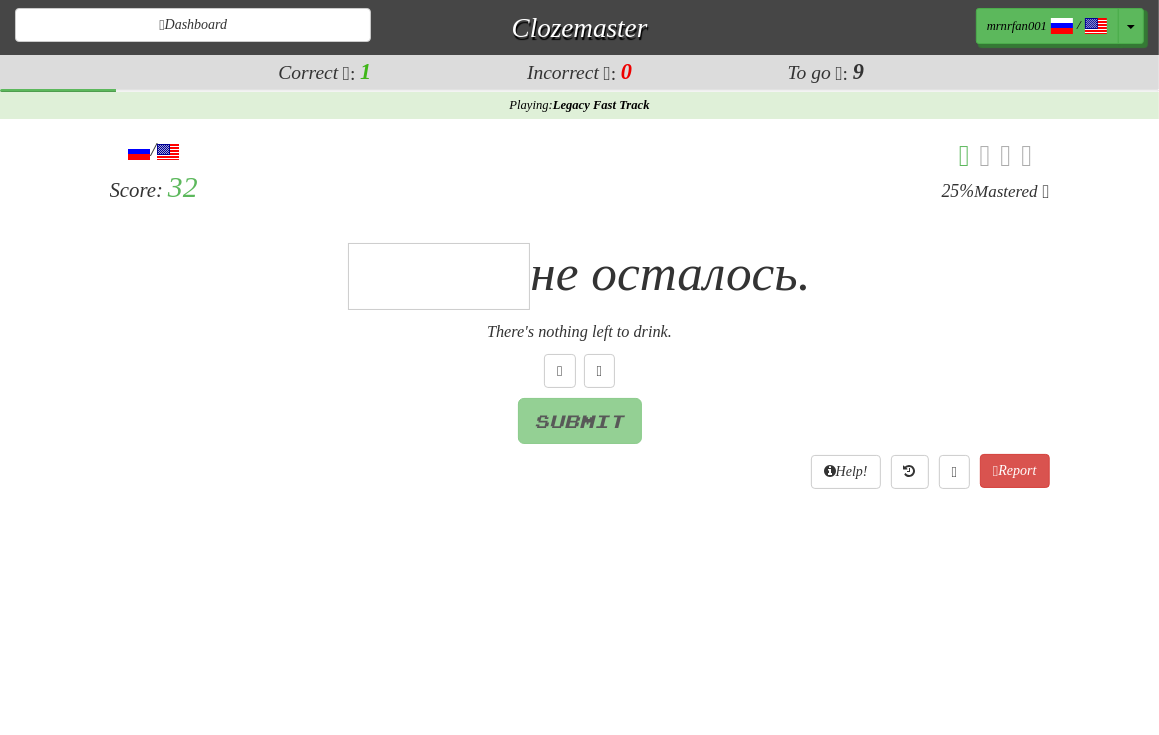 type on "*" 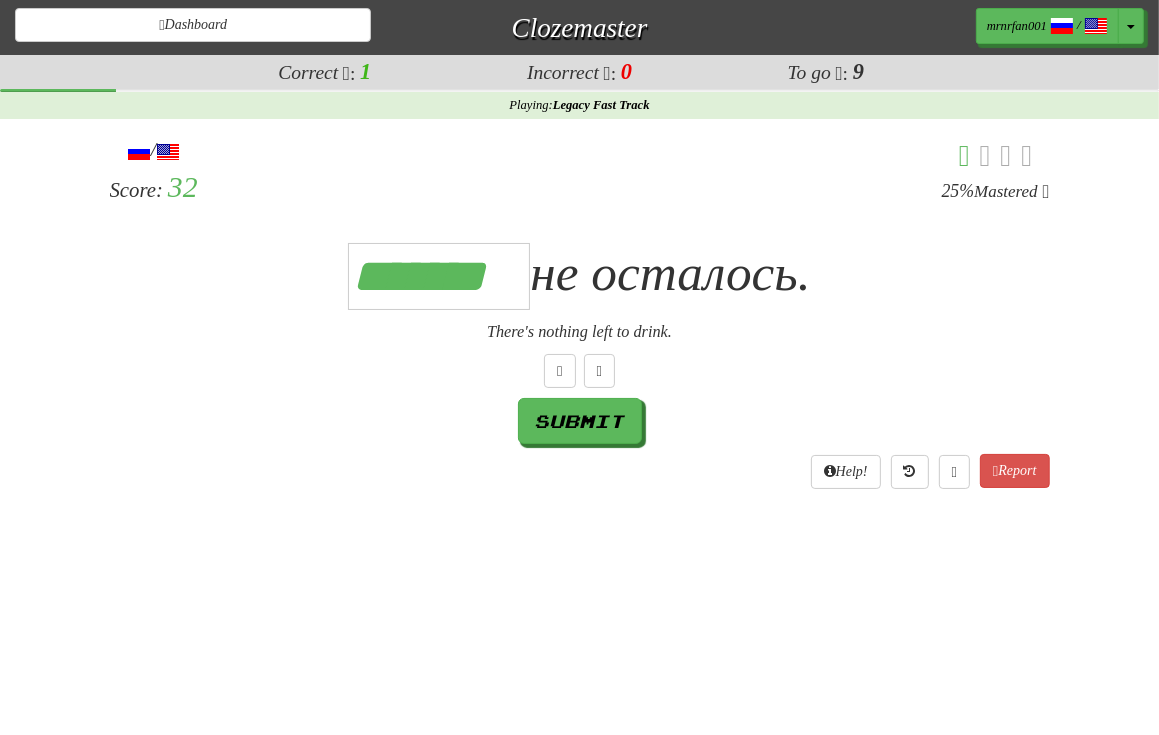 type on "*******" 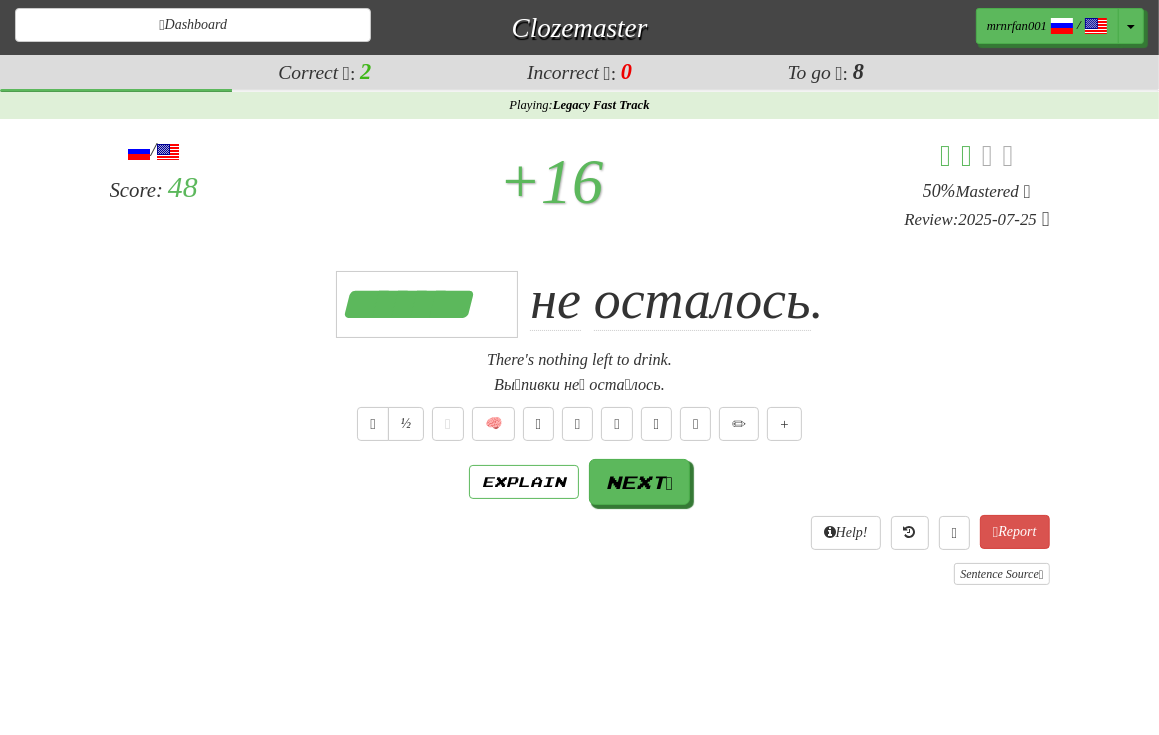 click on "Вы́пивки не́ оста́лось." at bounding box center (580, 385) 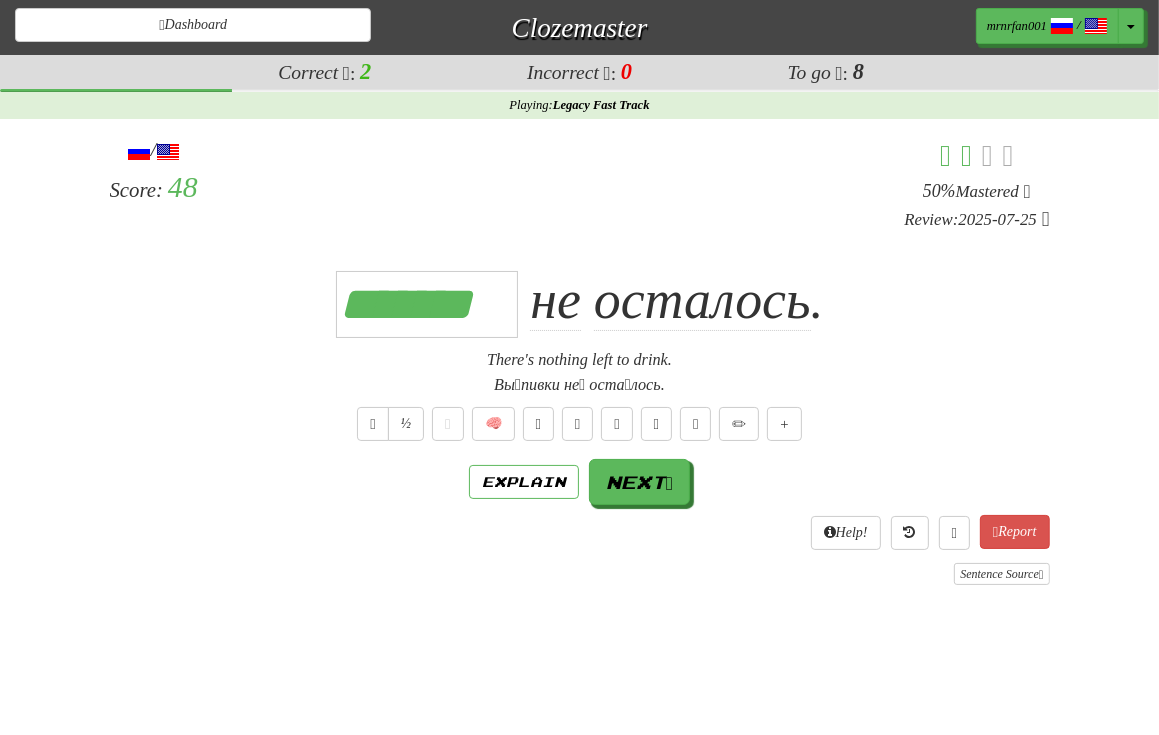 click on "Help!  Report Sentence Source" at bounding box center (580, 550) 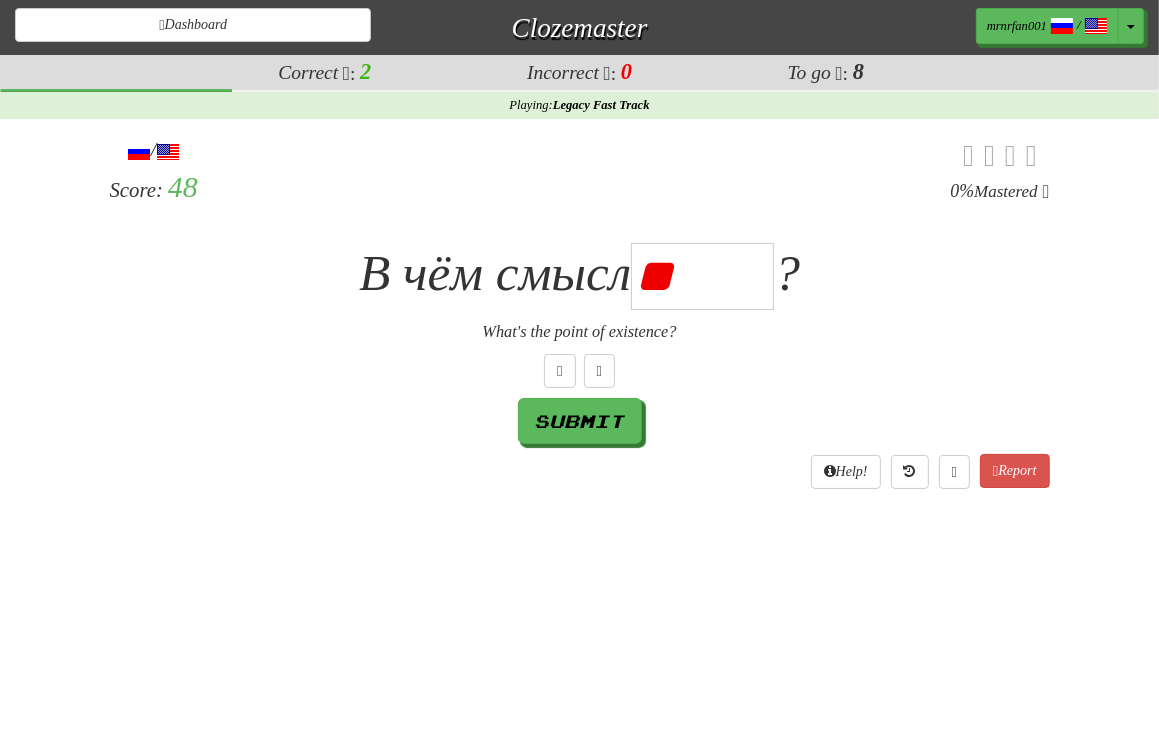 type on "*" 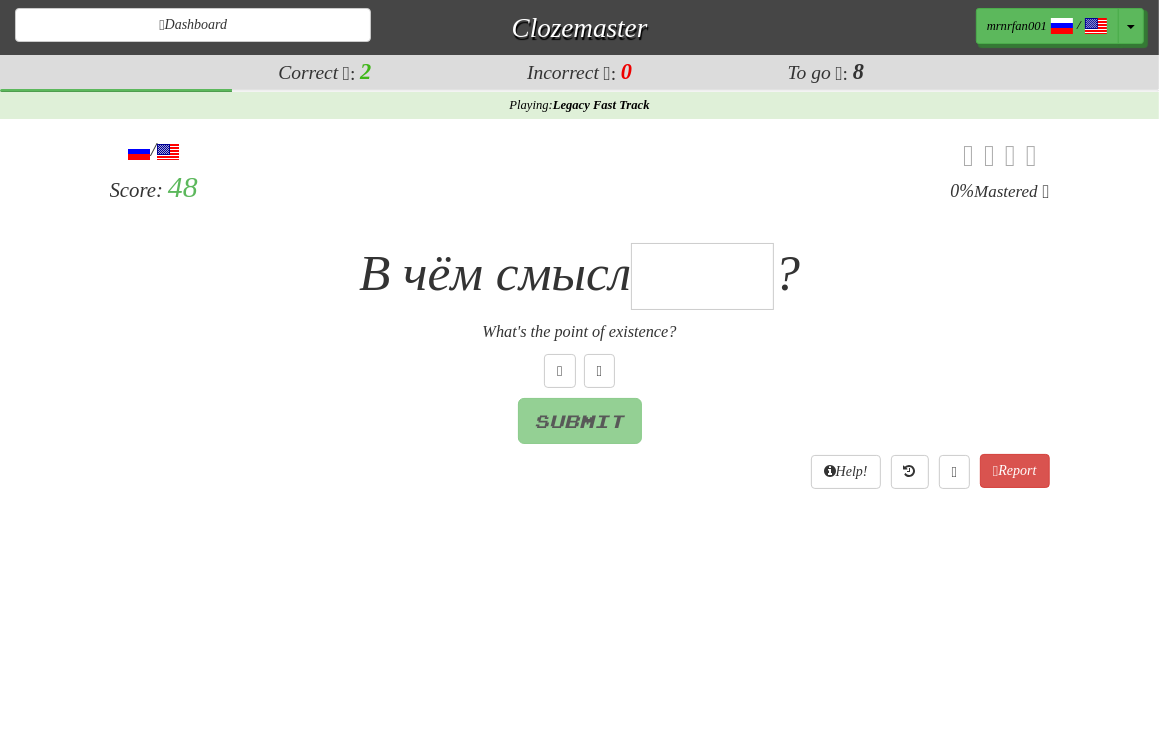 type on "*" 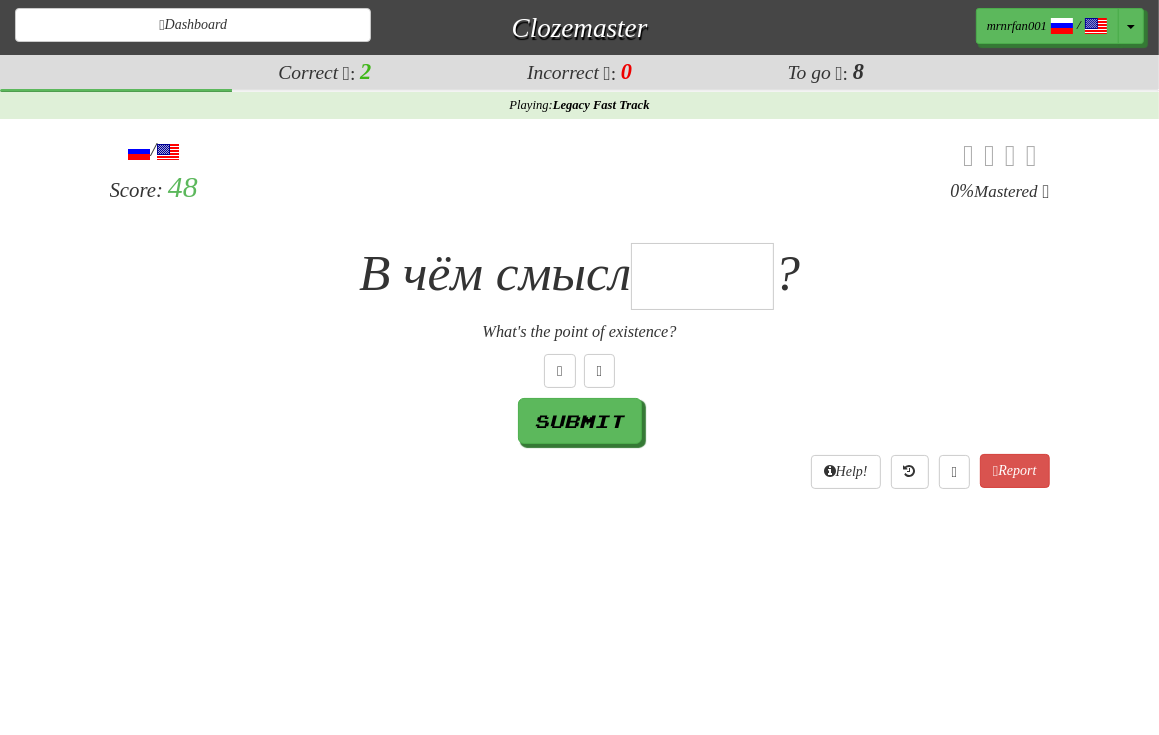 type on "*" 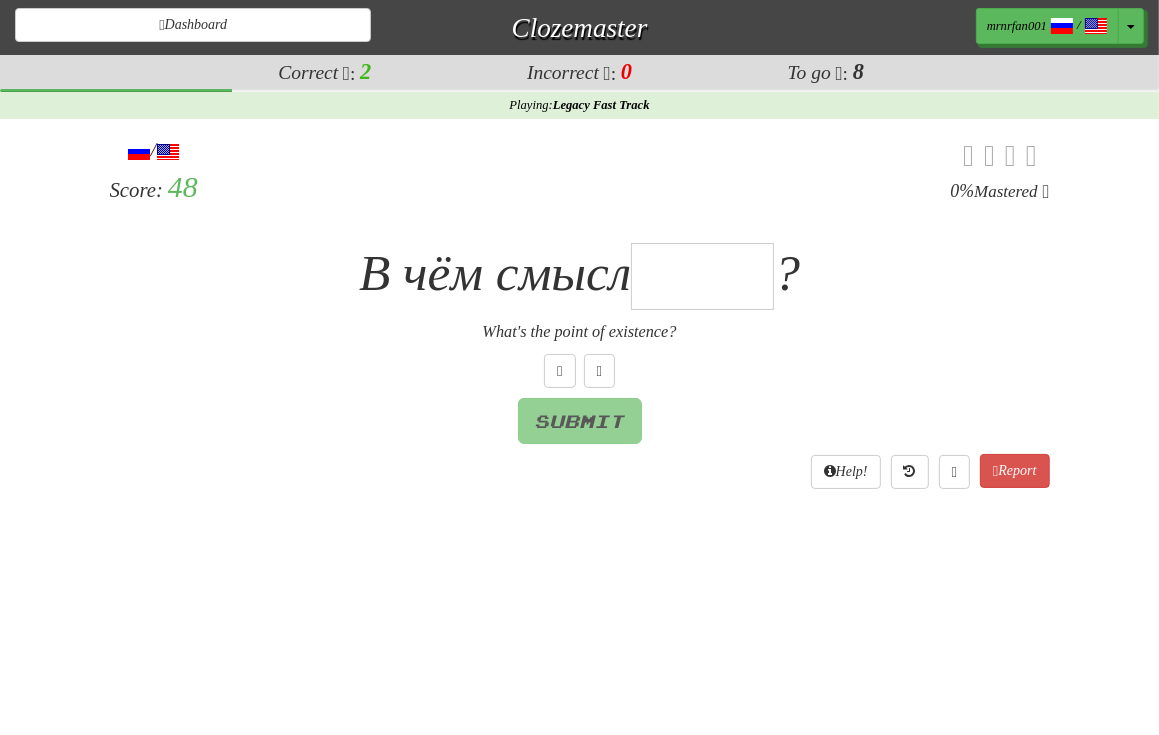 type on "*****" 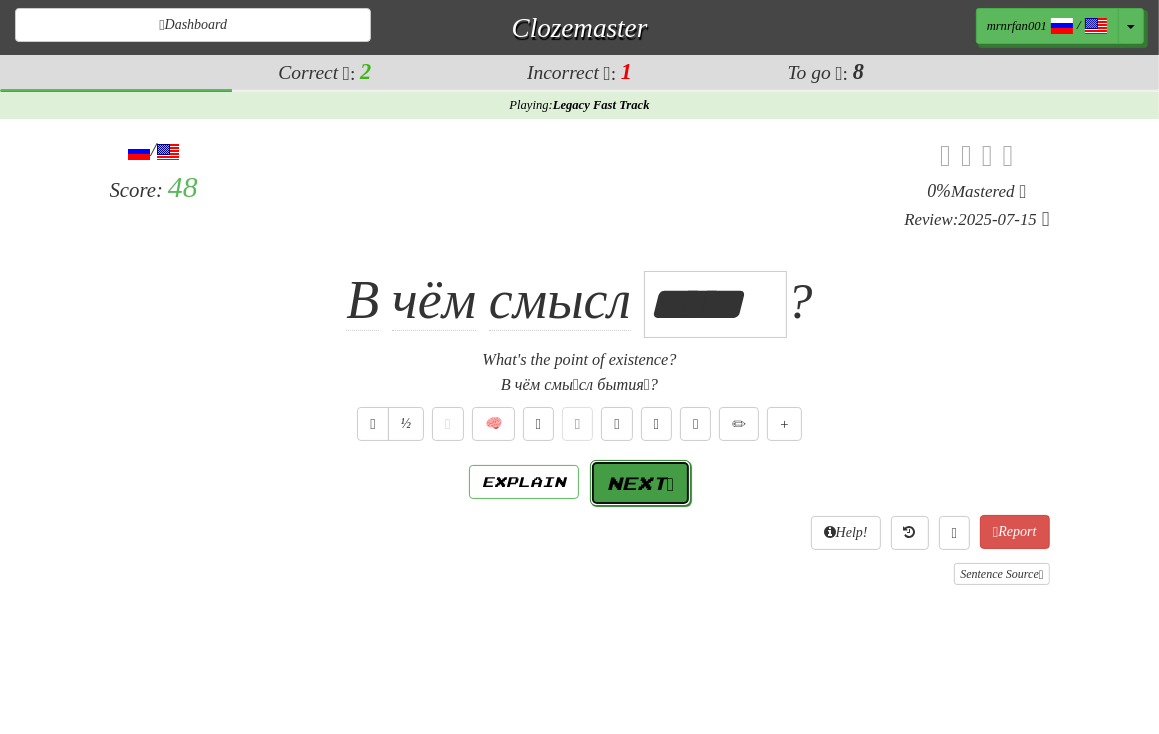 click on "Next" at bounding box center [640, 483] 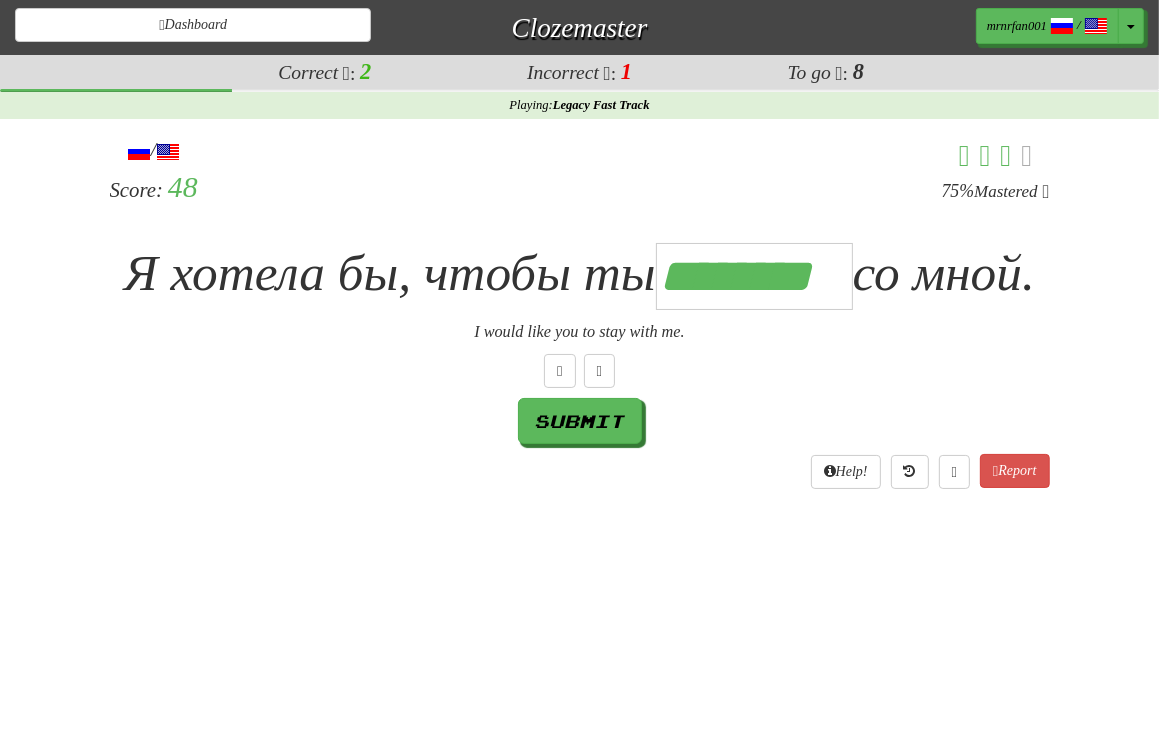scroll, scrollTop: 0, scrollLeft: 7, axis: horizontal 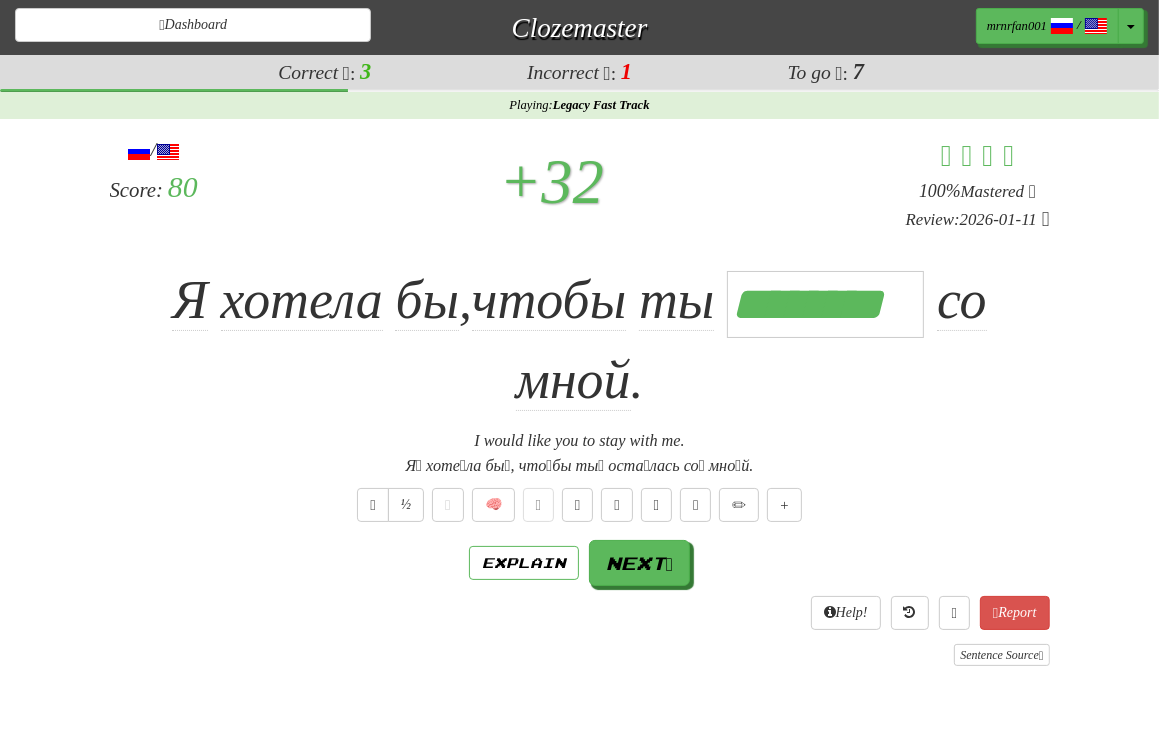 click on "Я   хотела   бы ,  чтобы   ты   ********   со   мной ." at bounding box center (580, 341) 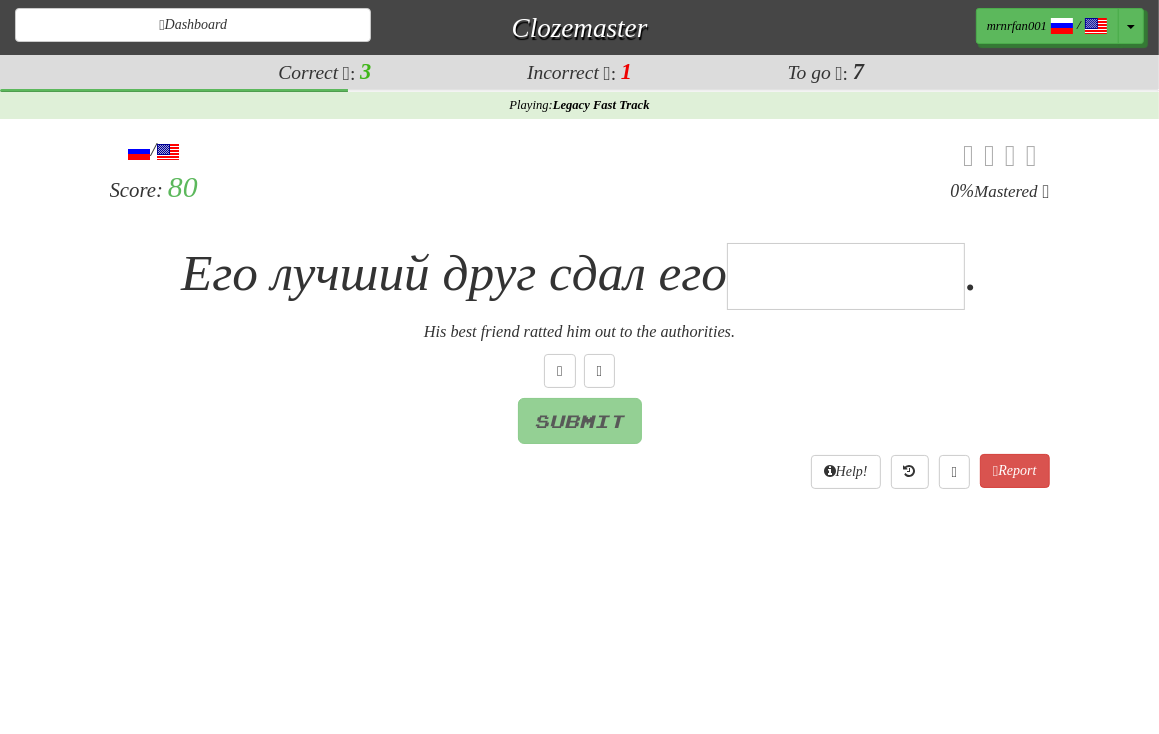 type on "*" 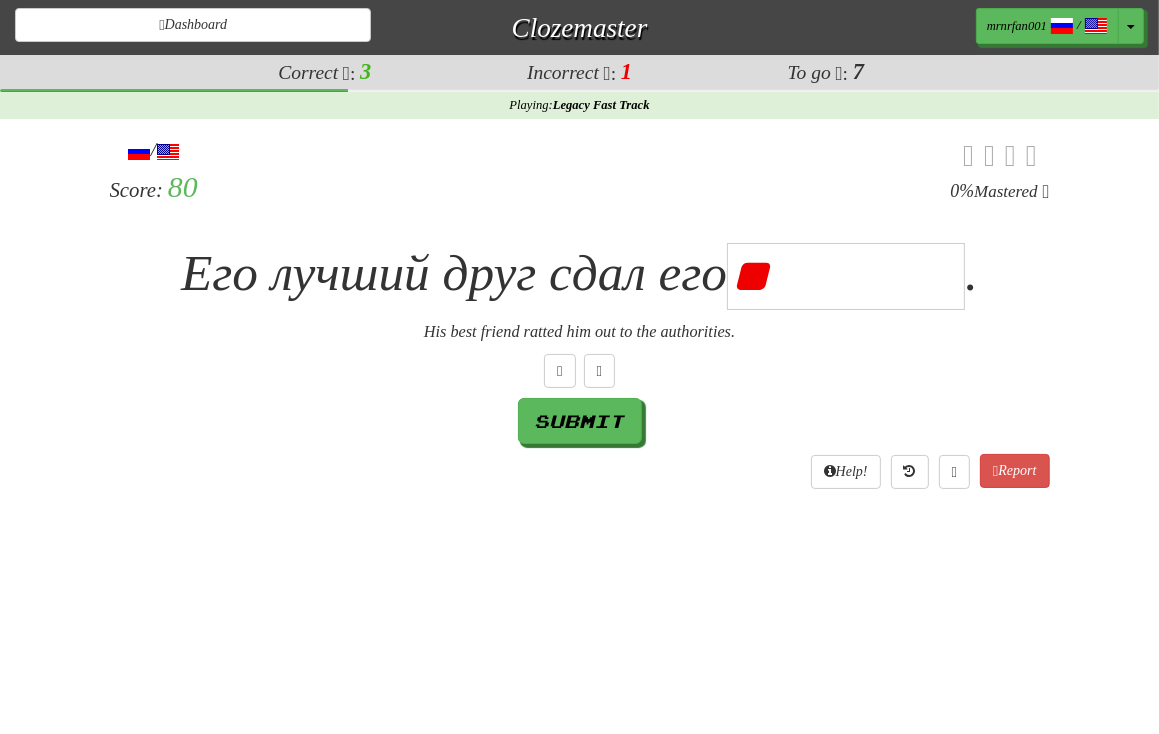 type on "*" 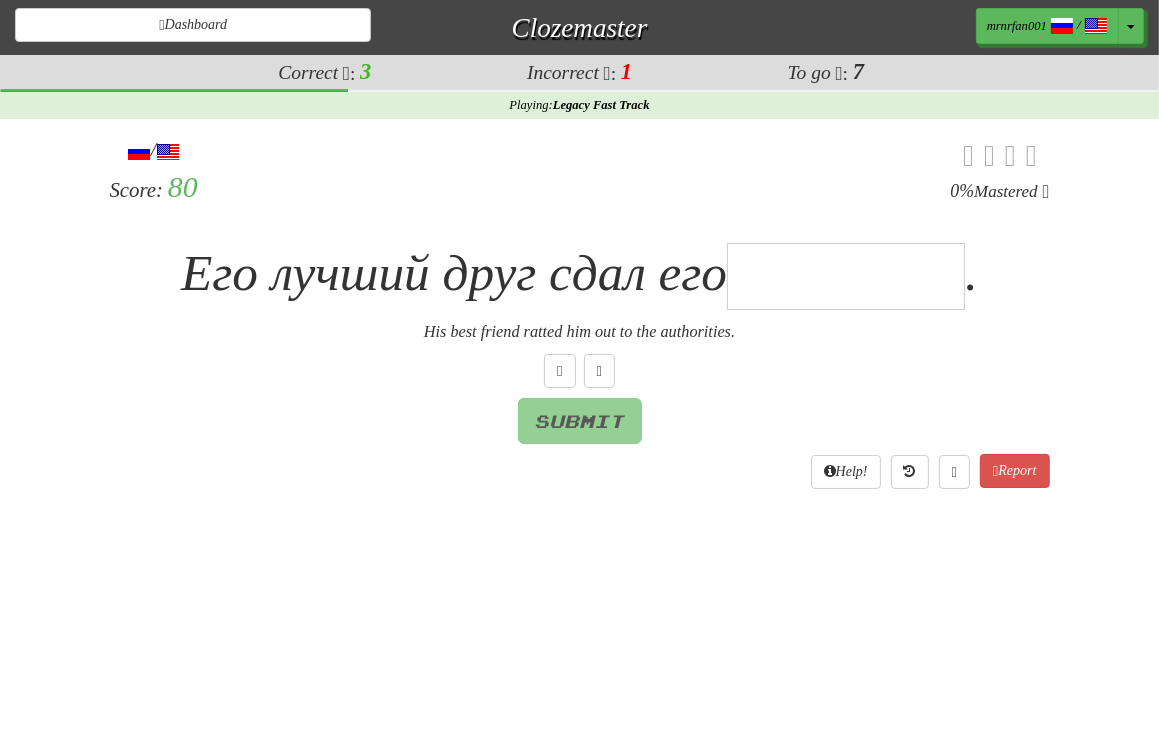 type on "*" 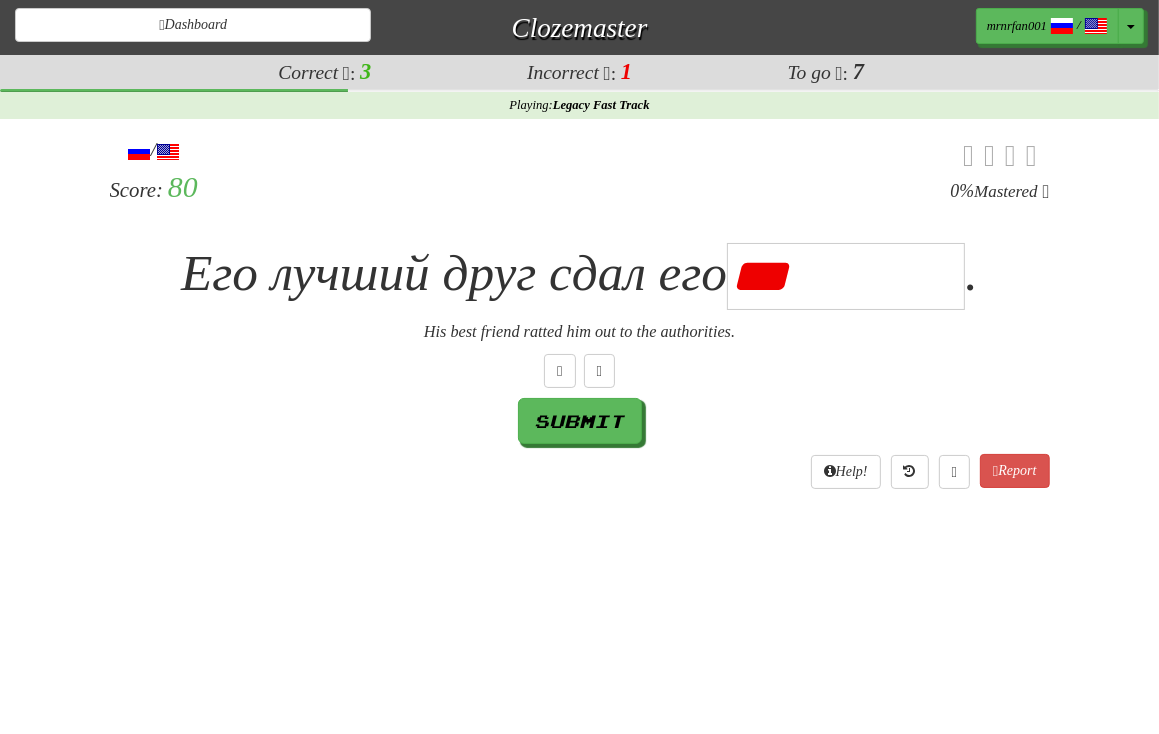type on "**********" 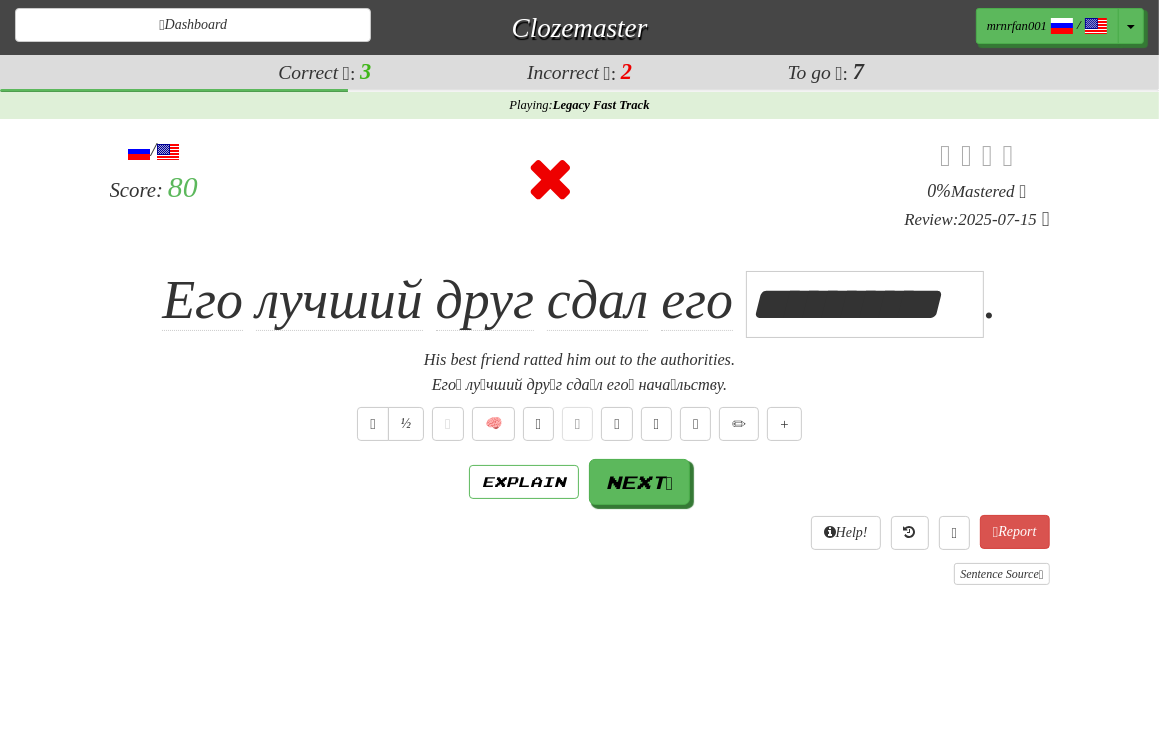 click on "½ 🧠" at bounding box center [580, 424] 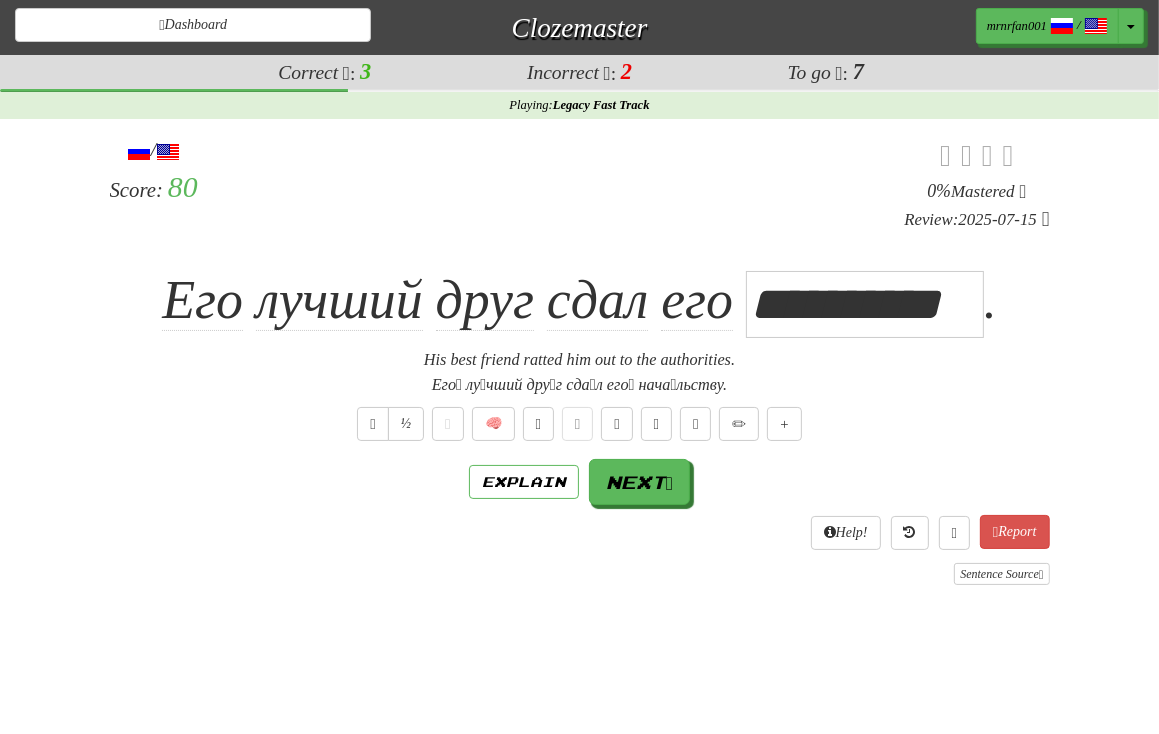 click on "½ 🧠" at bounding box center (580, 424) 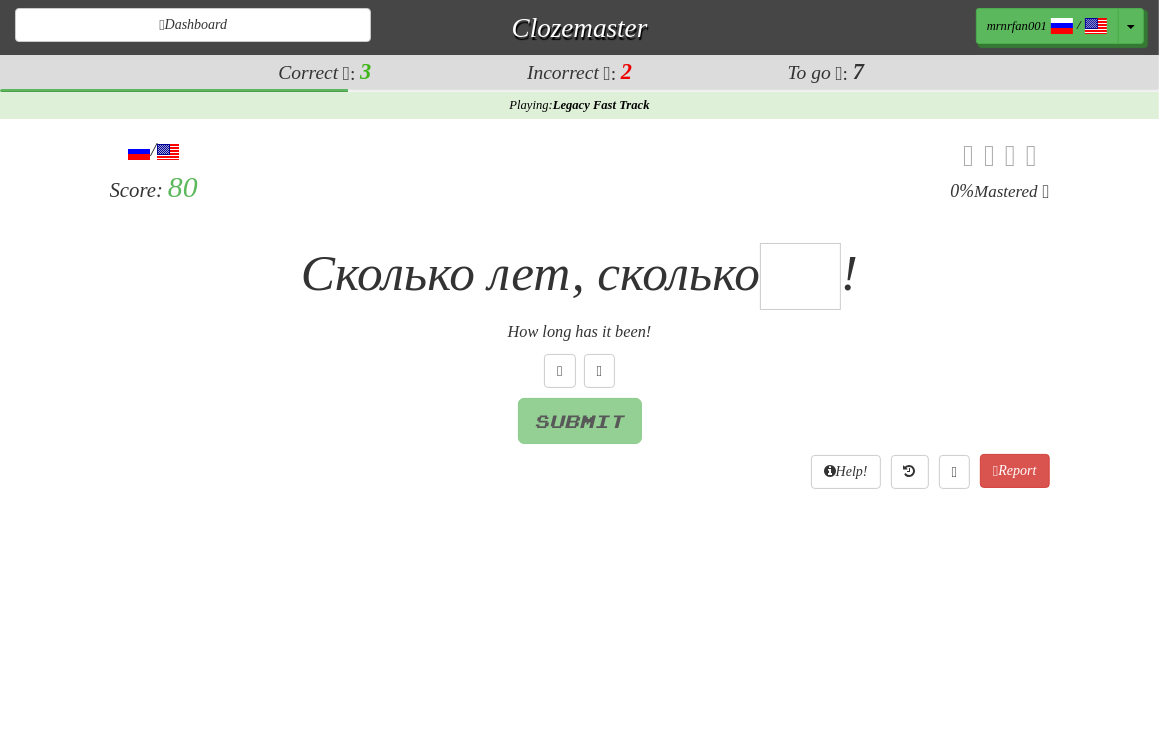 type on "*" 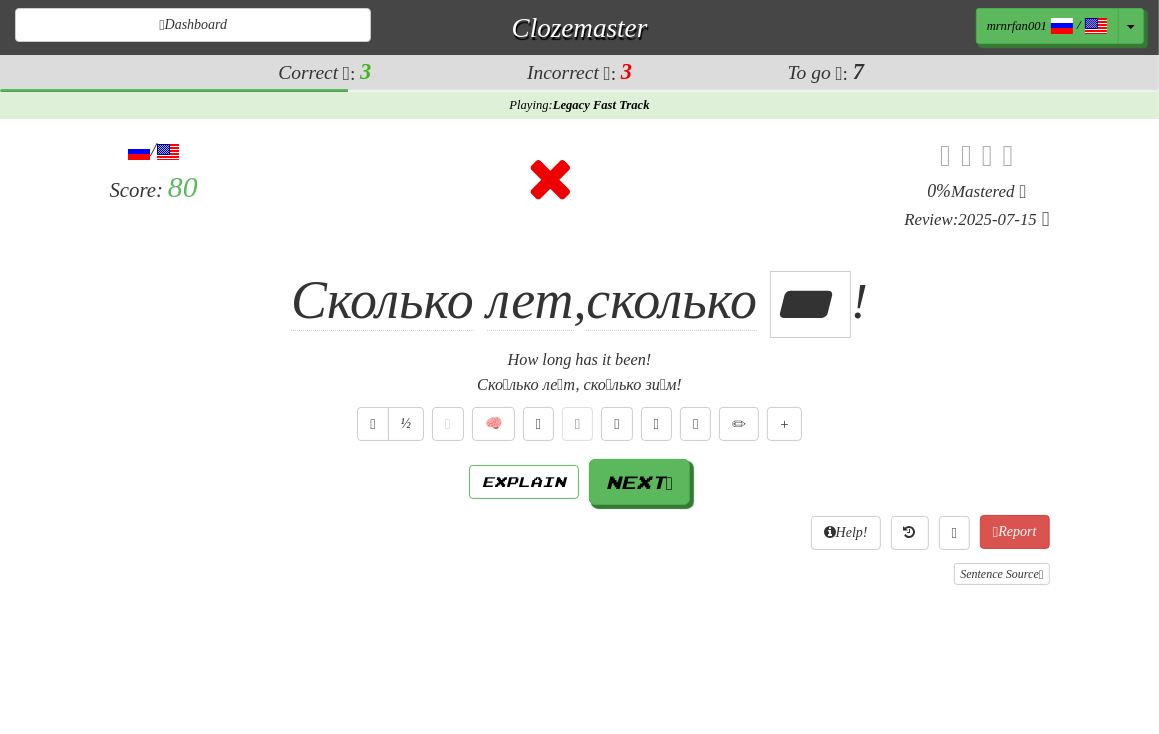 click on "Ско́лько ле́т, ско́лько зи́м!" at bounding box center [580, 385] 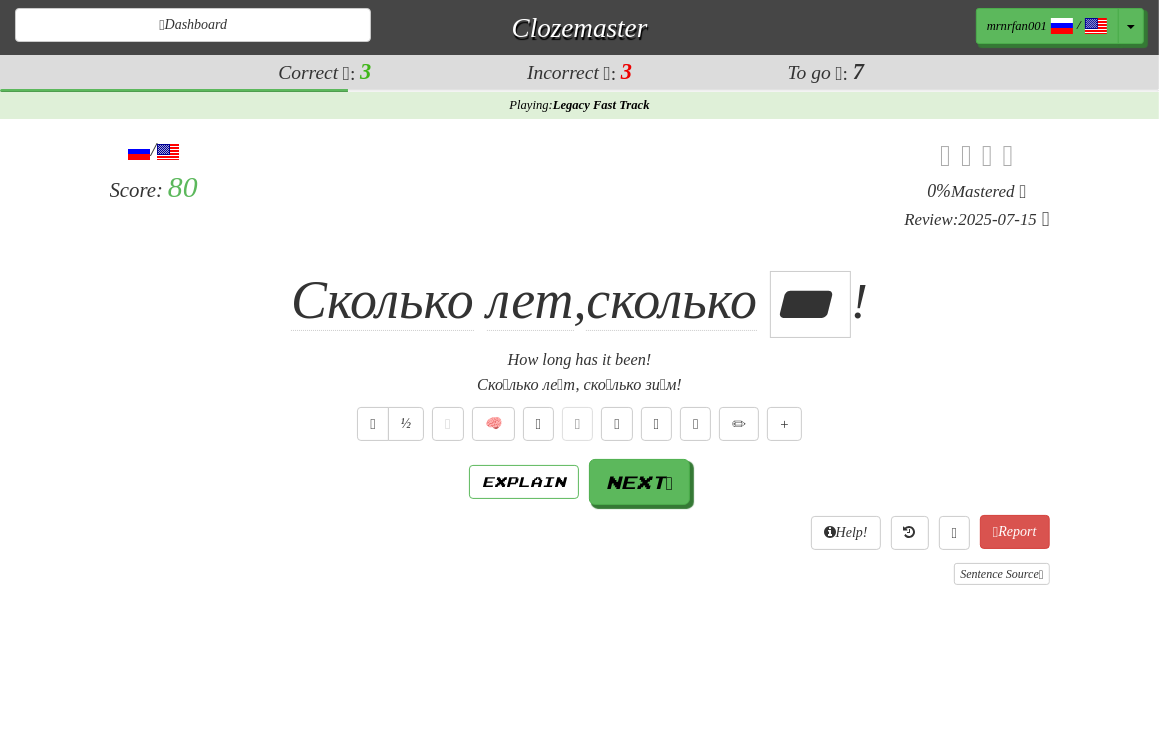 click on "/ Score: 80 0 % Mastered Review: 2025-07-15 Сколько лет, сколько ***! How long has it been! Ско́лько ле́т, ско́лько зи́м! ½ 🧠 Explain Next Help! Report Sentence Source" at bounding box center [580, 360] 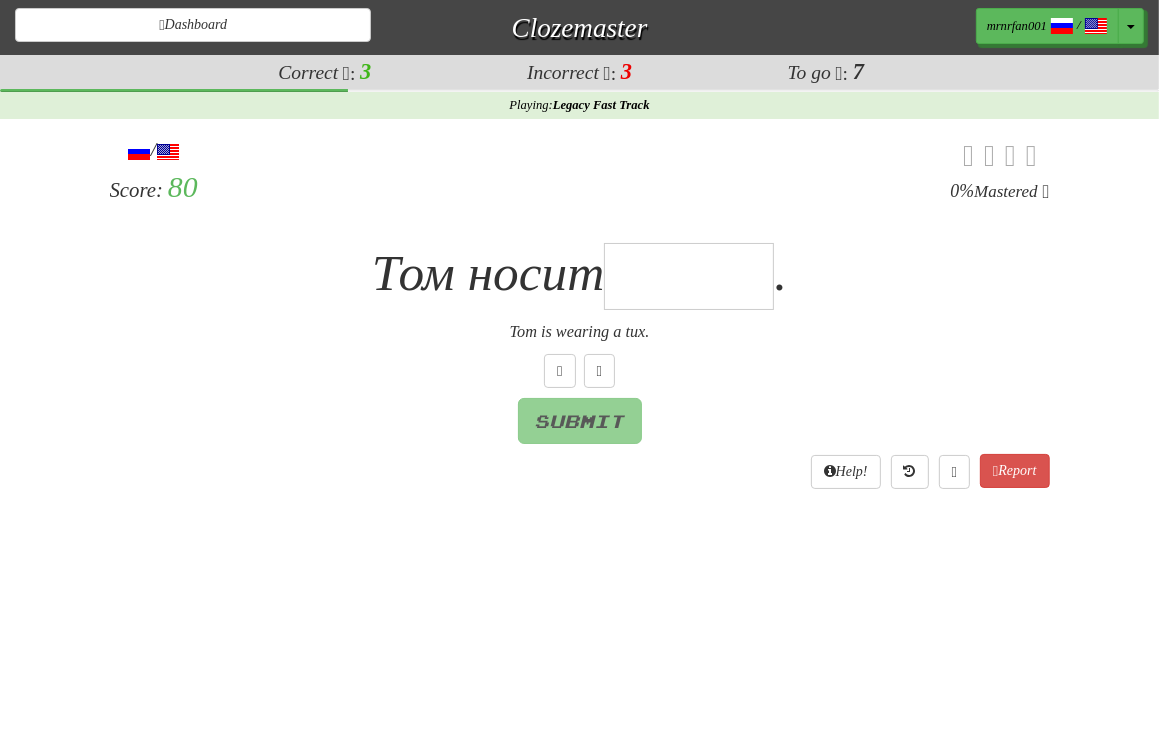type on "*" 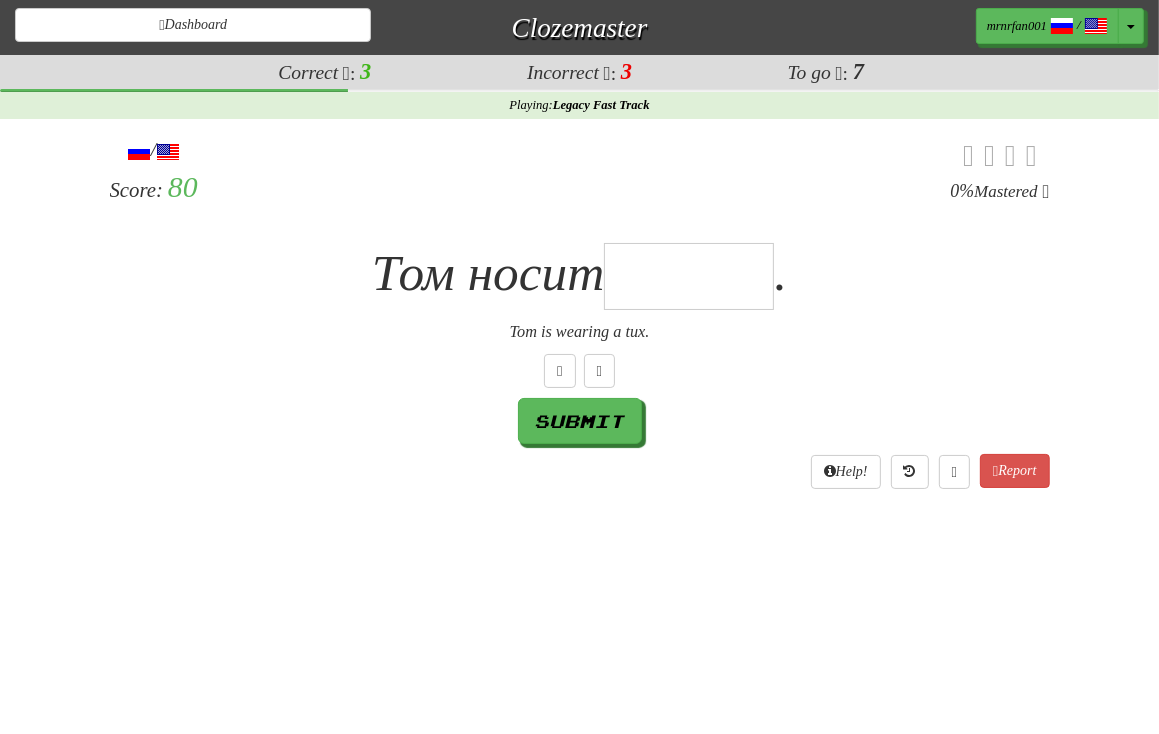 type on "*" 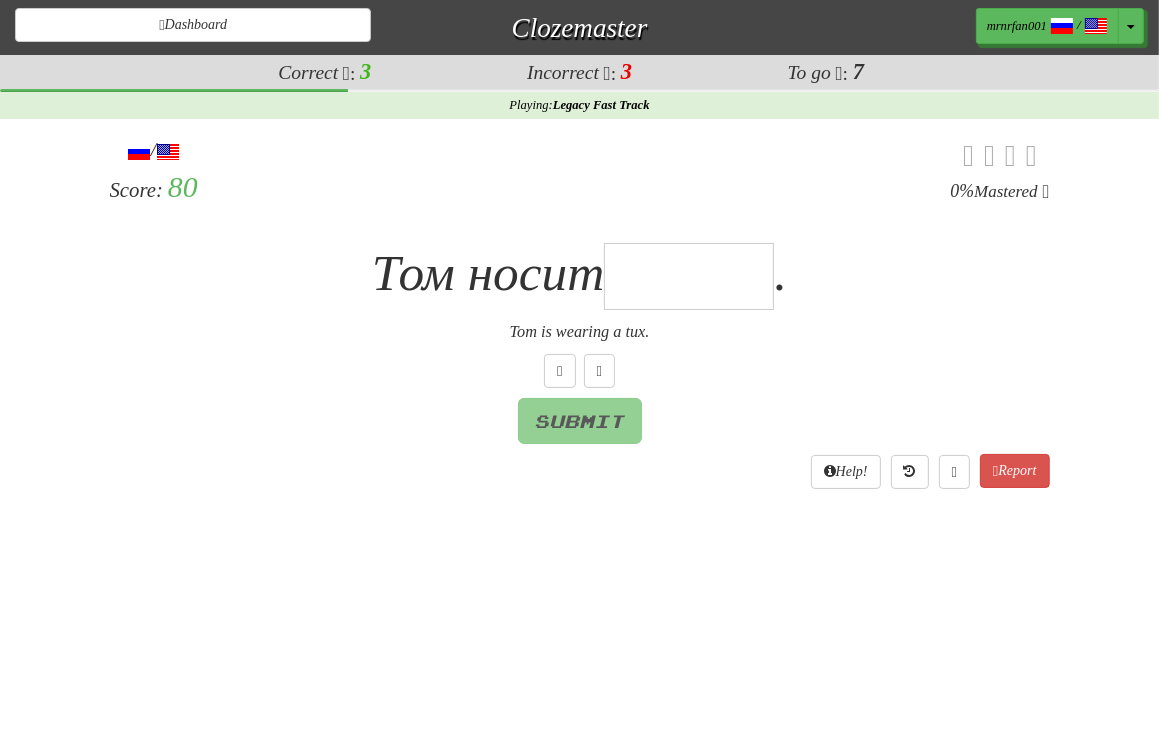 type on "*******" 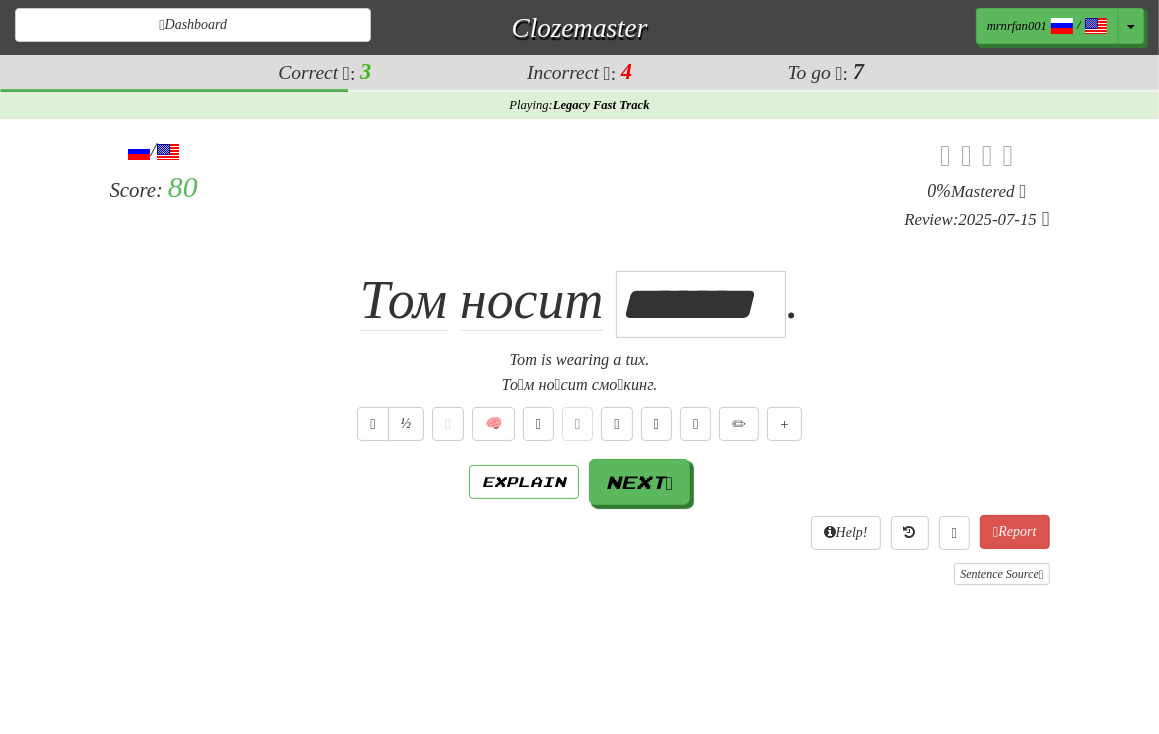 click on "Tom is wearing a tux." at bounding box center (580, 360) 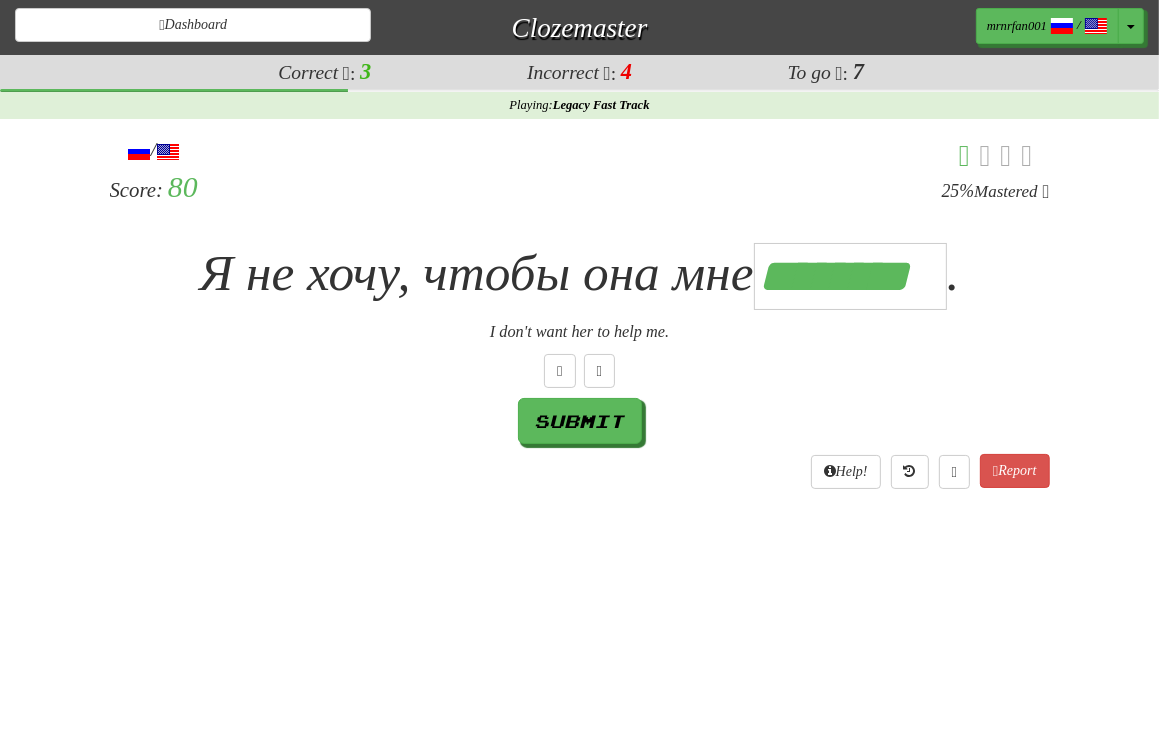 type on "********" 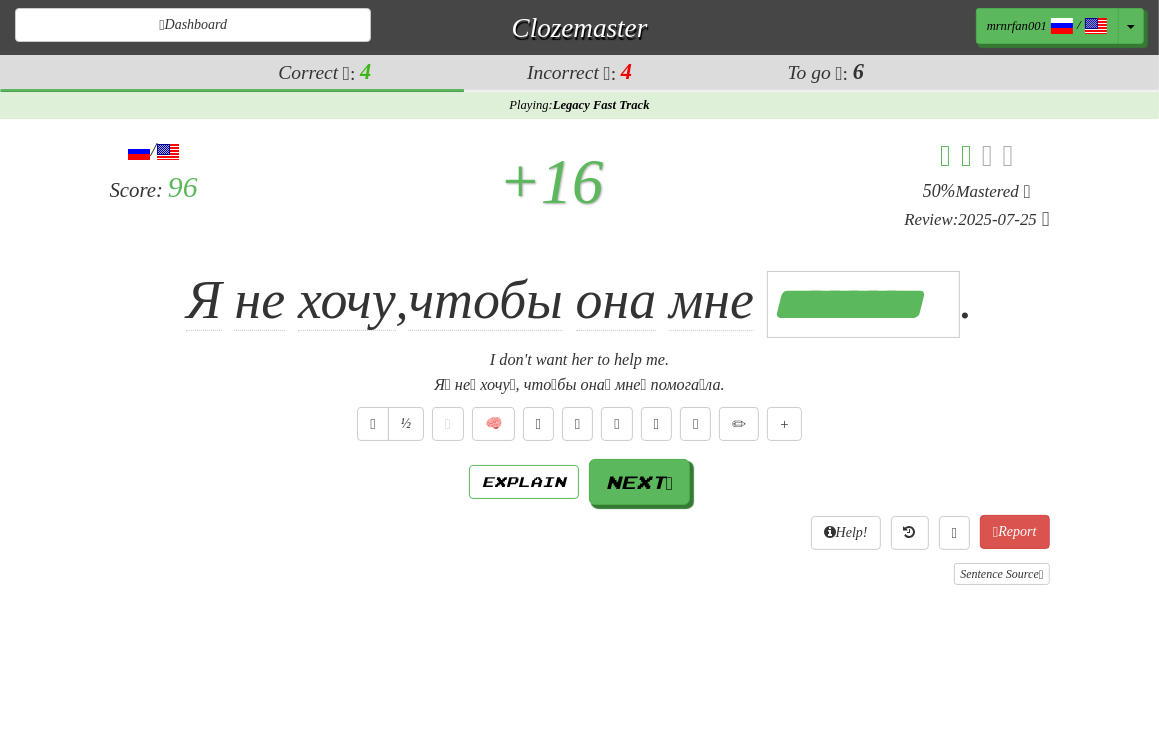 click on "/ Score: 96 + 16 50 % Mastered Review: 2025-07-25 Я не хочу , чтобы она мне ******** . I don't want her to help me. Я́ не́ хочу́, что́бы она́ мне́ помога́ла. ½ 🧠 Explain Next Help! Report Sentence Source" at bounding box center [580, 360] 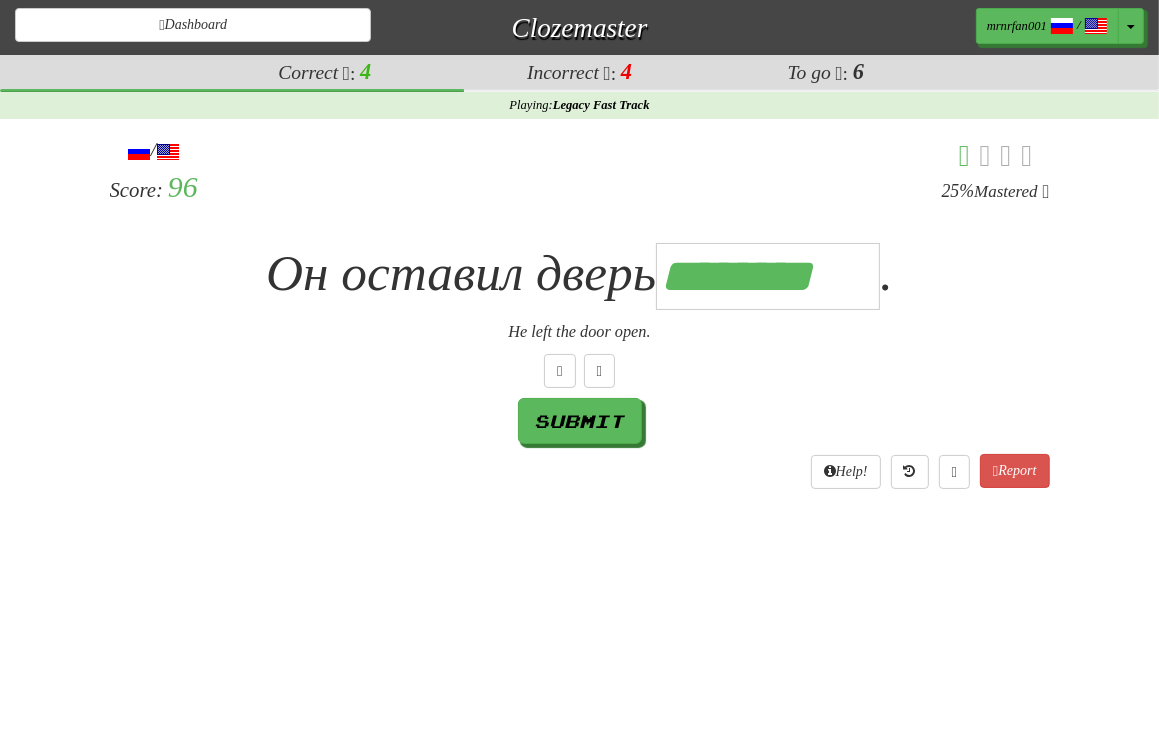 scroll, scrollTop: 0, scrollLeft: 7, axis: horizontal 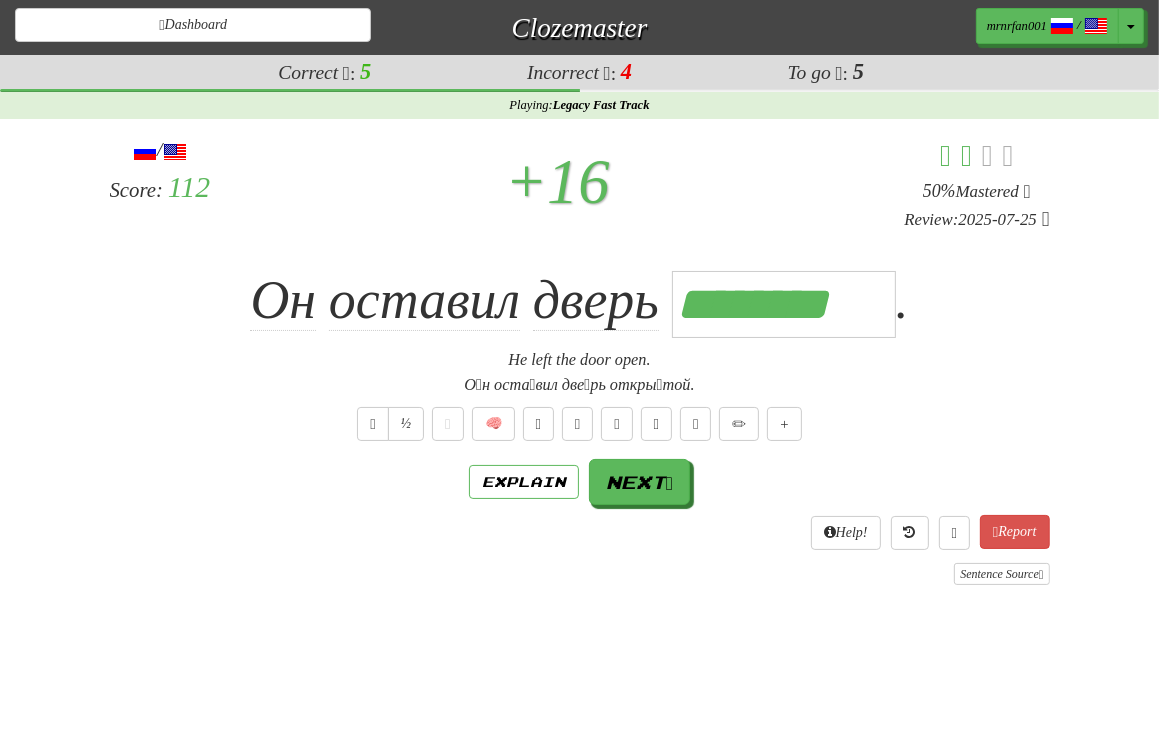 click on "½ 🧠" at bounding box center (580, 424) 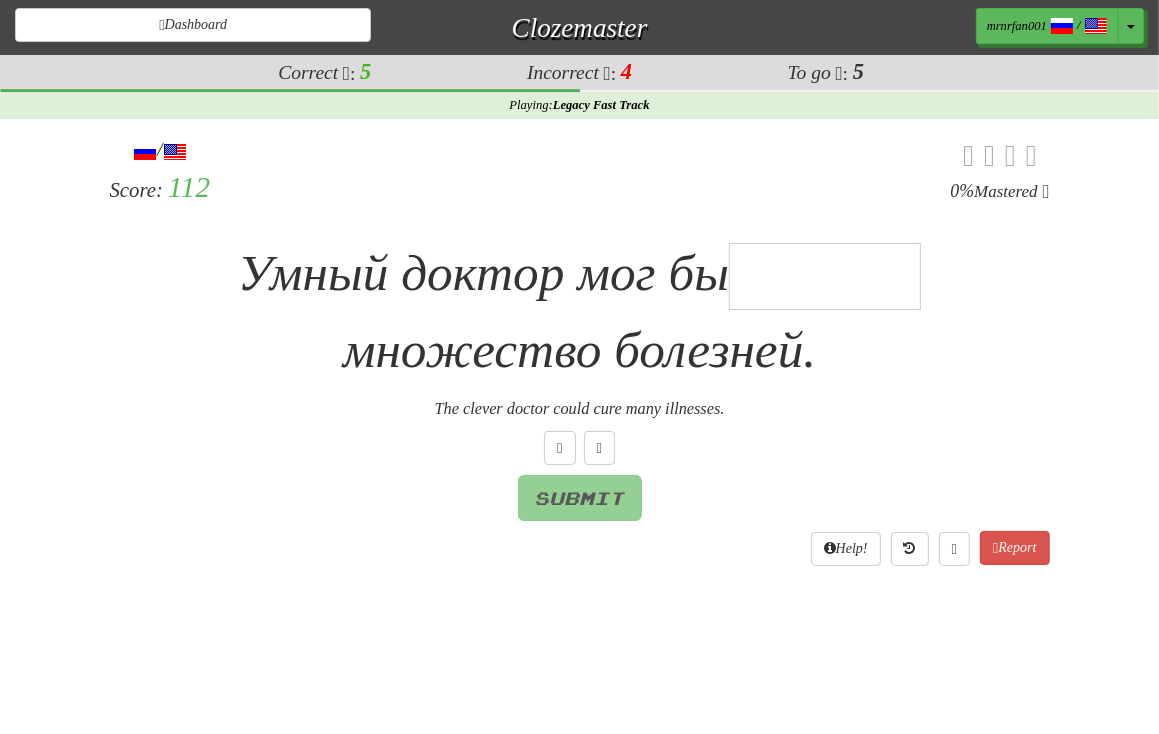 click at bounding box center (825, 276) 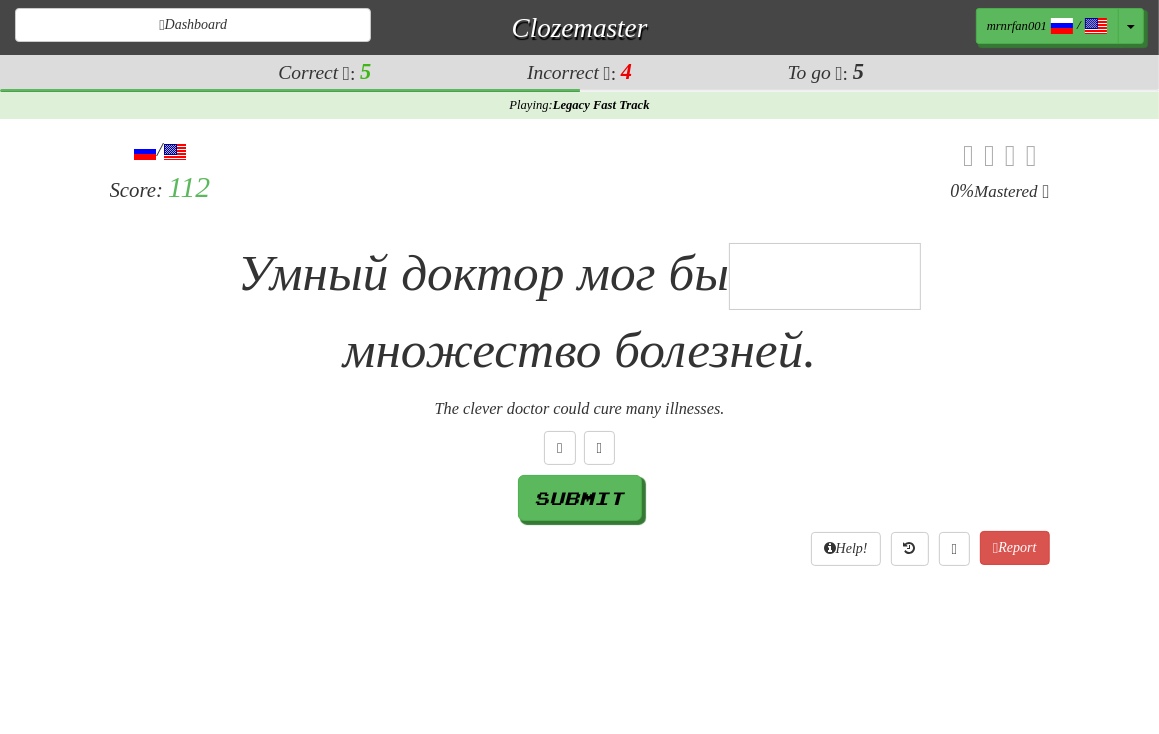 type on "*" 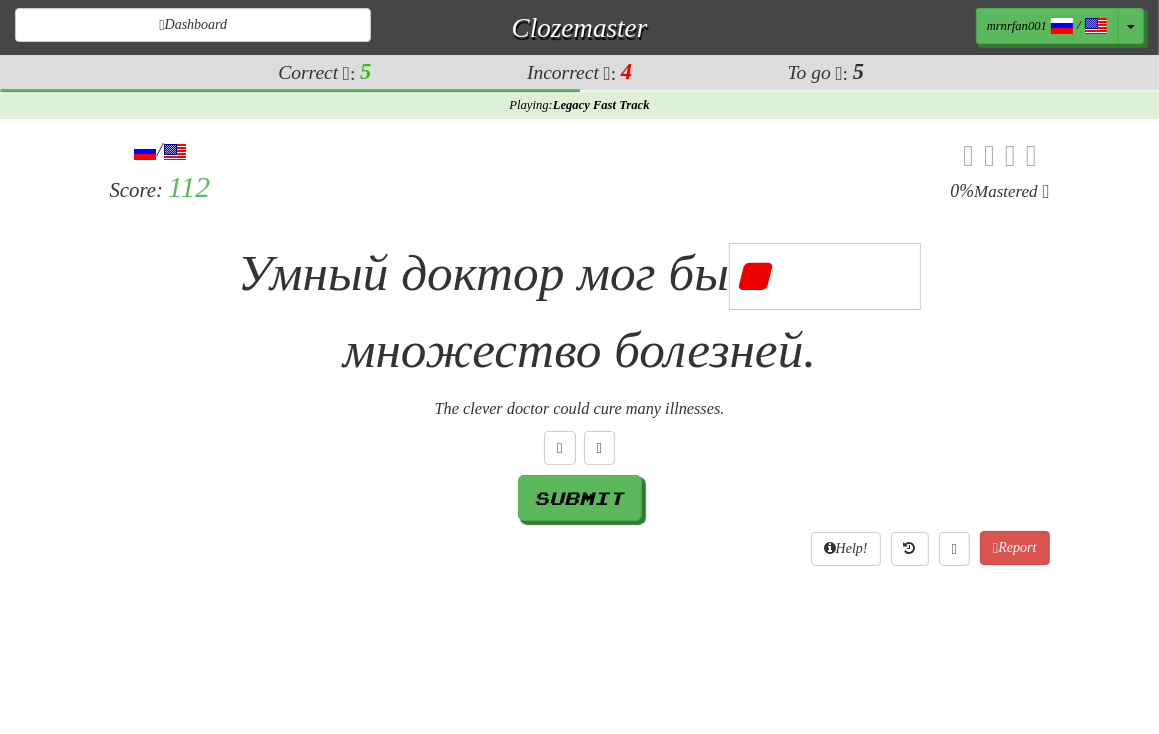 type on "*" 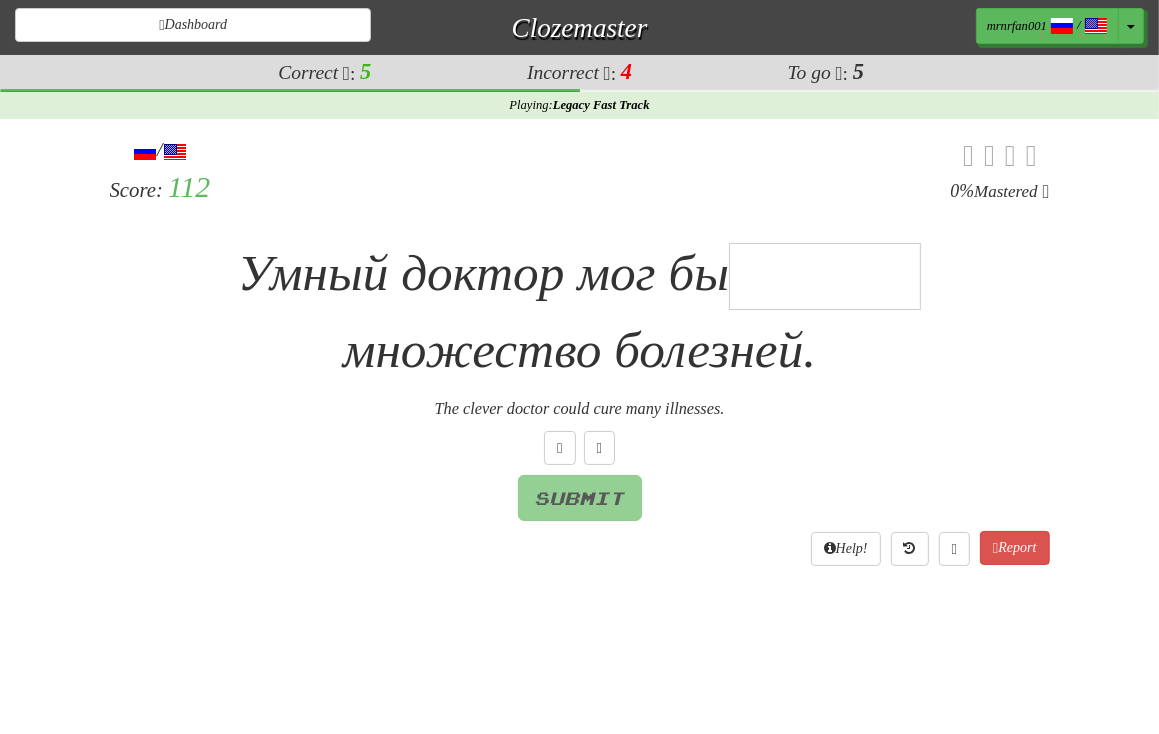 type on "*" 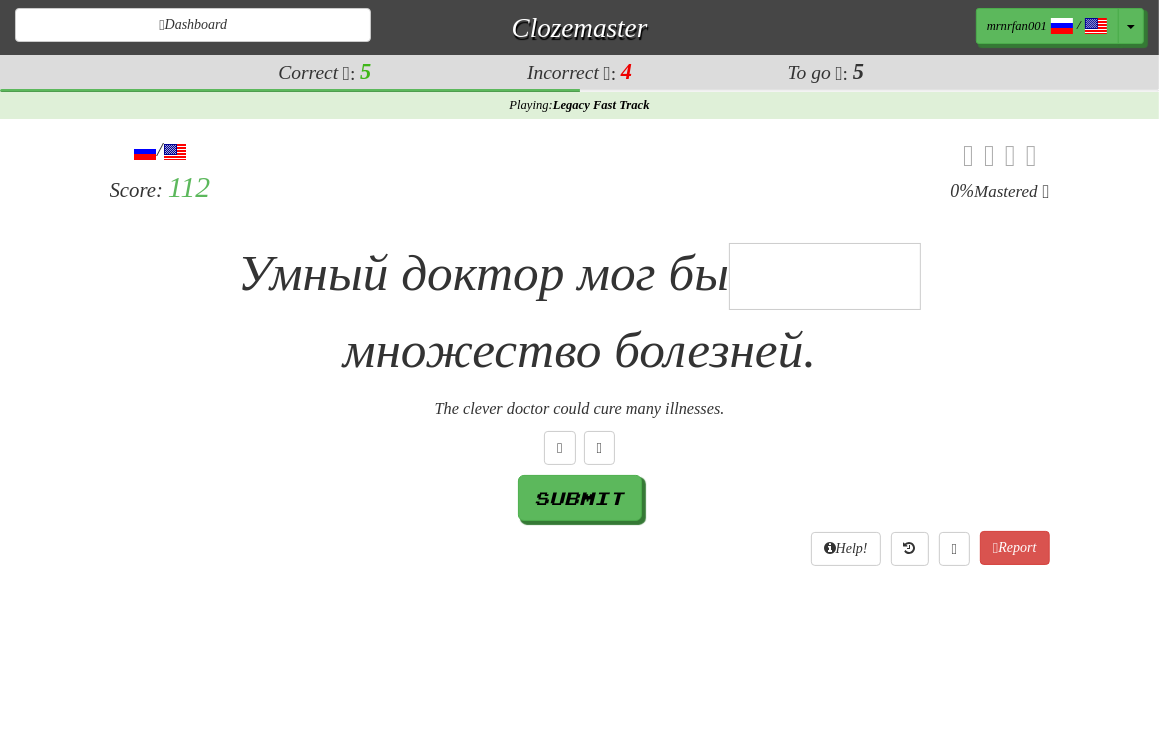 type on "*" 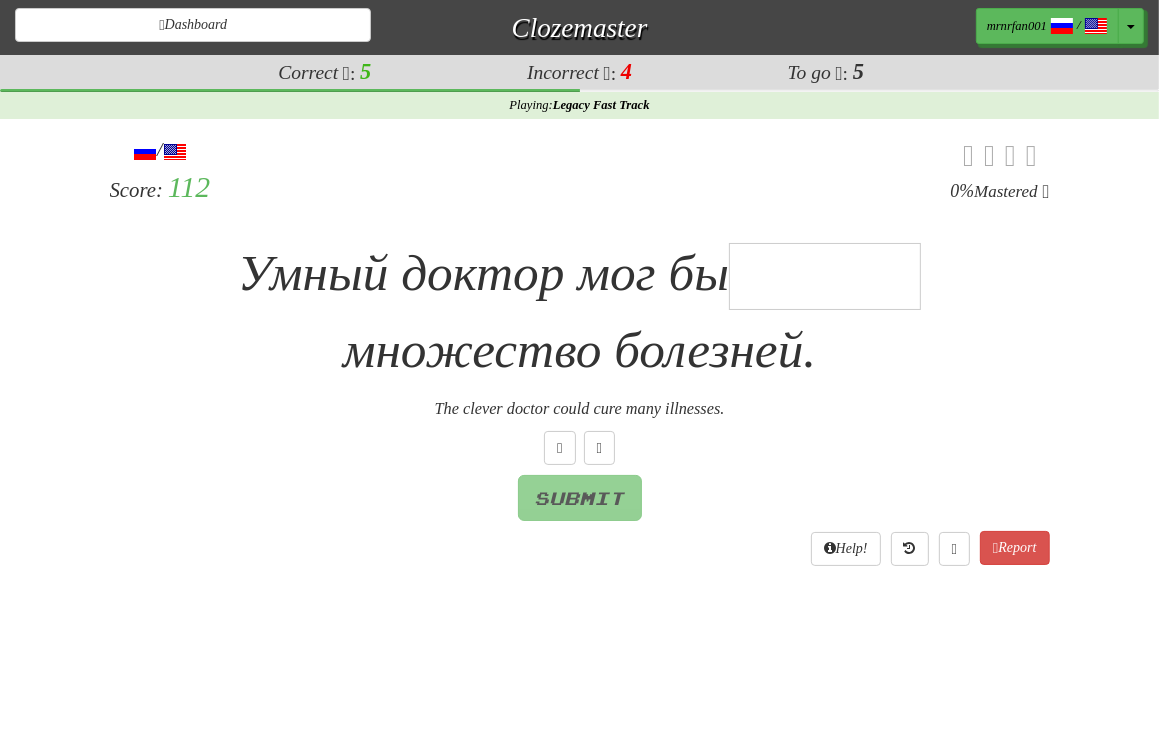 type on "*" 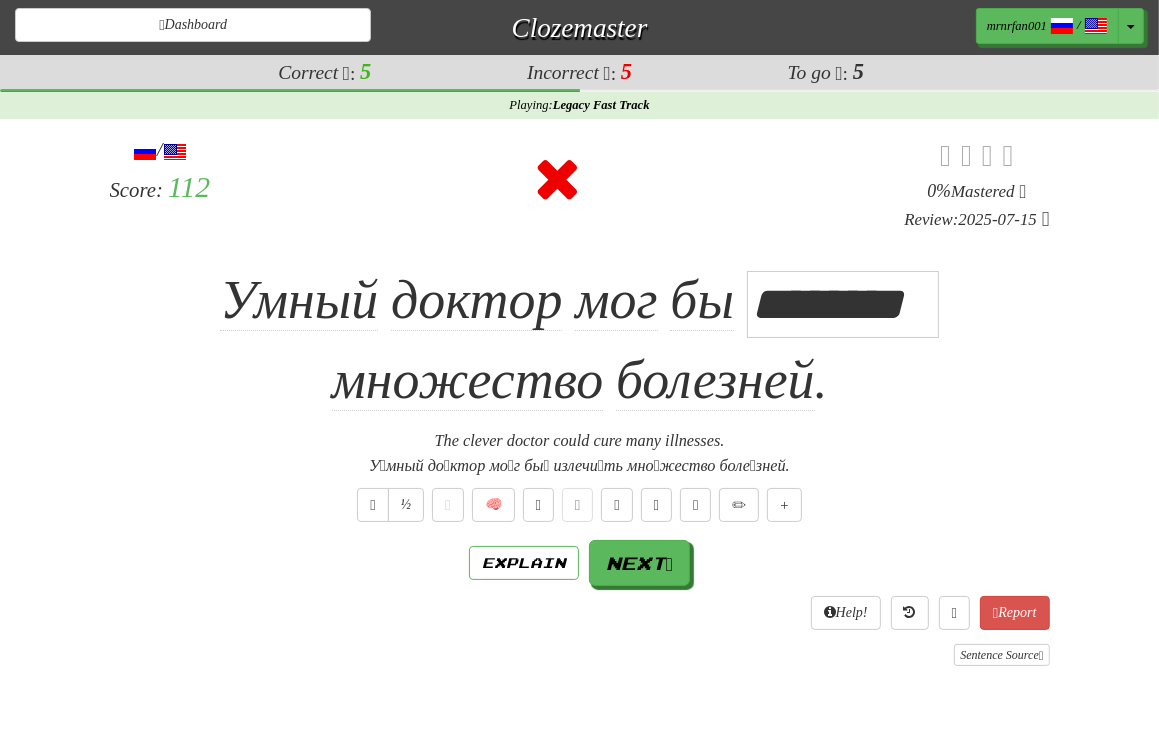 click on "Умный доктор мог бы ******** множество болезней ." at bounding box center (580, 341) 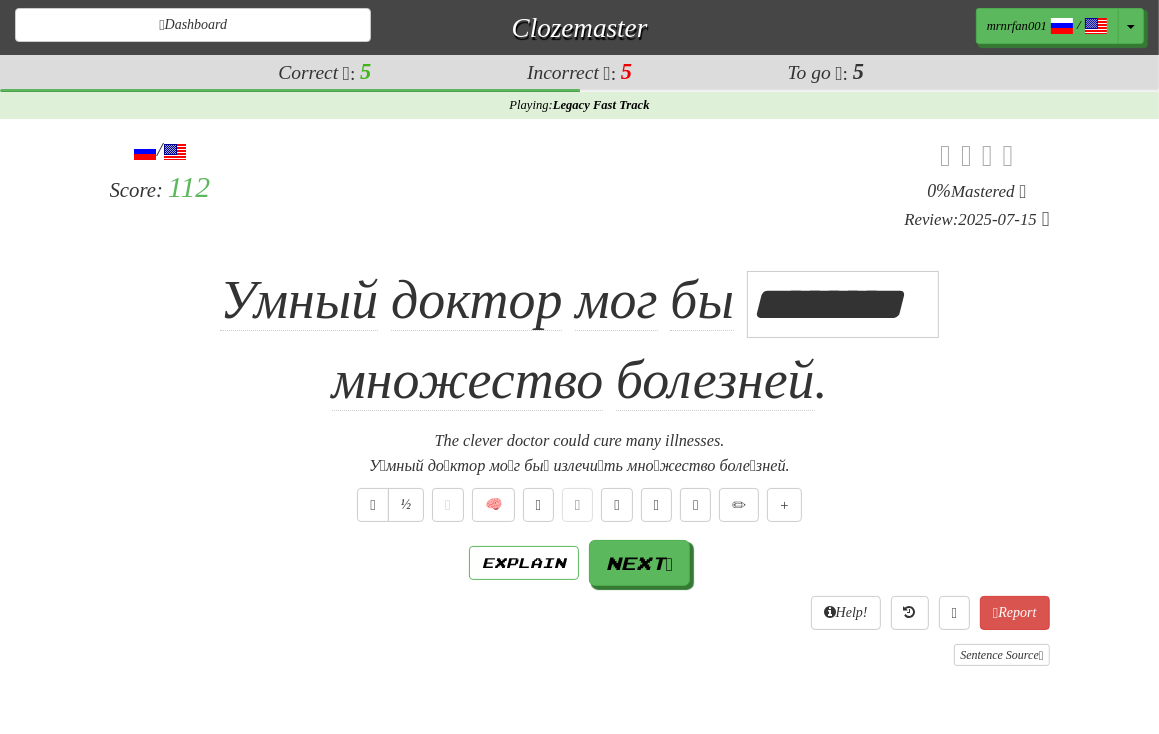 click on "/ Score: 112 0 % Mastered Review: 2025-07-15 Умный доктор мог бы ******** множество болезней . The clever doctor could cure many illnesses. У́мный до́ктор мо́г бы́ излечи́ть мно́жество боле́зней. ½ 🧠 Explain Next Help! Report Sentence Source" at bounding box center [580, 409] 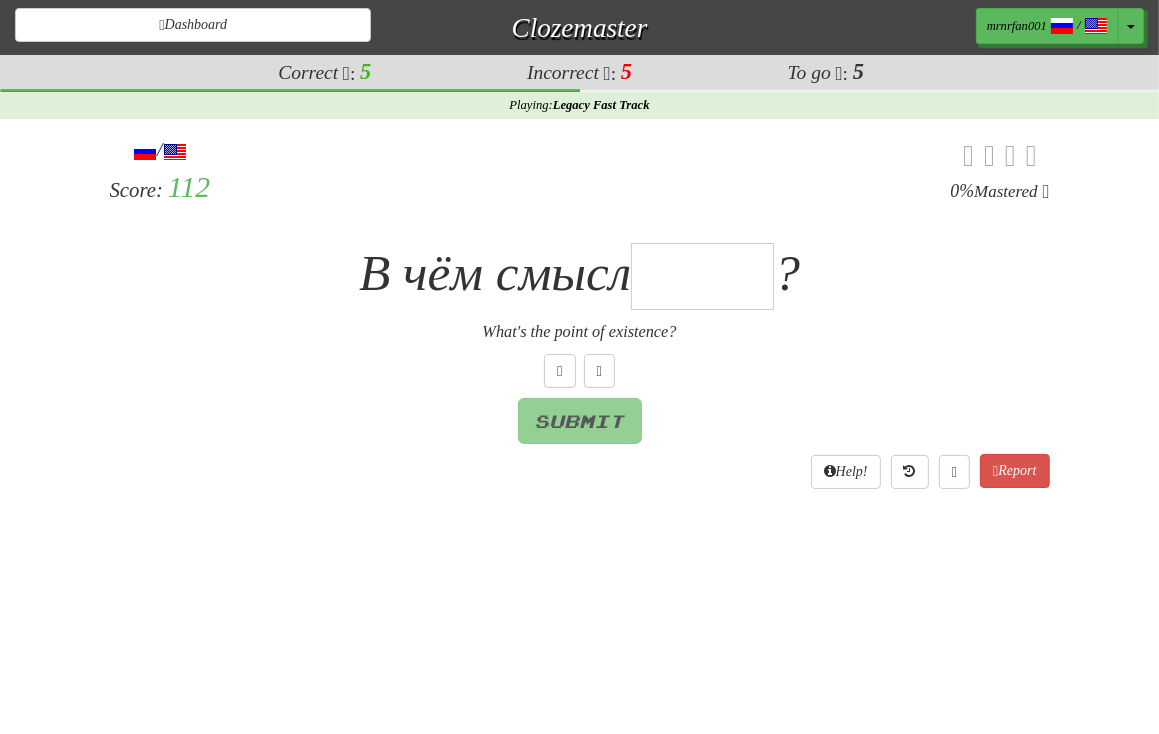 type on "*" 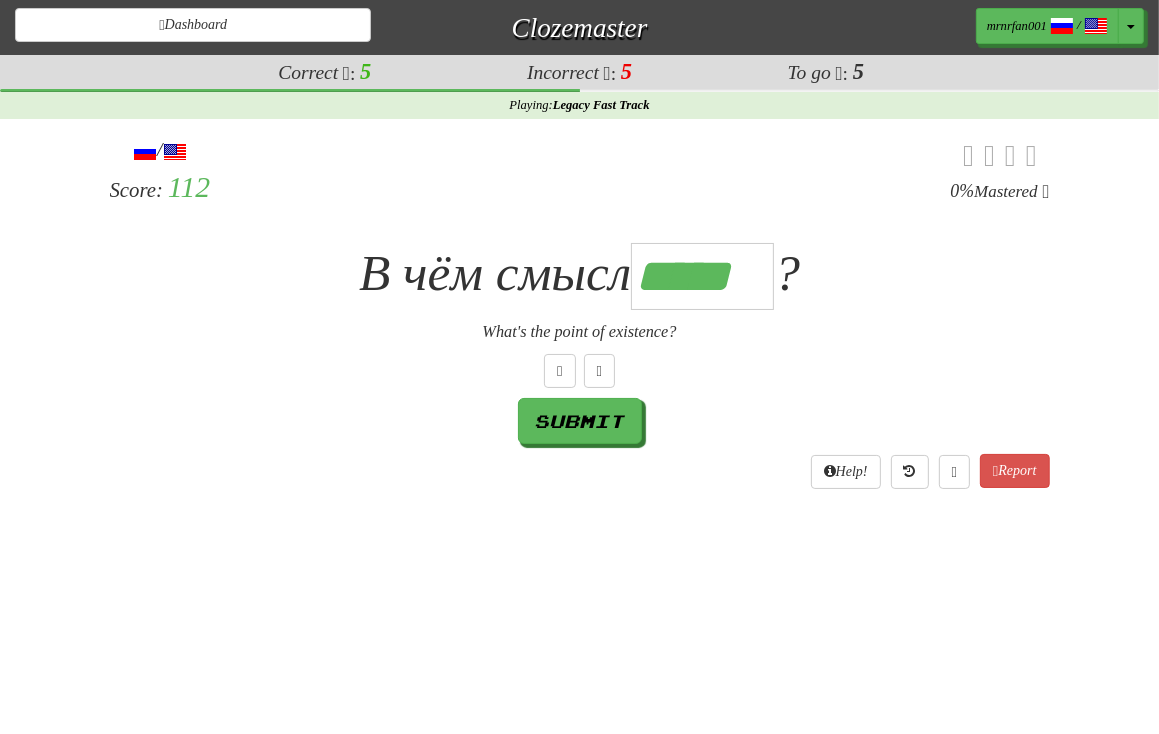 type on "*****" 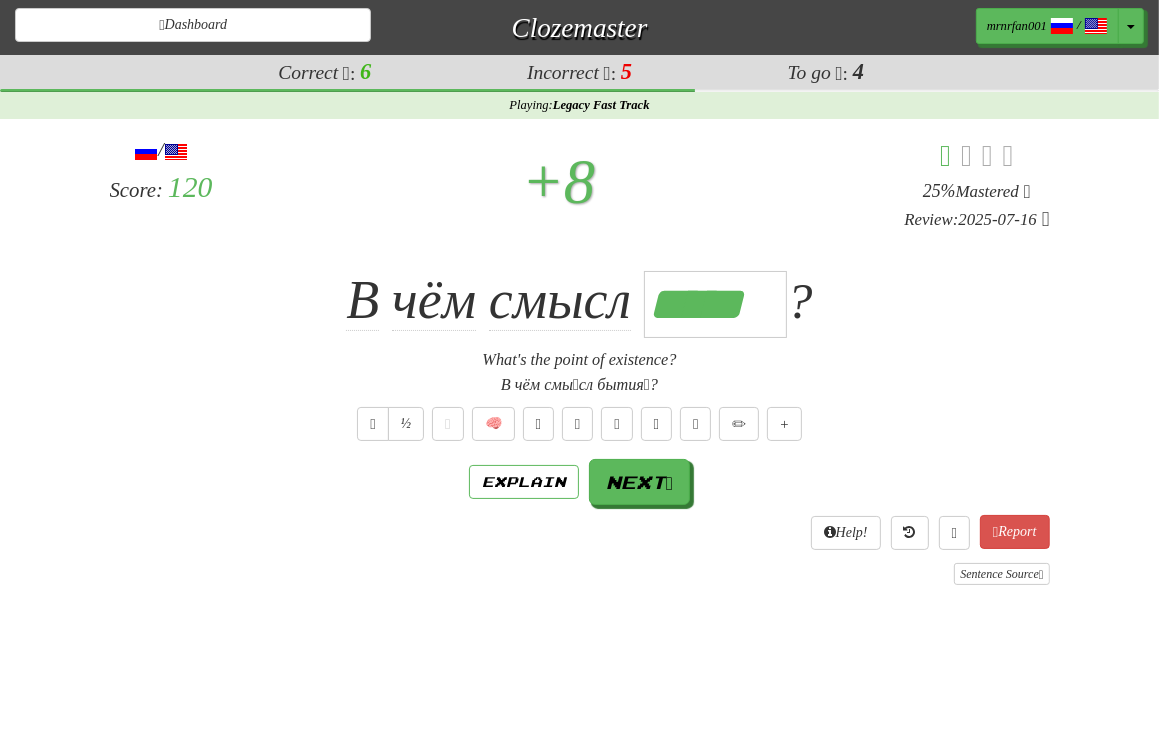 click on "В   чём   смысл   ***** ?" at bounding box center [580, 300] 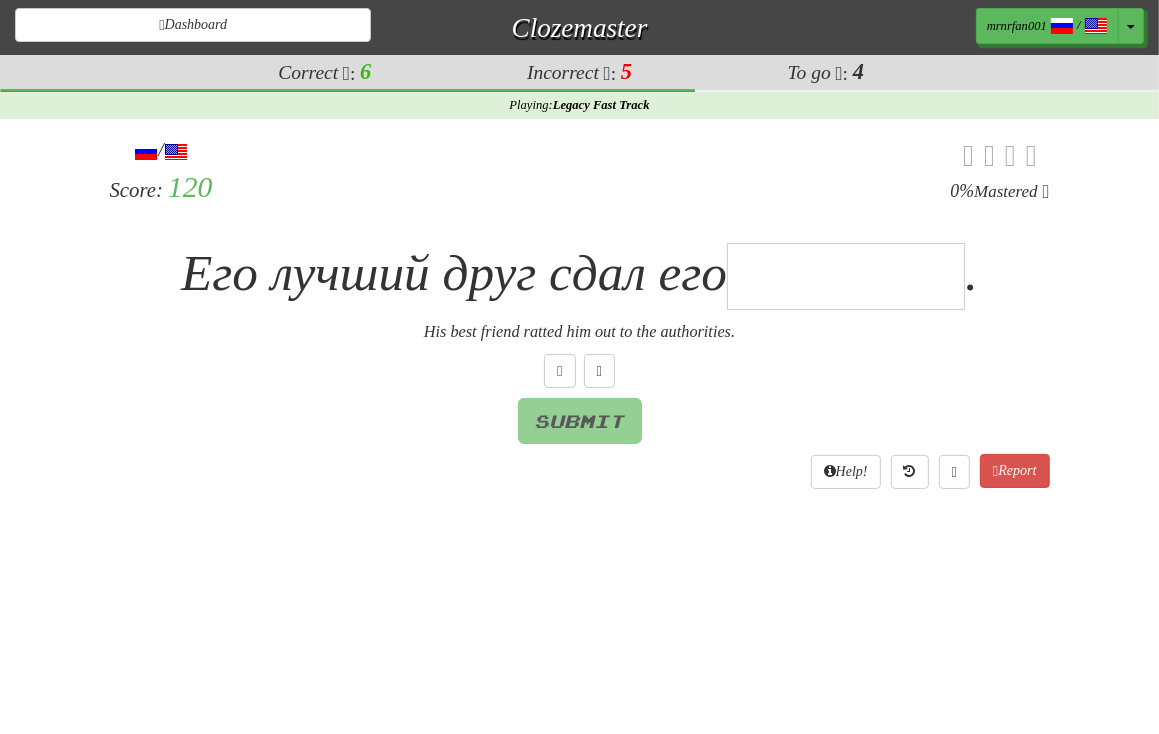type on "*" 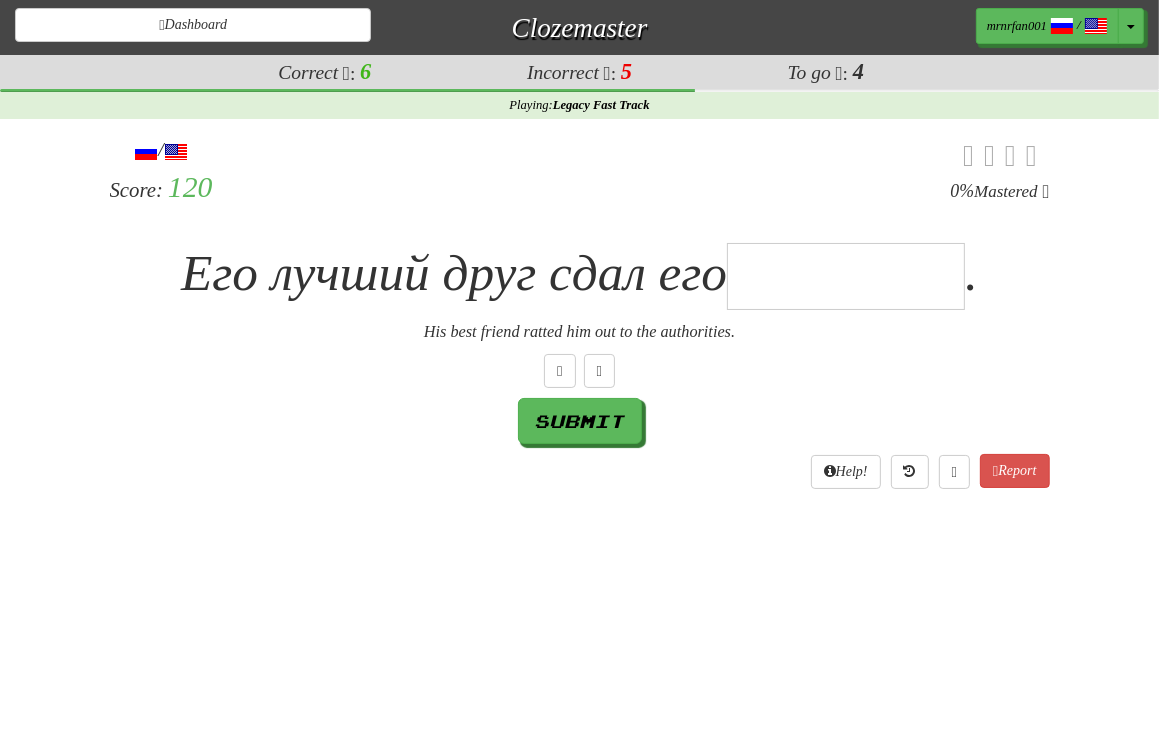 type on "*" 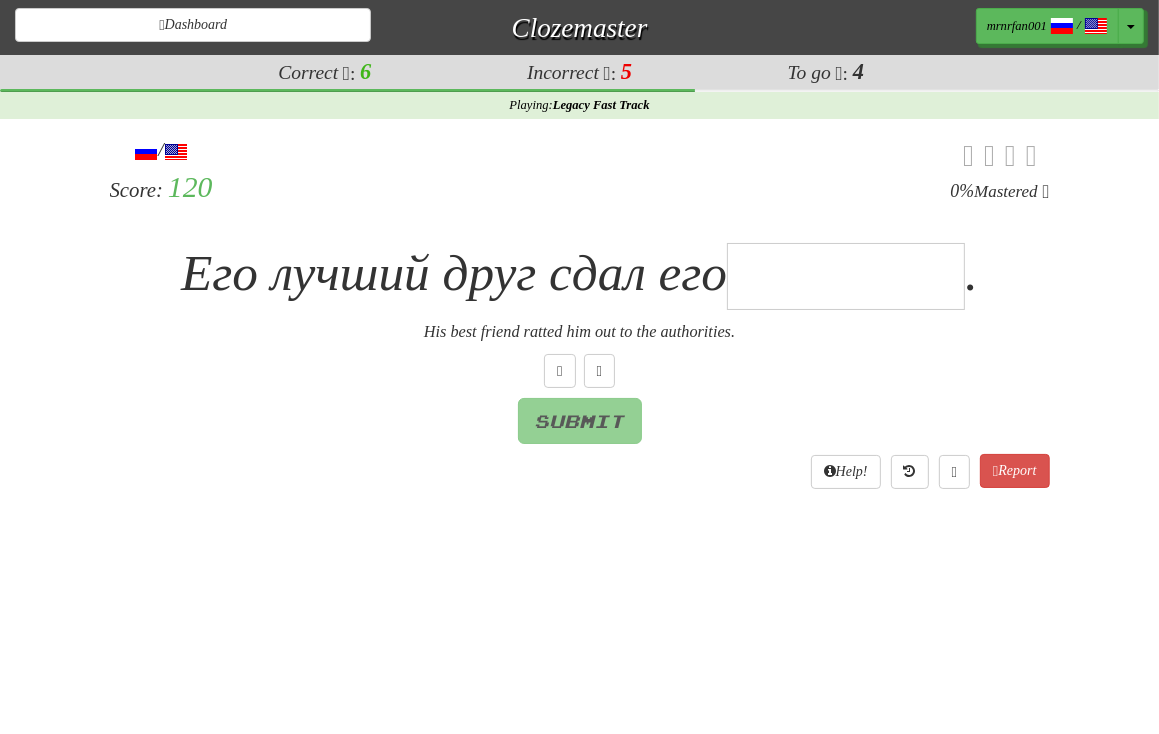 type on "*" 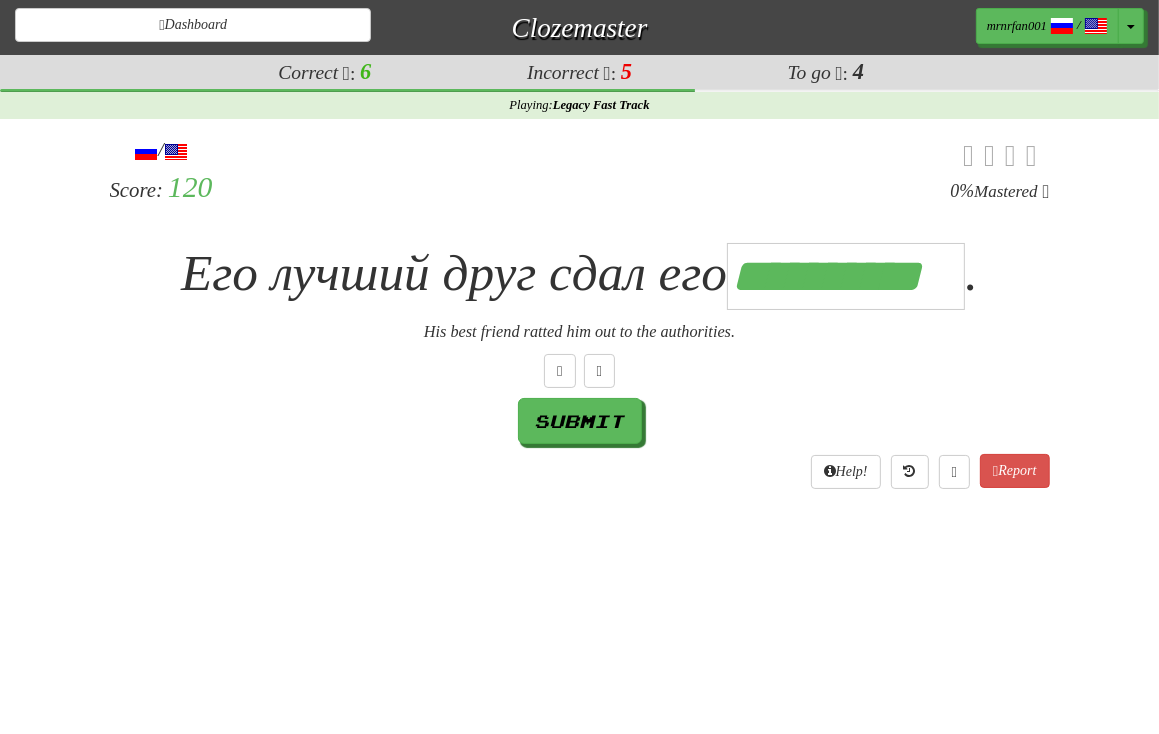 scroll, scrollTop: 0, scrollLeft: 8, axis: horizontal 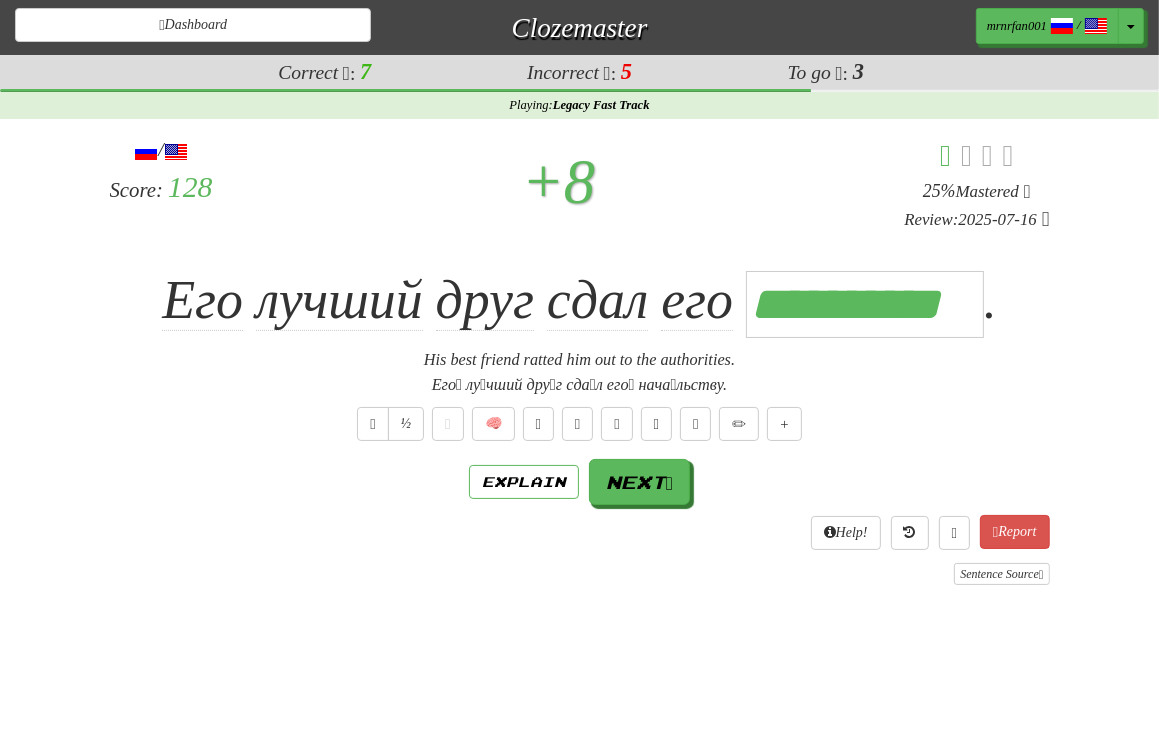 click on "½ 🧠" at bounding box center (580, 424) 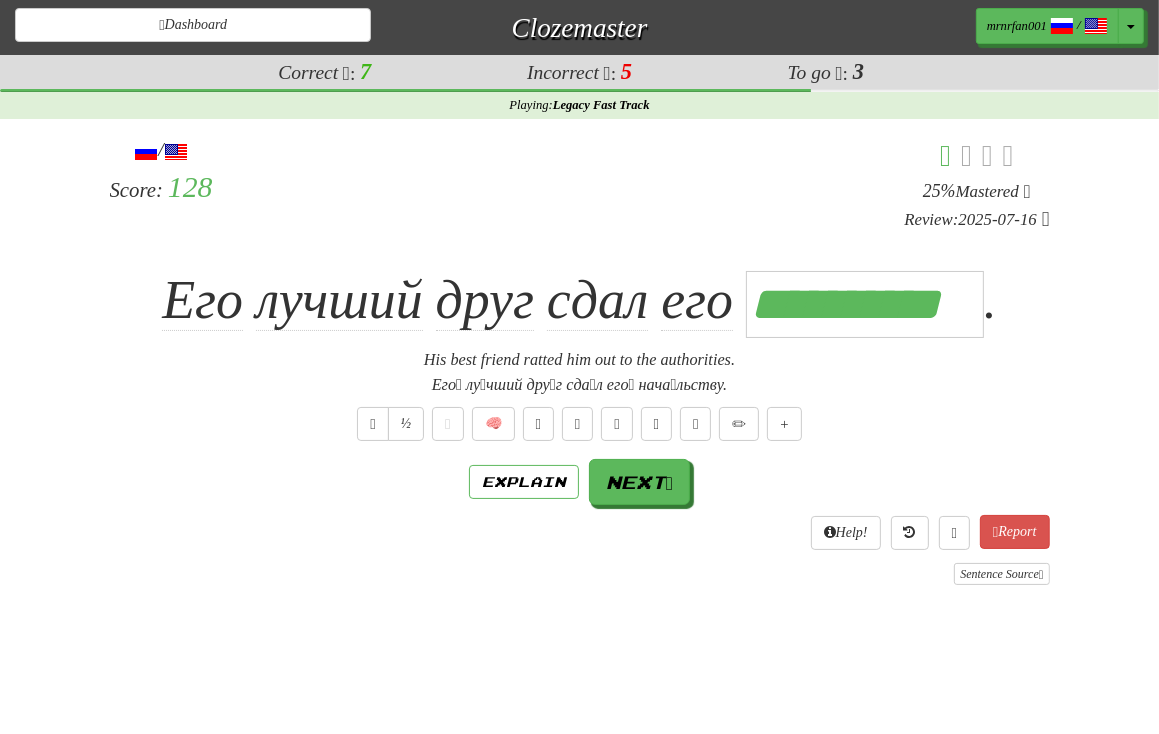 click on "½ 🧠" at bounding box center [580, 424] 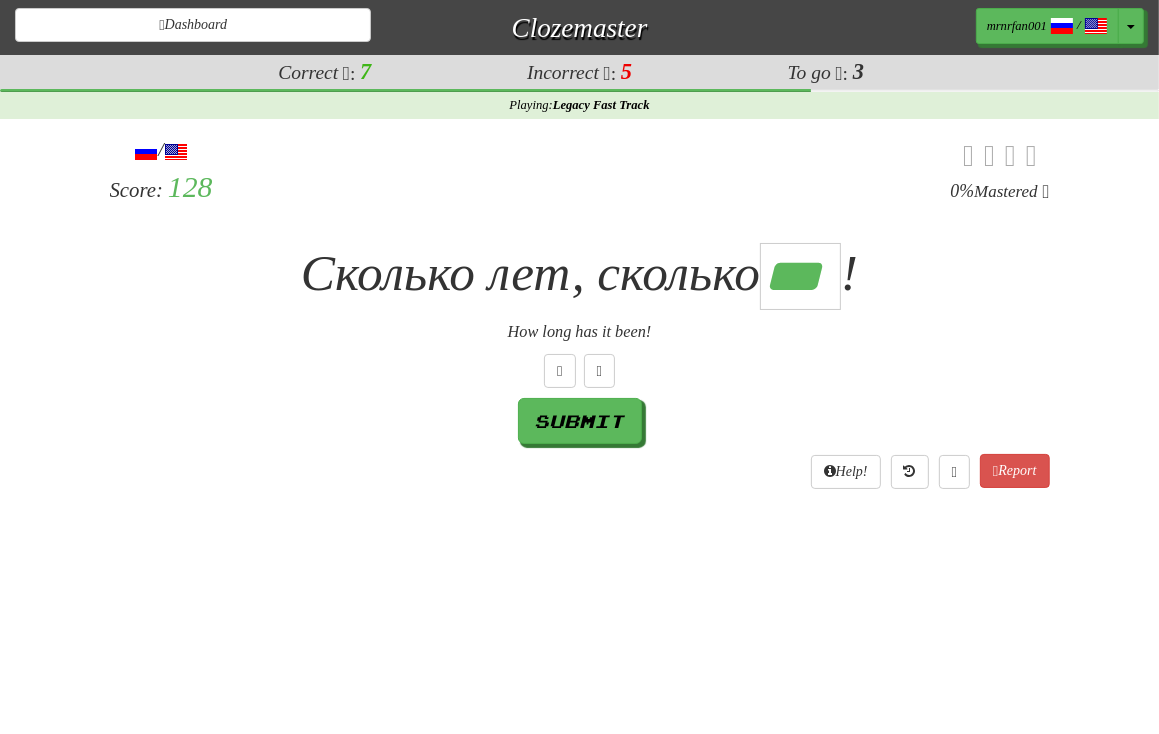 scroll, scrollTop: 0, scrollLeft: 0, axis: both 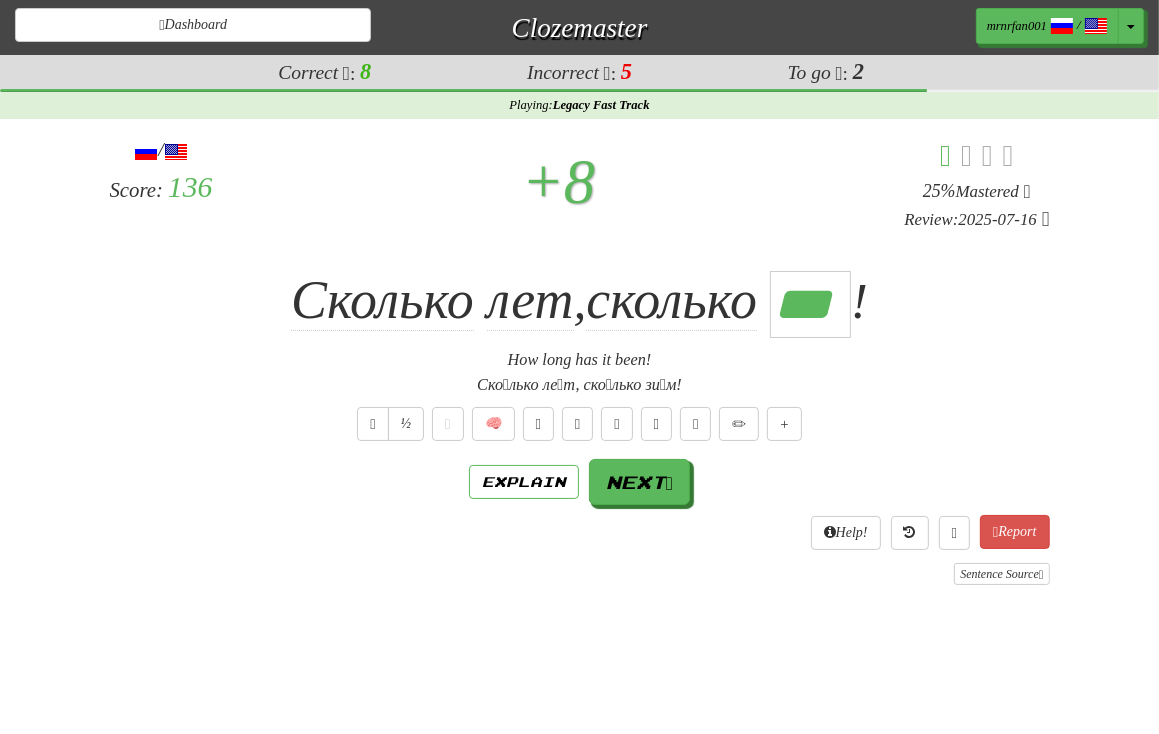click on "/ Score: 136 + 8 25 % Mastered Review: 2025-07-16 Ско́лько ле́т, ско́лько *** ! How long has it been! Ско́лько ле́т, ско́лько зи́м! ½ 🧠 Explain Next Help! Report Sentence Source" at bounding box center (580, 360) 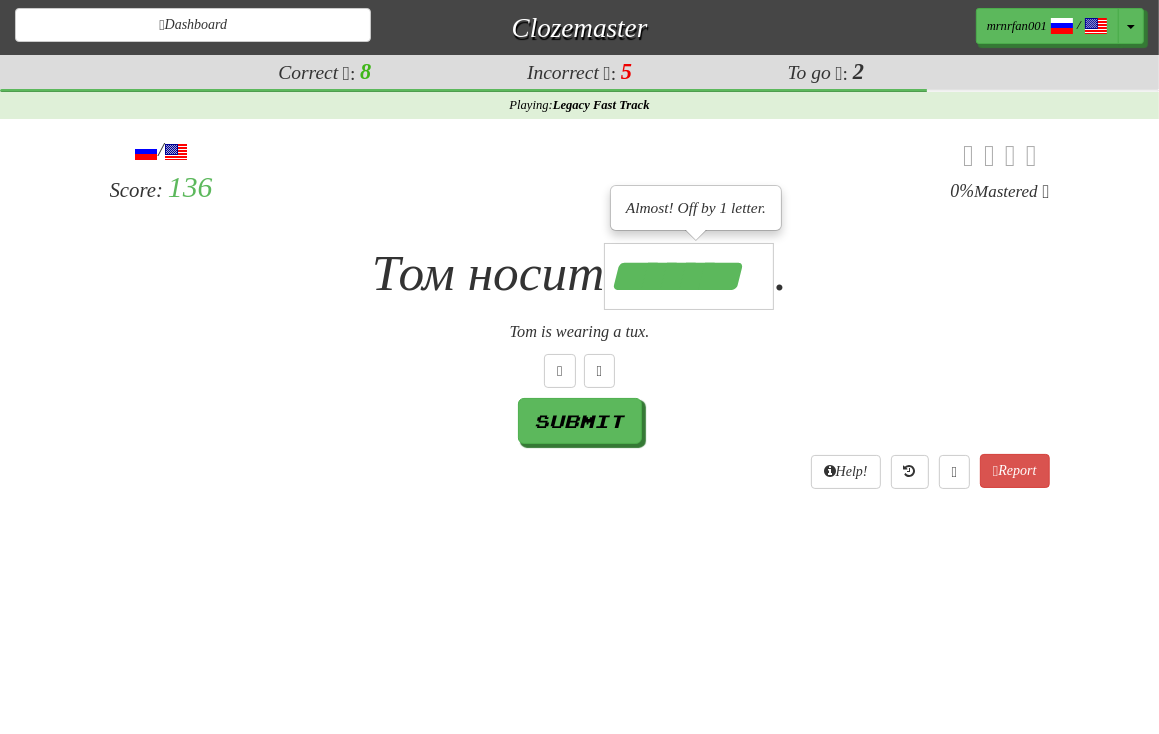 scroll, scrollTop: 0, scrollLeft: 5, axis: horizontal 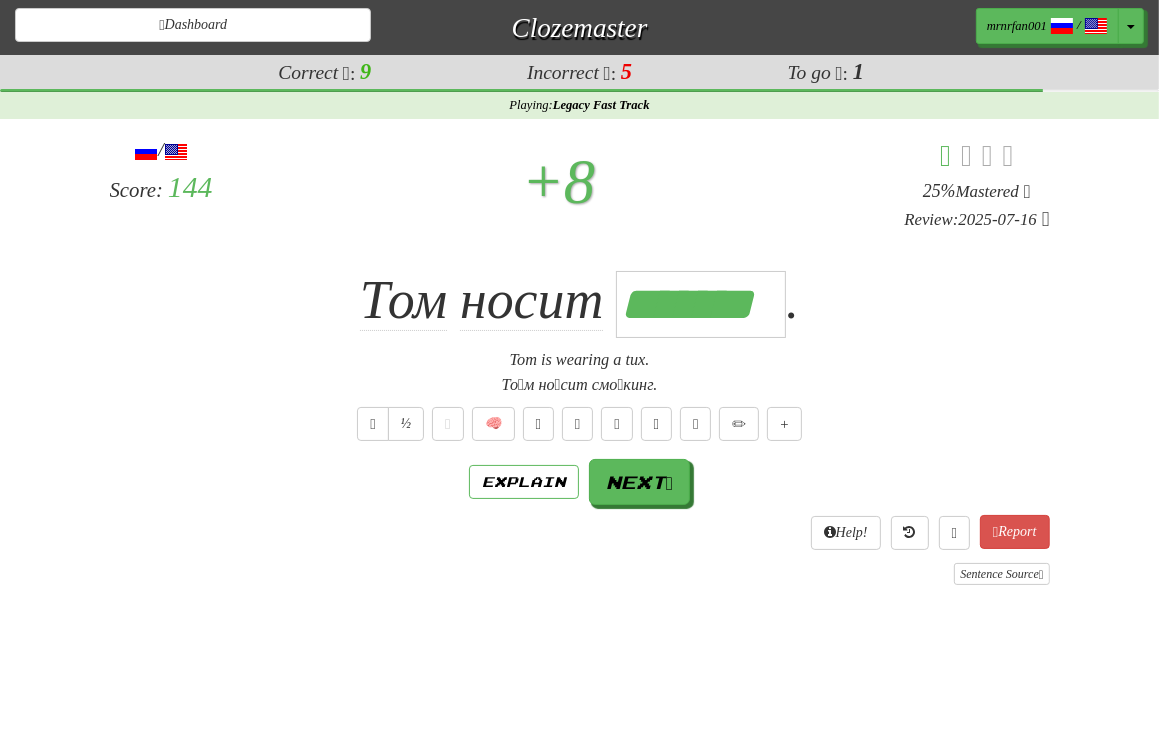 click on "/ Score: 144 + 8 25 % Mastered Review: 2025-07-16 Том носит *******. Tom is wearing a tux. То́м но́сит смо́кинг. ½ 🧠 Explain Next Help! Report Sentence Source" at bounding box center (580, 360) 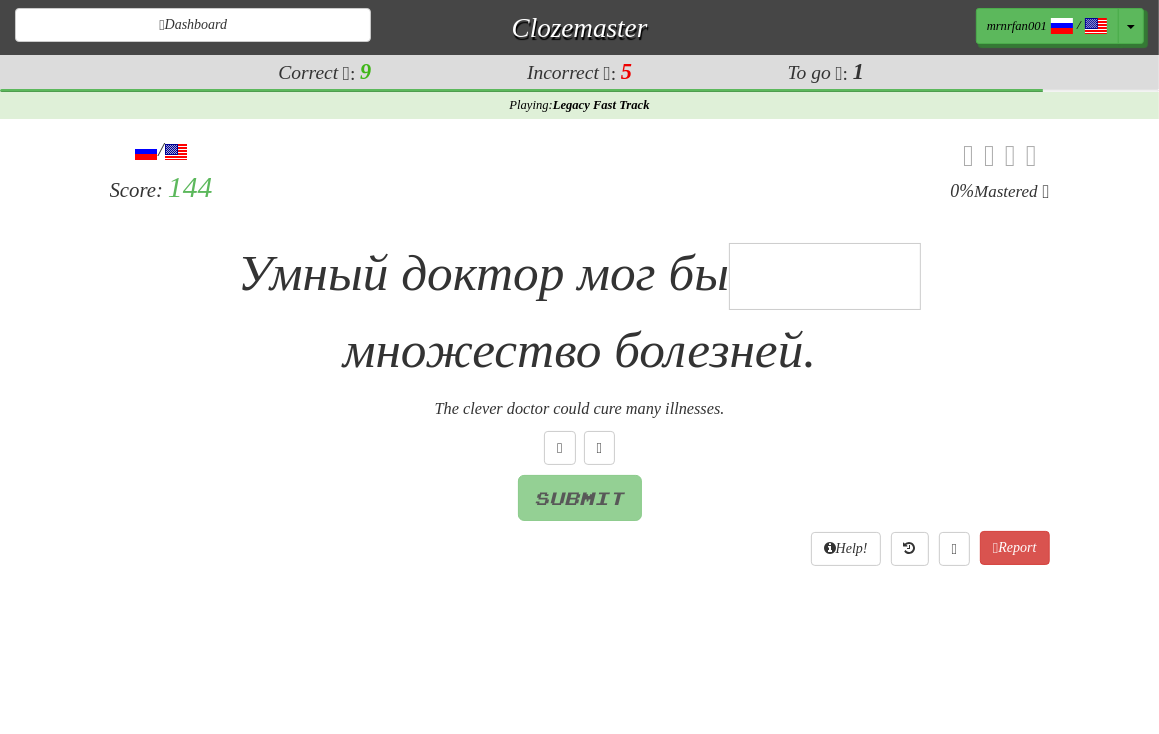 type on "*" 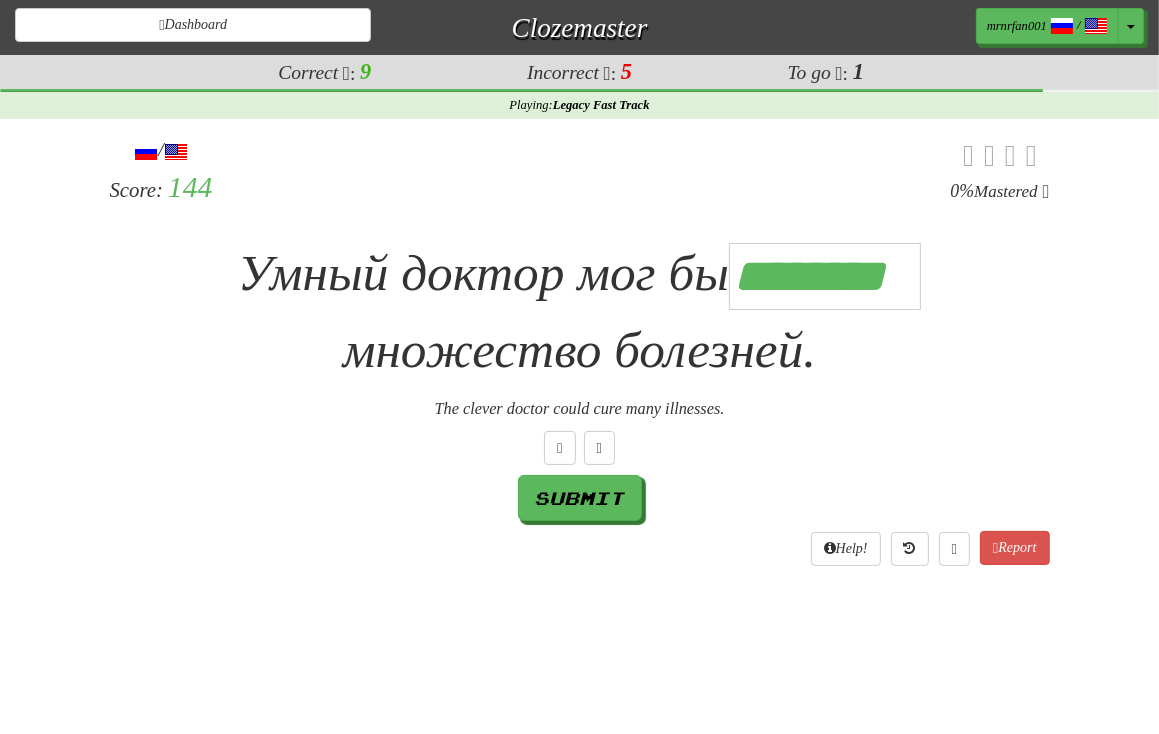type on "********" 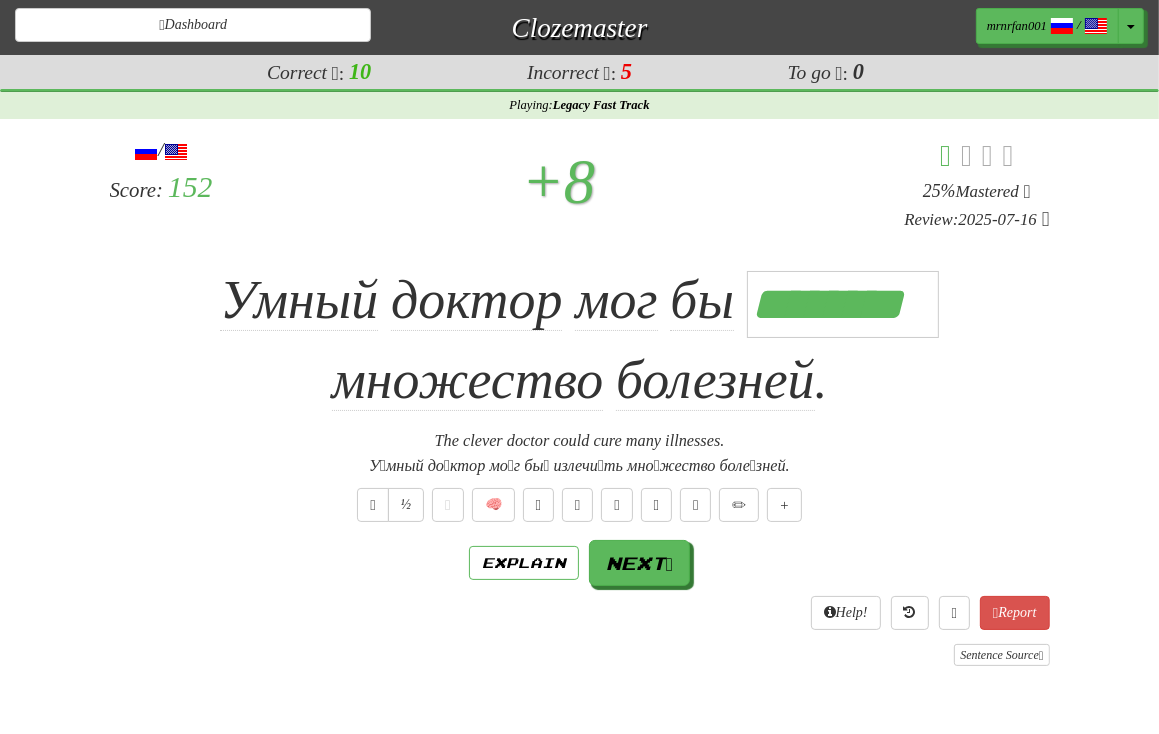 scroll, scrollTop: 0, scrollLeft: 0, axis: both 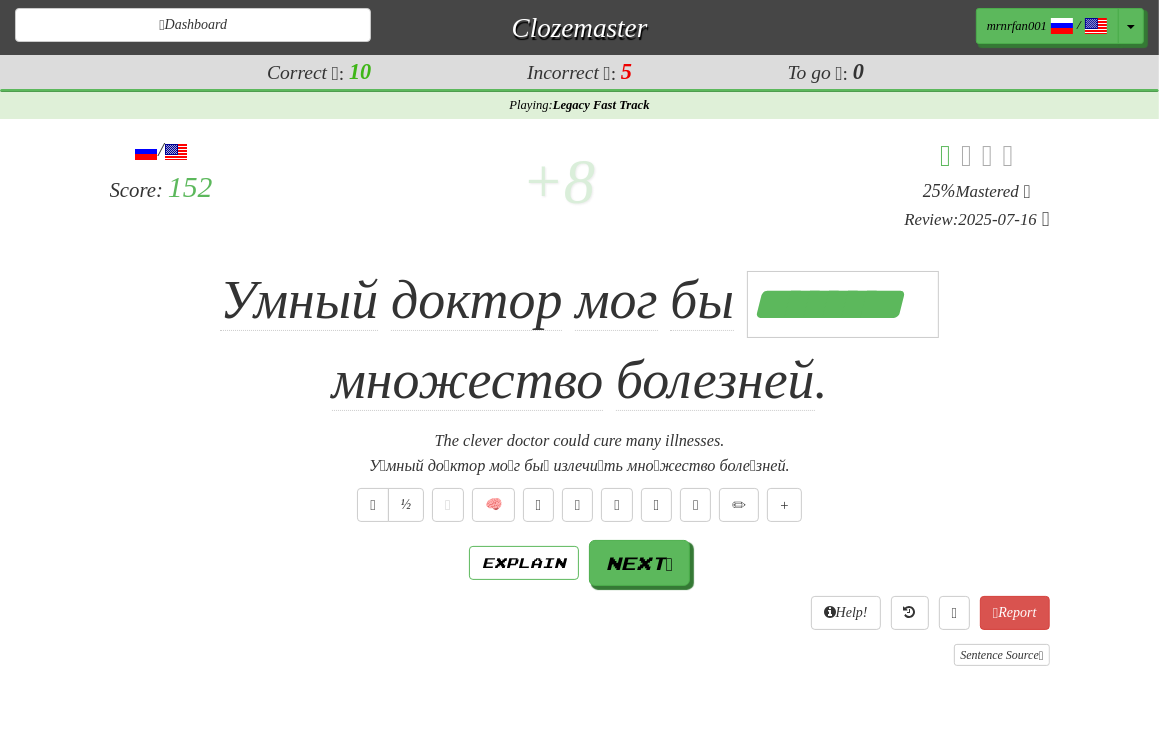 click on "Умный доктор мог бы ******** множество болезней ." at bounding box center (580, 341) 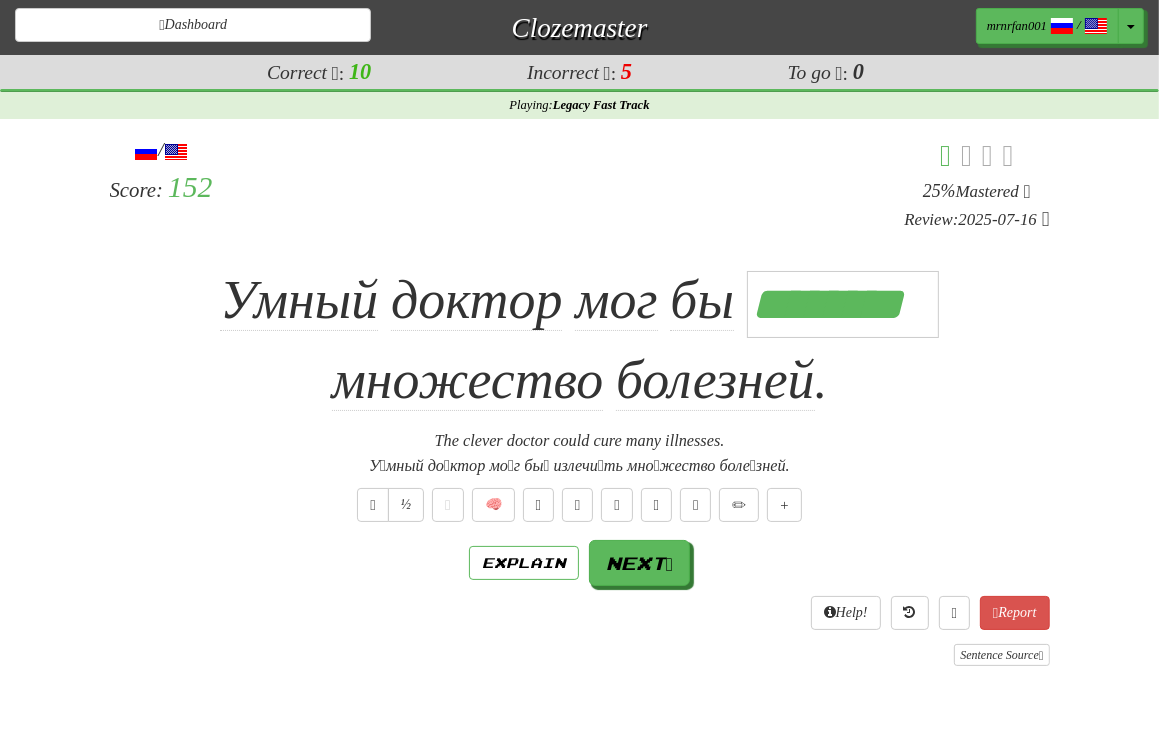 click on "Умный доктор мог бы ******** множество болезней ." at bounding box center [580, 341] 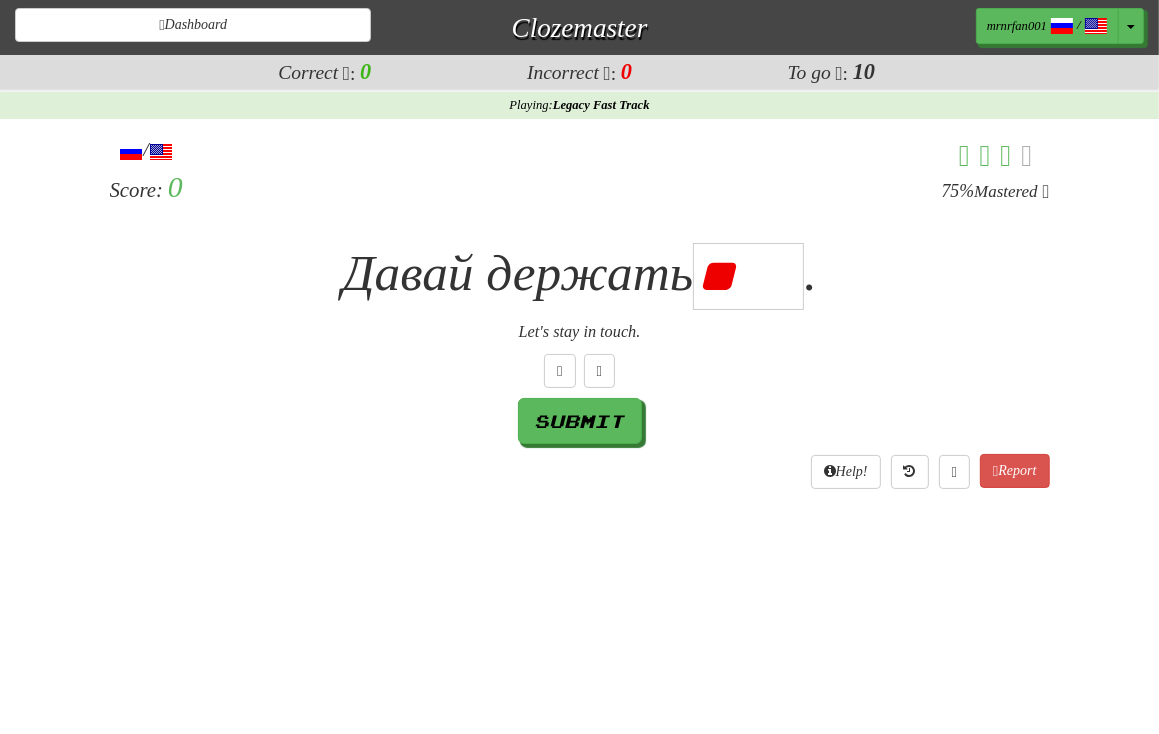 type on "*" 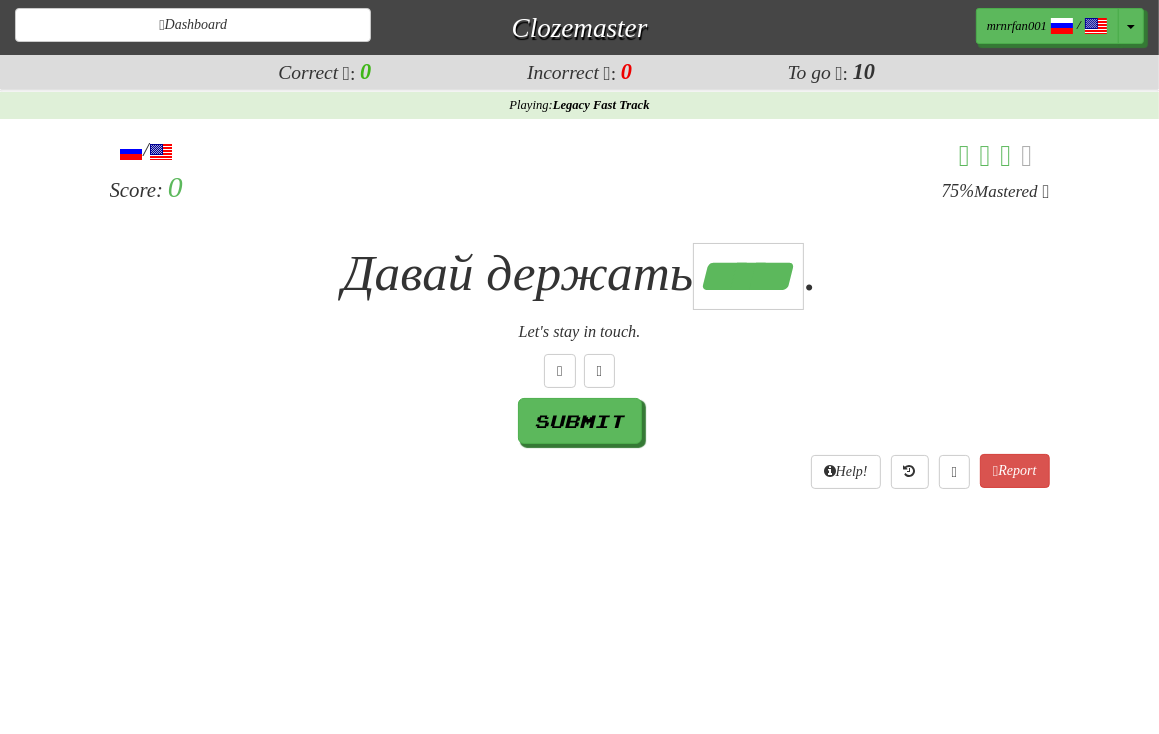 scroll, scrollTop: 0, scrollLeft: 2, axis: horizontal 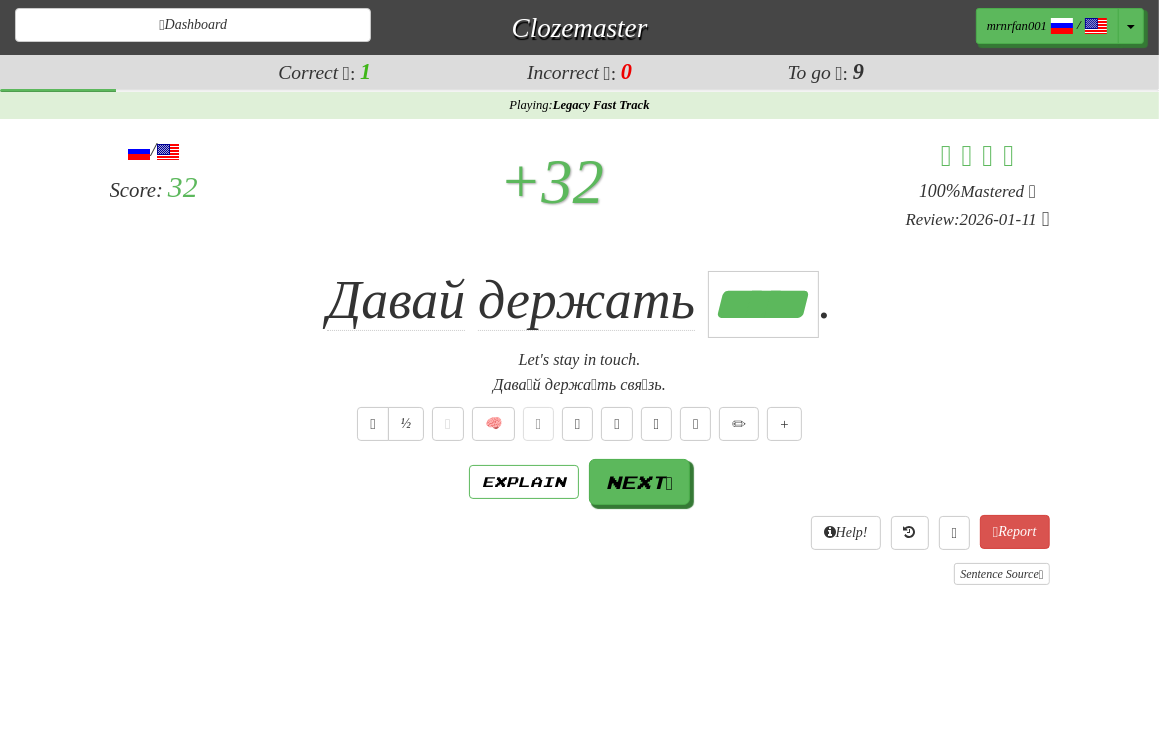 click on "½ 🧠" at bounding box center [580, 424] 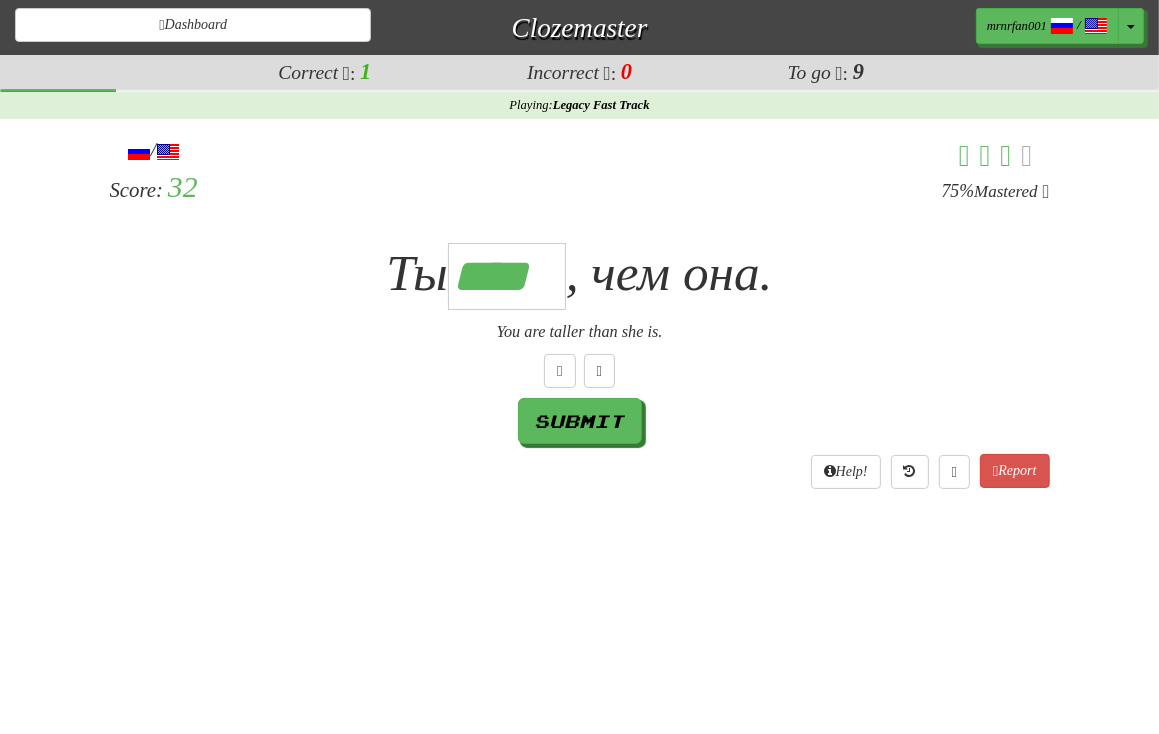 scroll, scrollTop: 0, scrollLeft: 1, axis: horizontal 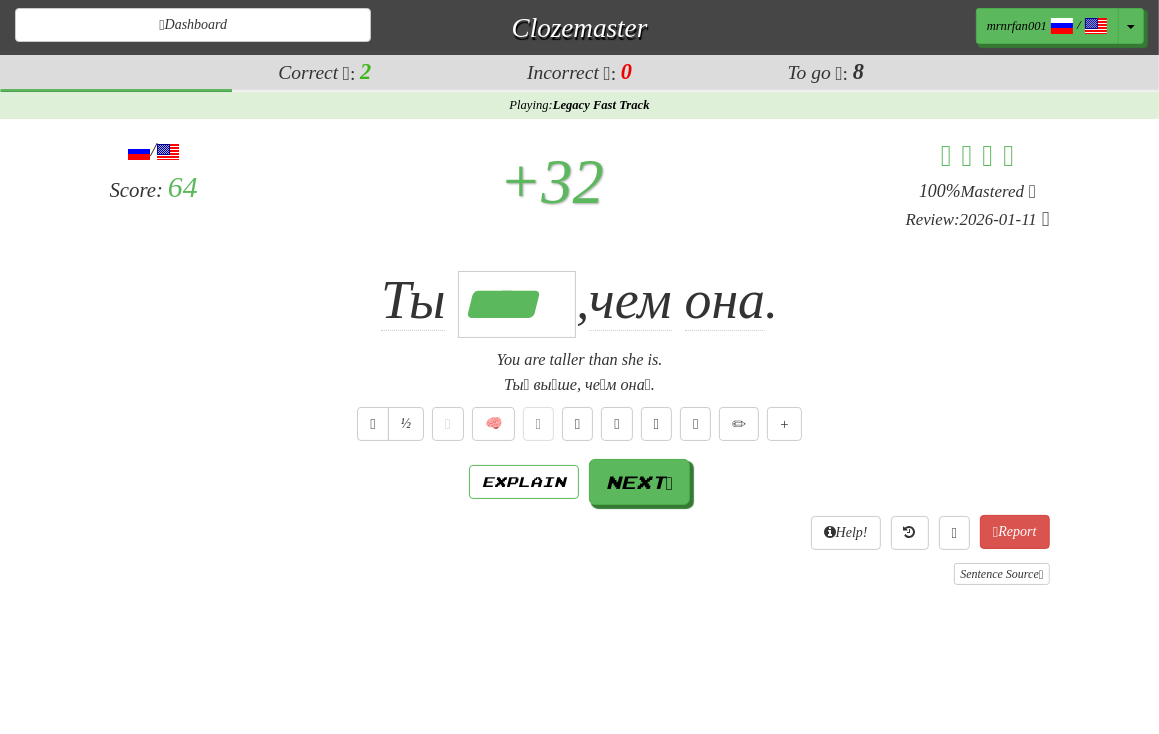 click on "½ 🧠" at bounding box center [580, 424] 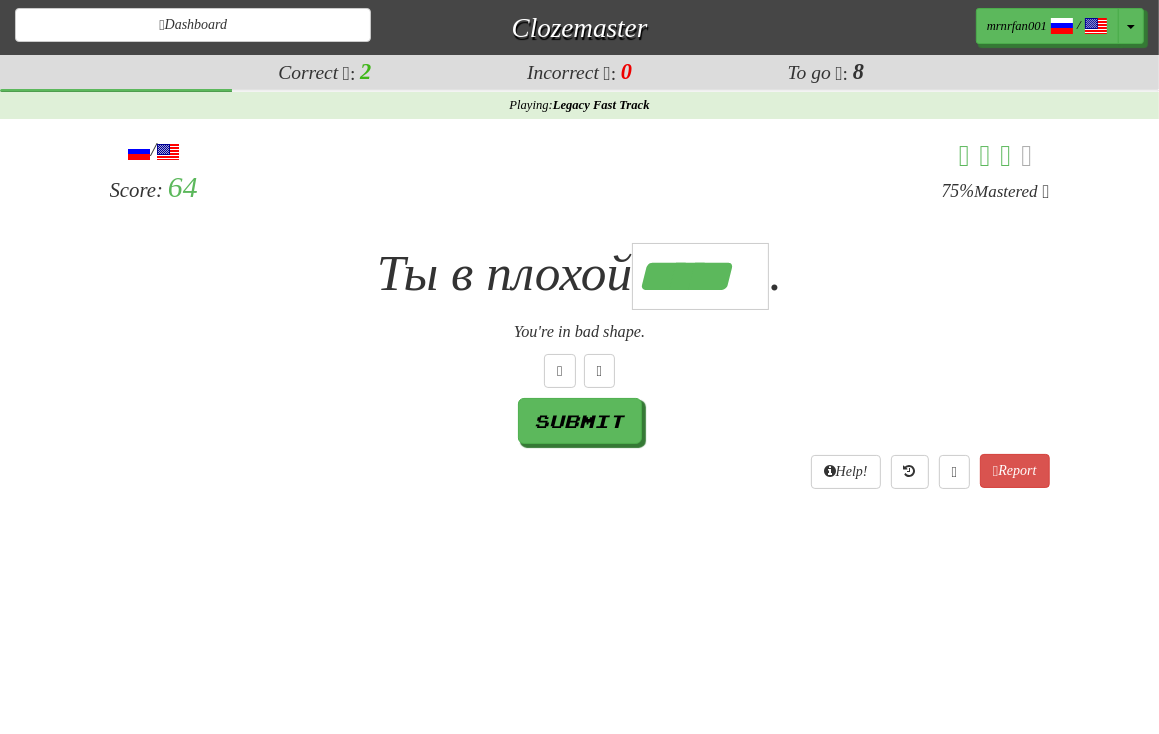 type on "*****" 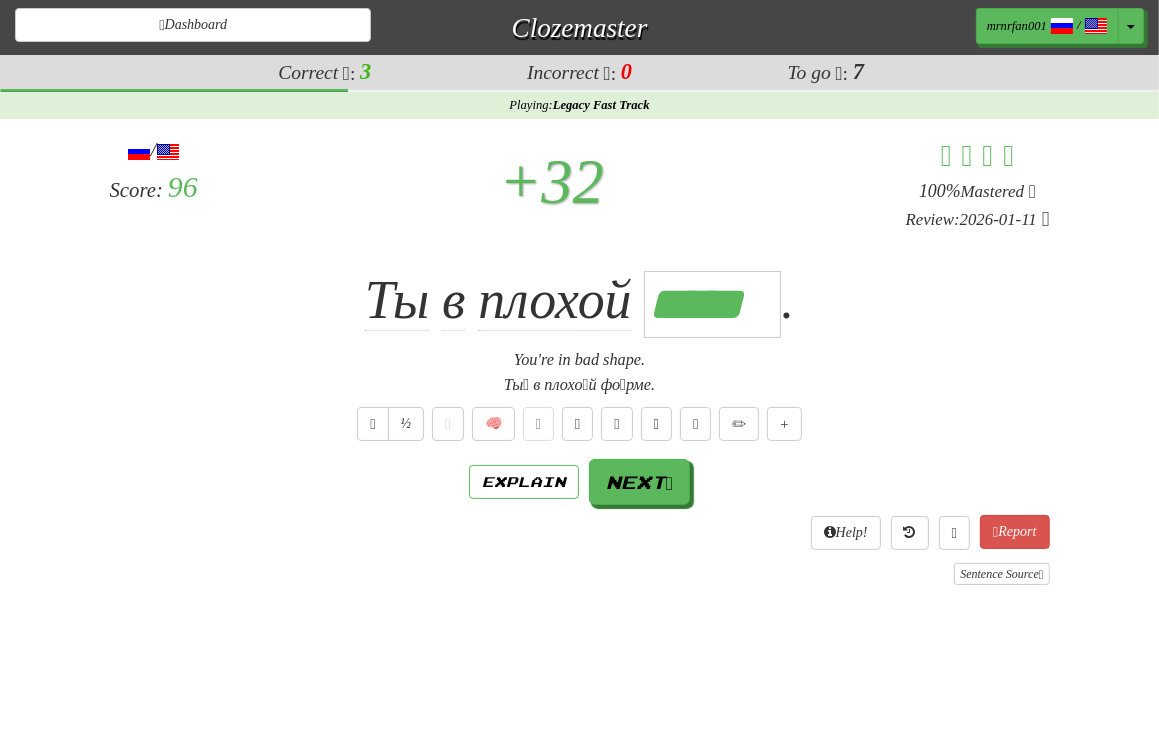 scroll, scrollTop: 0, scrollLeft: 4, axis: horizontal 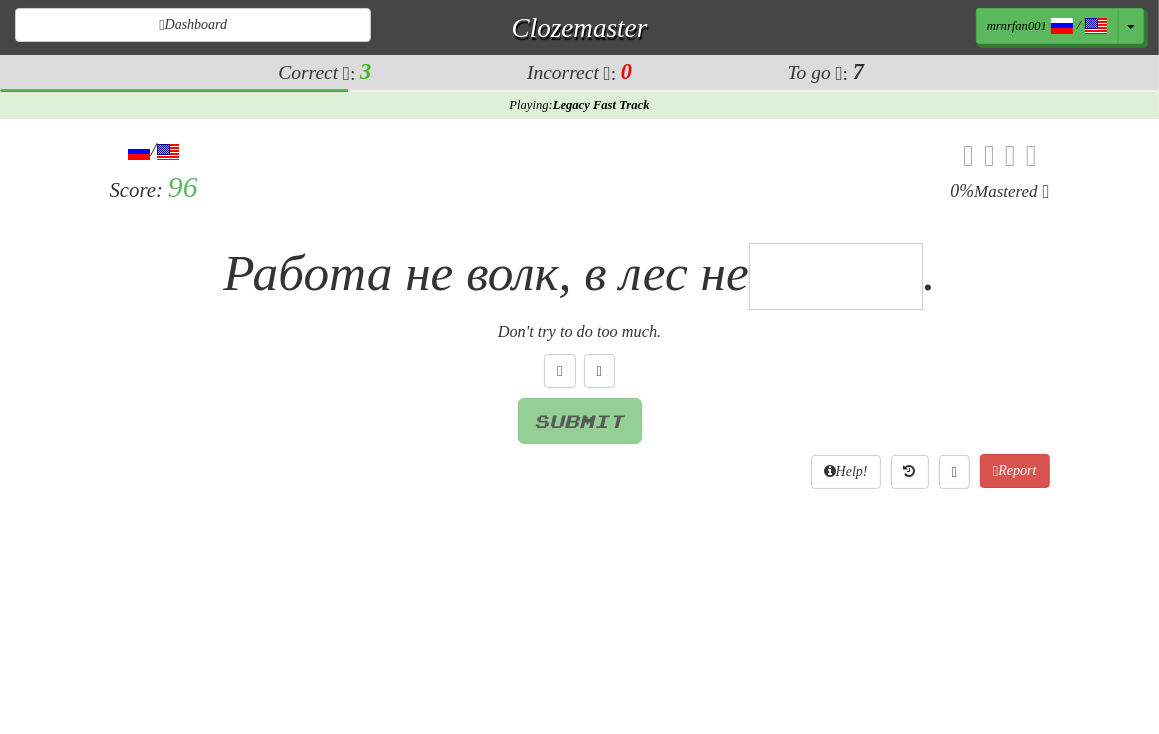 click at bounding box center [836, 276] 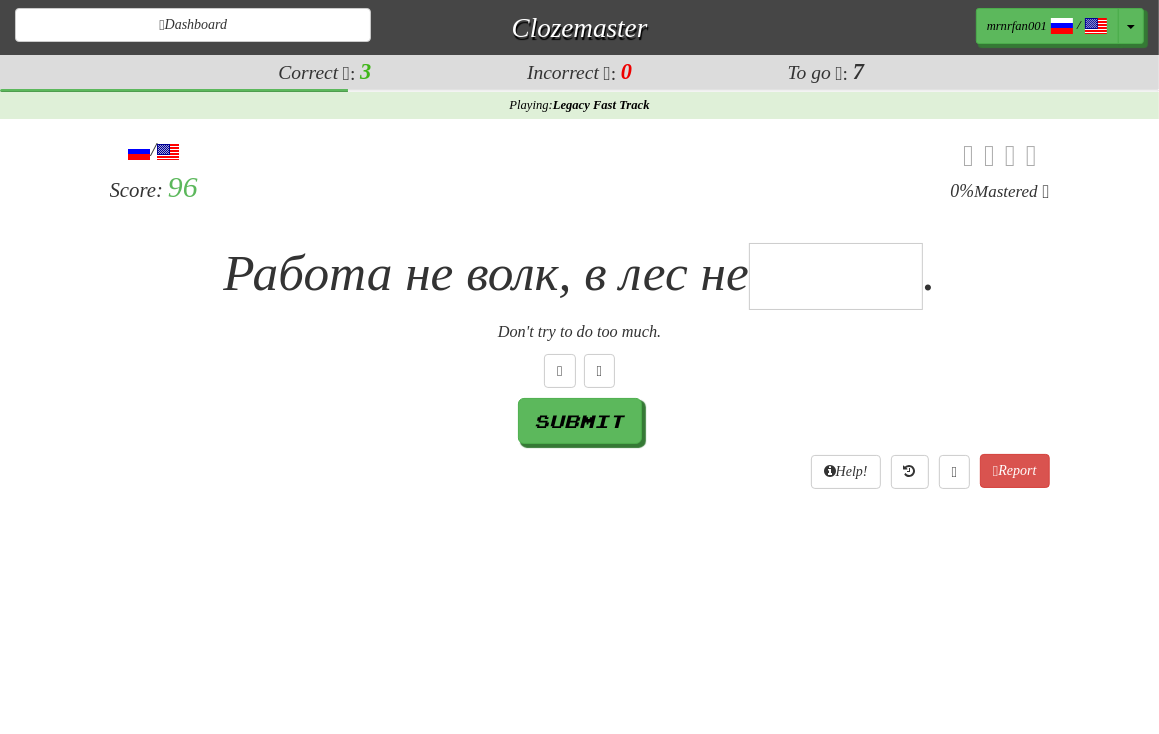 type on "*" 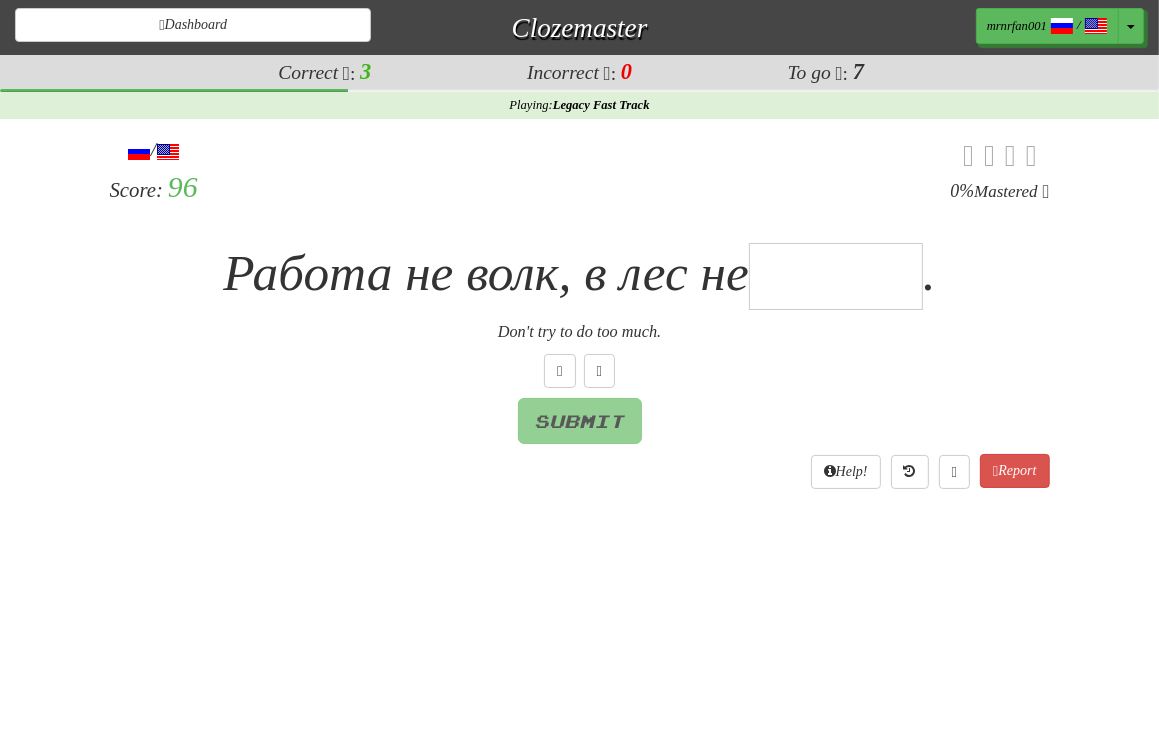 type on "*" 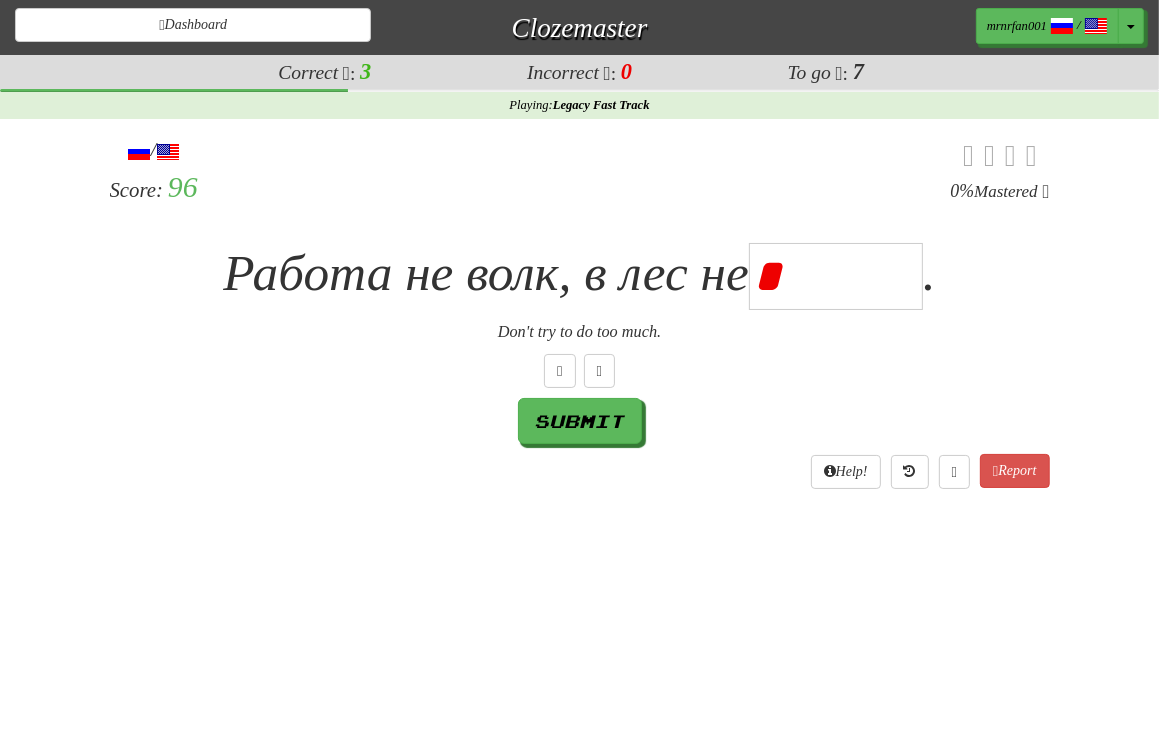 type on "******" 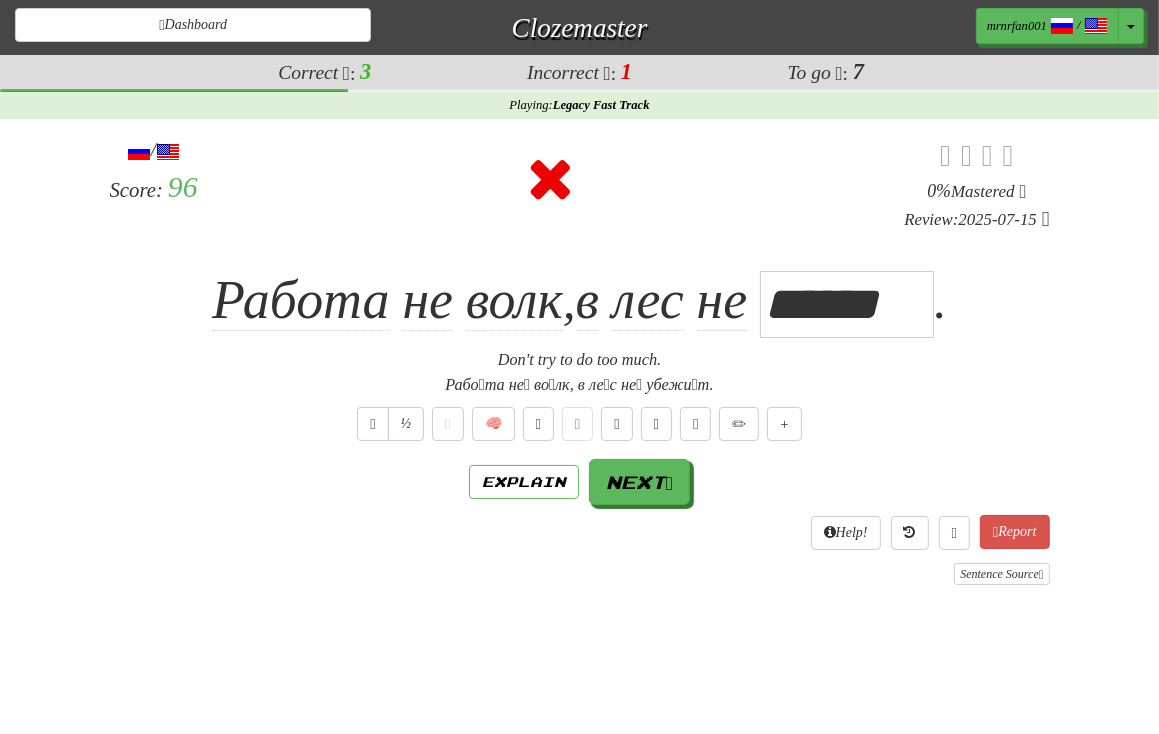 click on "/ Score: 96 0 % Mastered Review: 2025-07-15 Работа не волк, в лес не ***** . Don't try to do too much. Рабо́та не́ во́лк, в ле́с не́ убежи́т. ½ 🧠 Explain Next Help! Report Sentence Source" at bounding box center (580, 360) 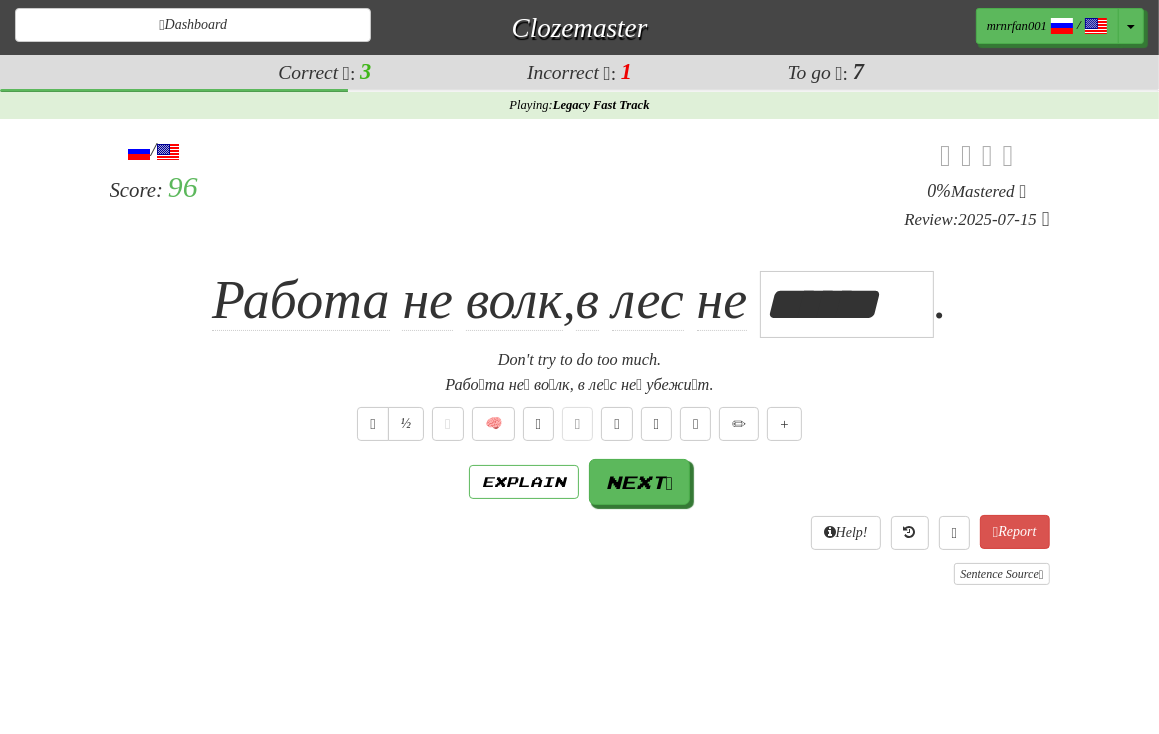 click on "/ Score: 96 0 % Mastered Review: 2025-07-15 Работа не волк, в лес не ***** . Don't try to do too much. Рабо́та не́ во́лк, в ле́с не́ убежи́т. ½ 🧠 Explain Next Help! Report Sentence Source" at bounding box center [580, 360] 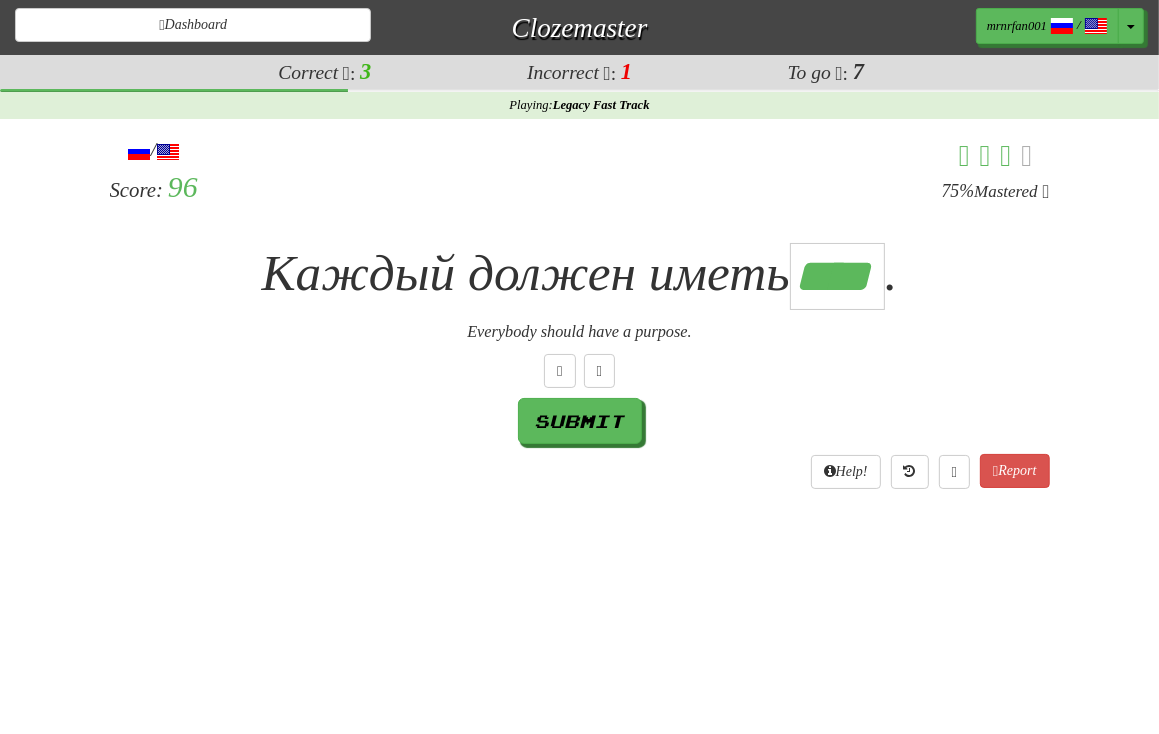 scroll, scrollTop: 0, scrollLeft: 2, axis: horizontal 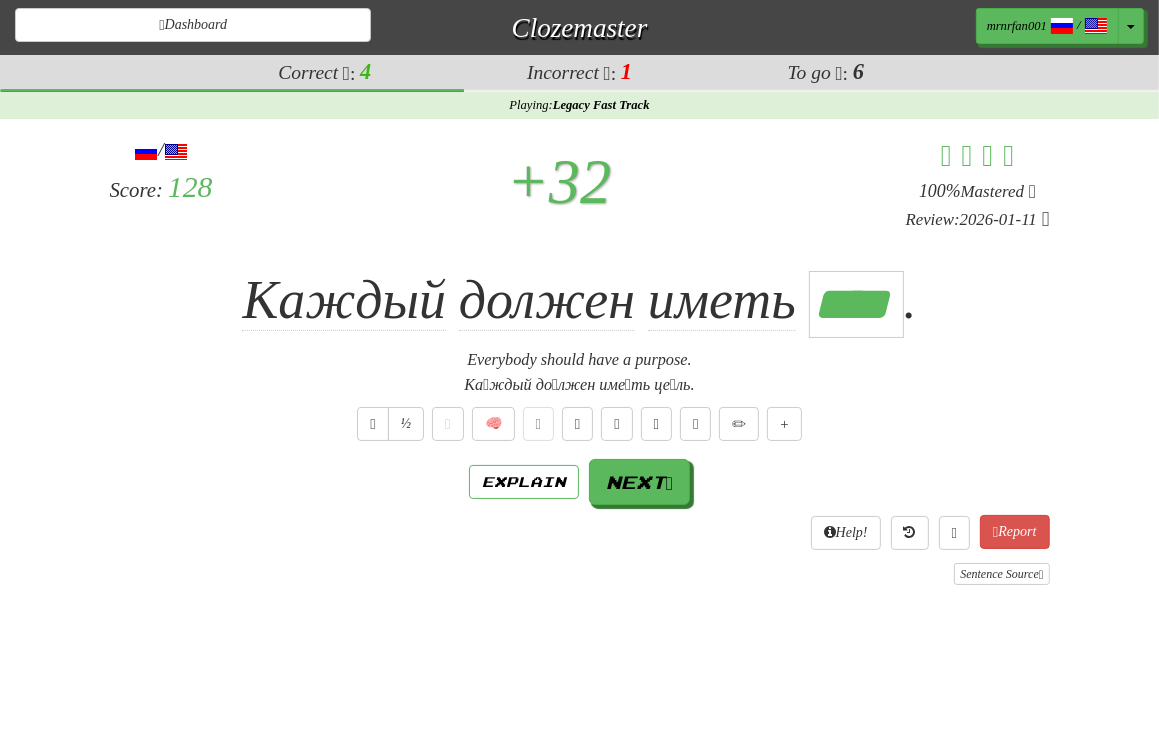 click on "Ка́ждый до́лжен име́ть це́ль." at bounding box center (580, 385) 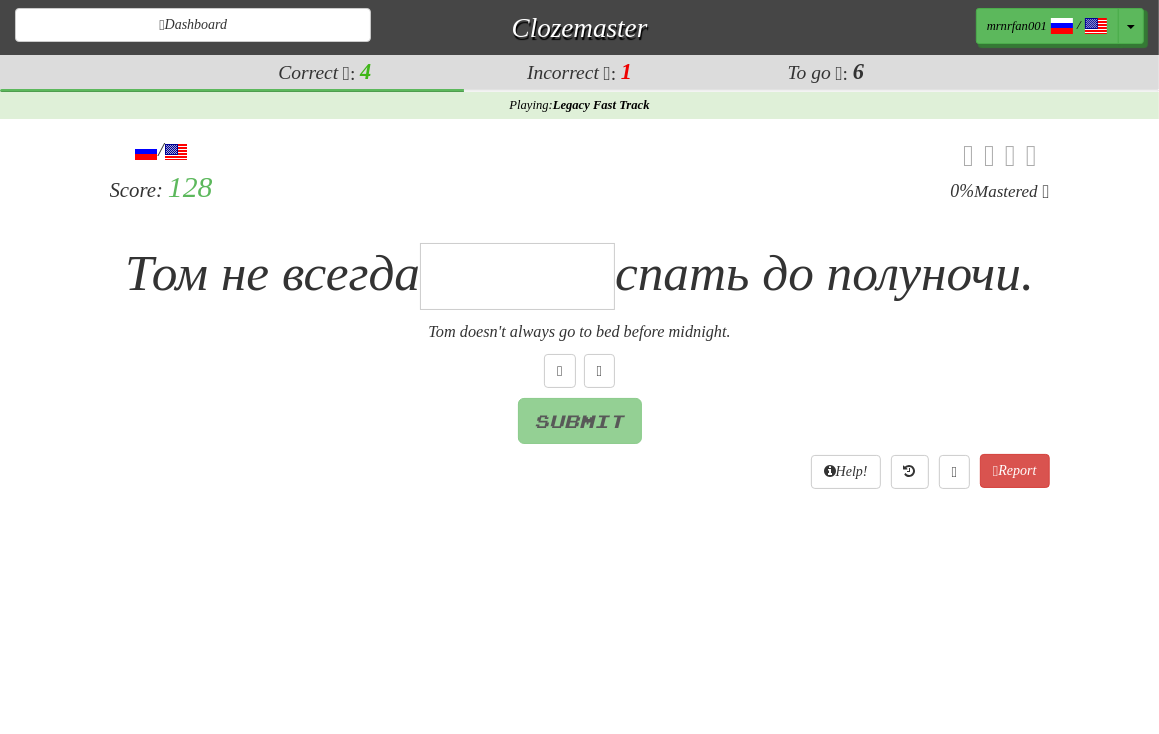 click at bounding box center (517, 276) 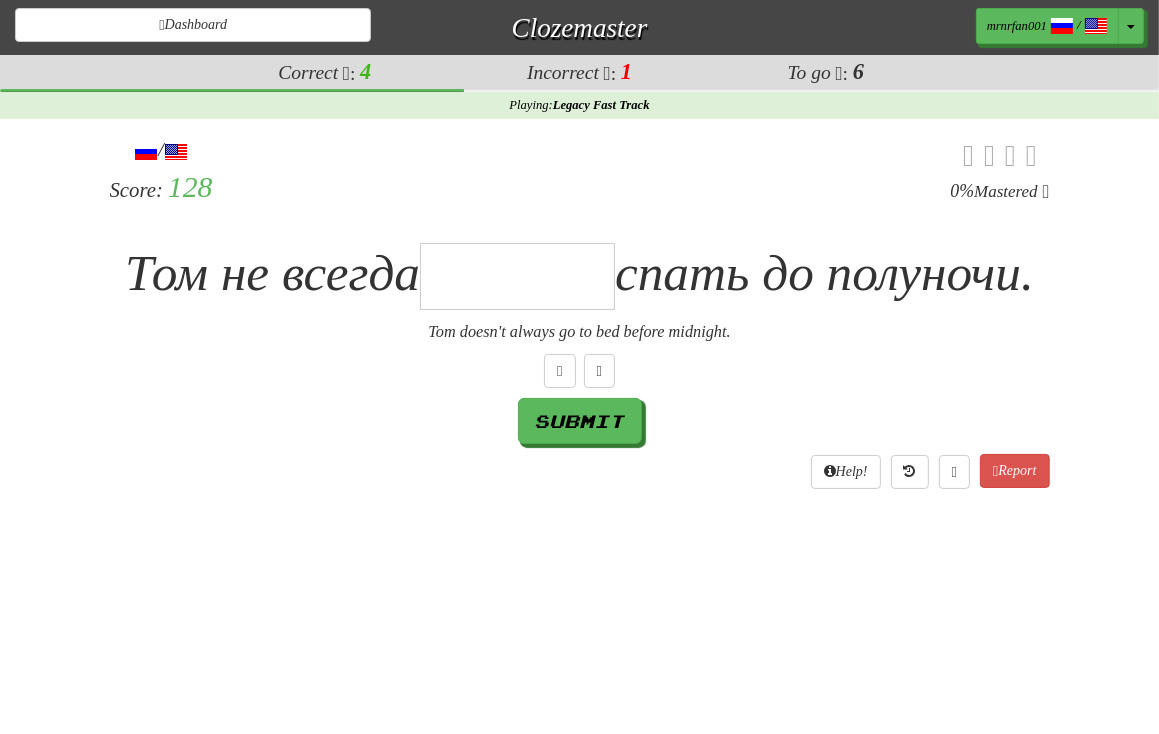 type on "*" 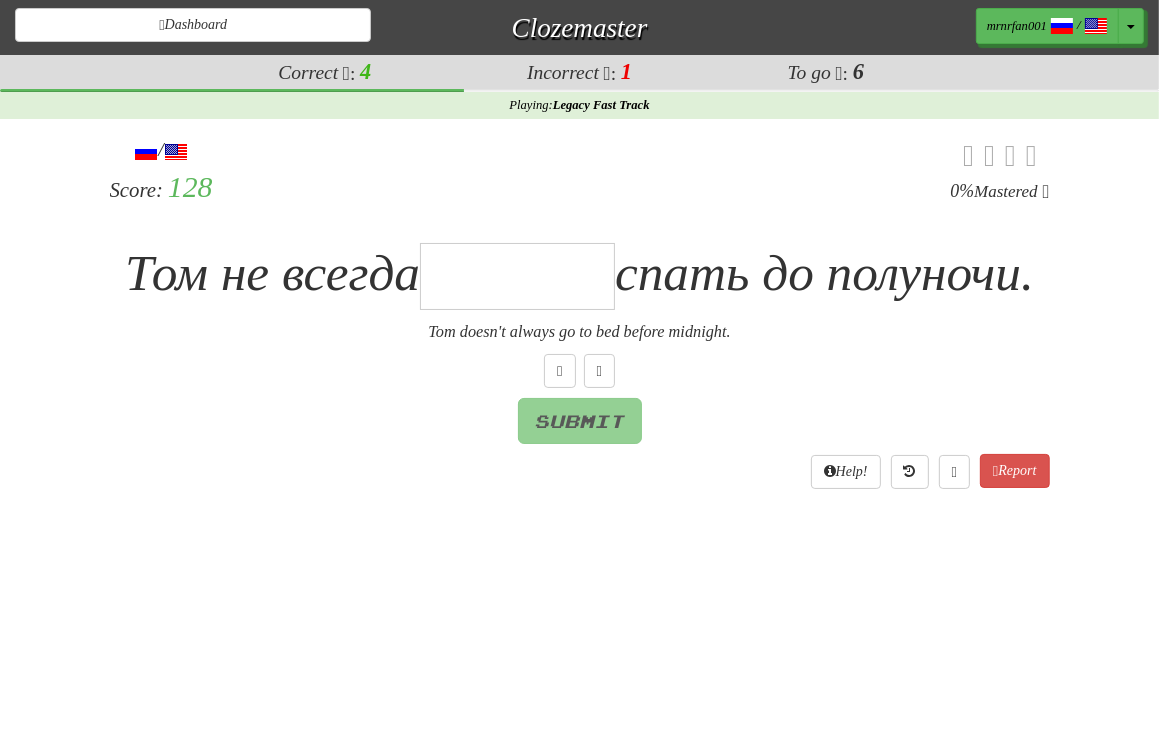 type on "*" 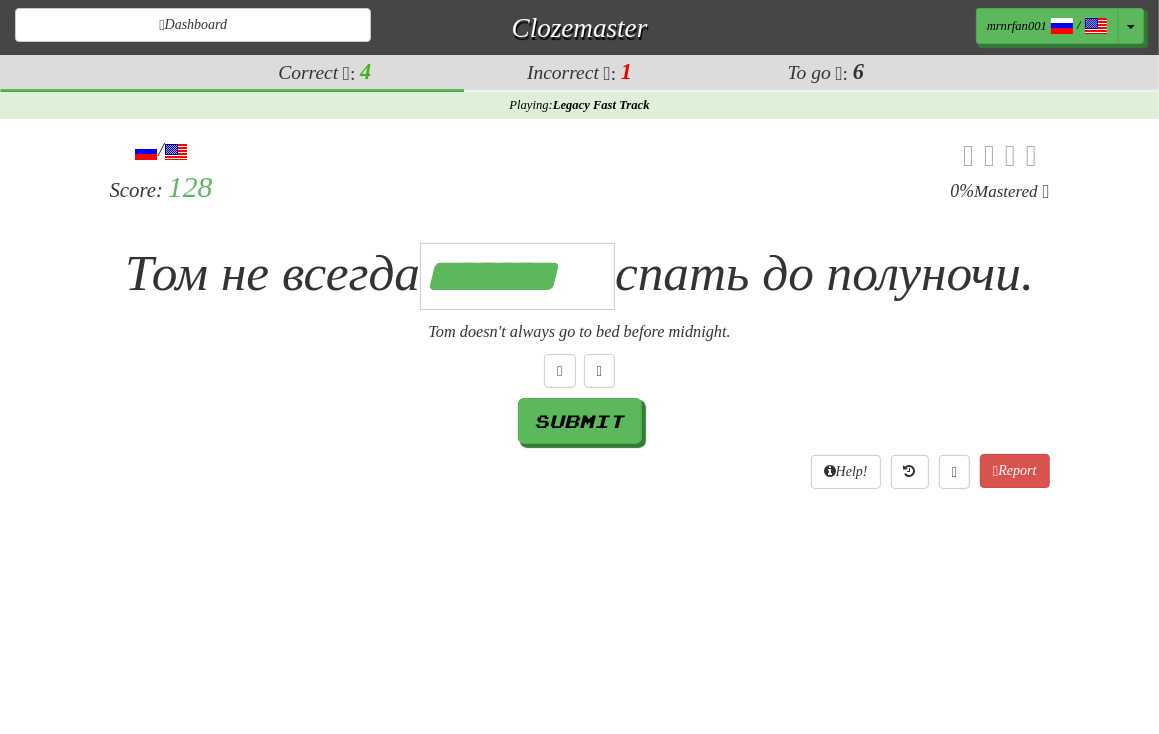 scroll, scrollTop: 0, scrollLeft: 7, axis: horizontal 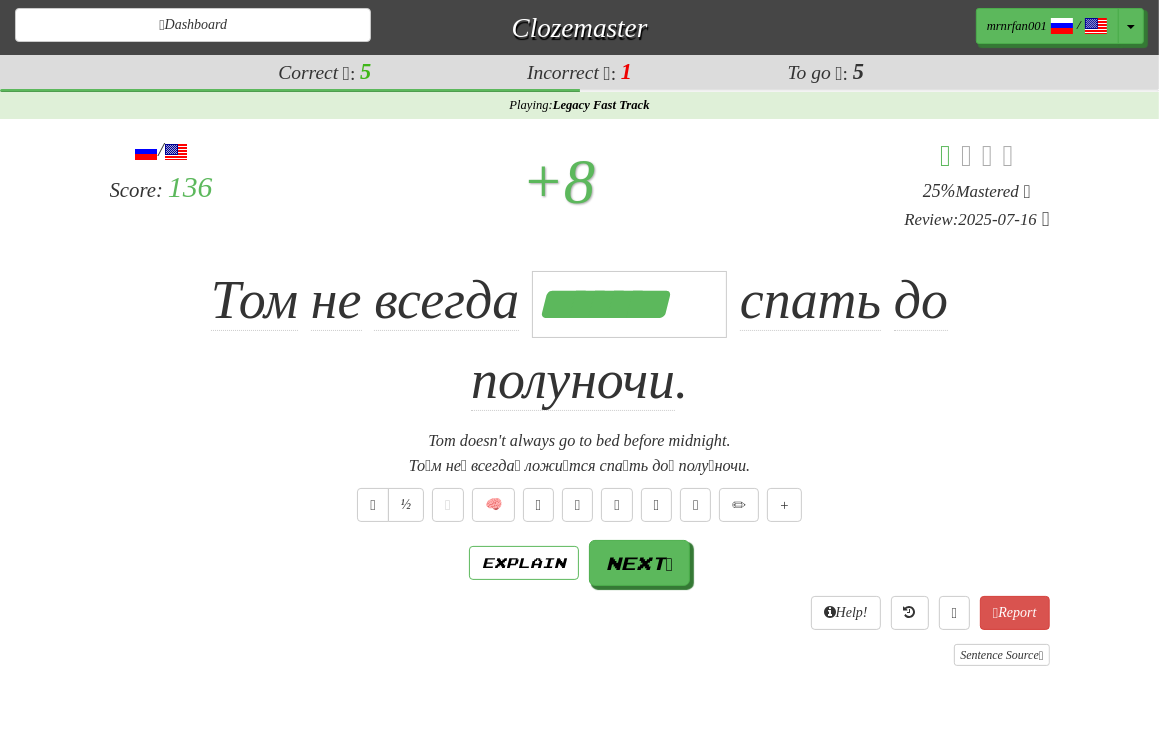 click on "+ 8" at bounding box center [558, 184] 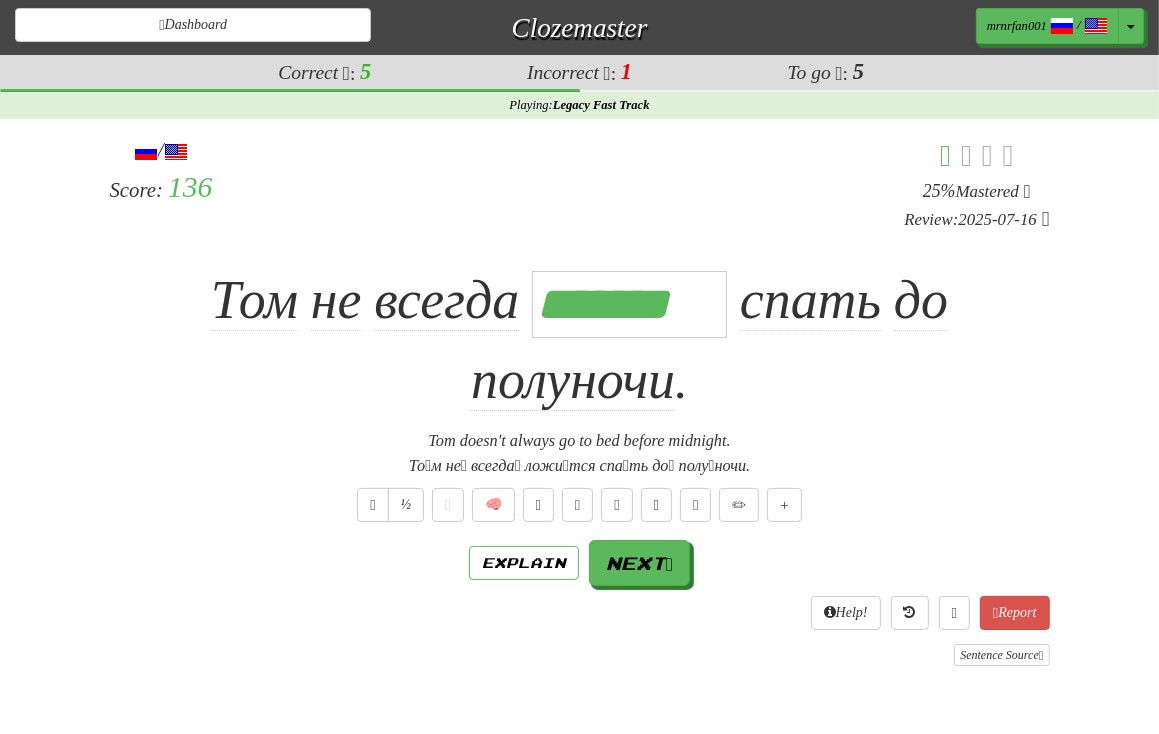 click on "Том не всегда ******* спать до полуночи ." at bounding box center [580, 341] 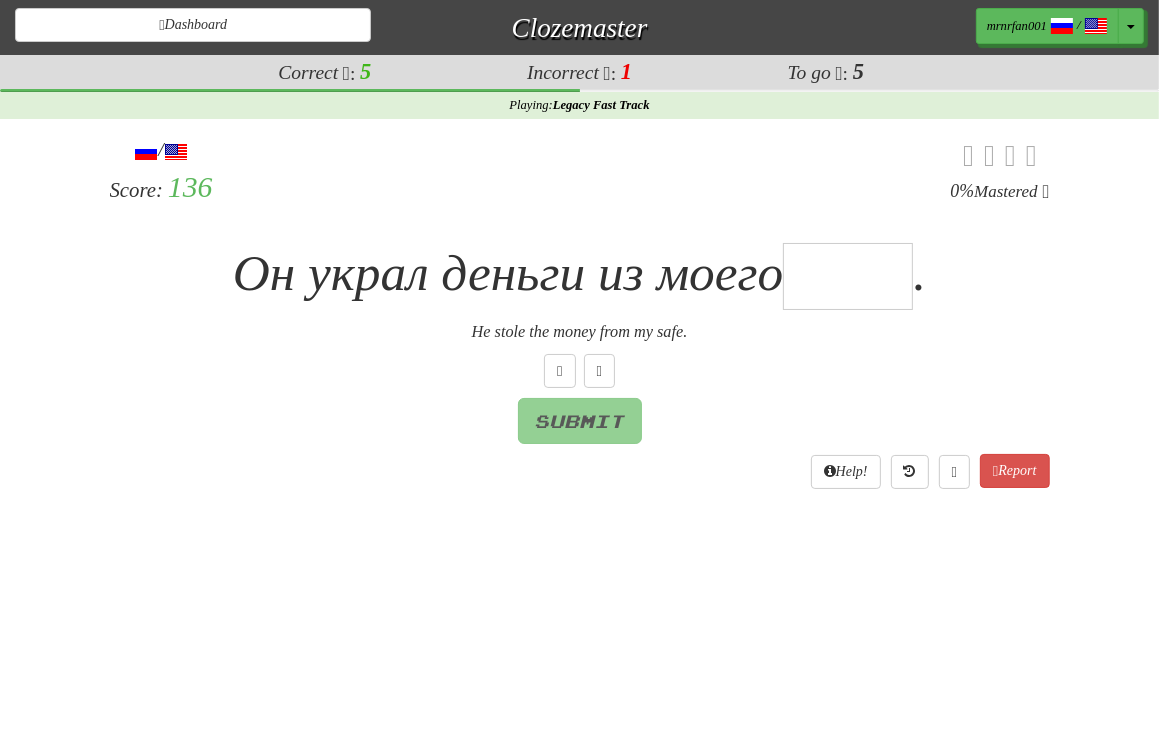 type on "*" 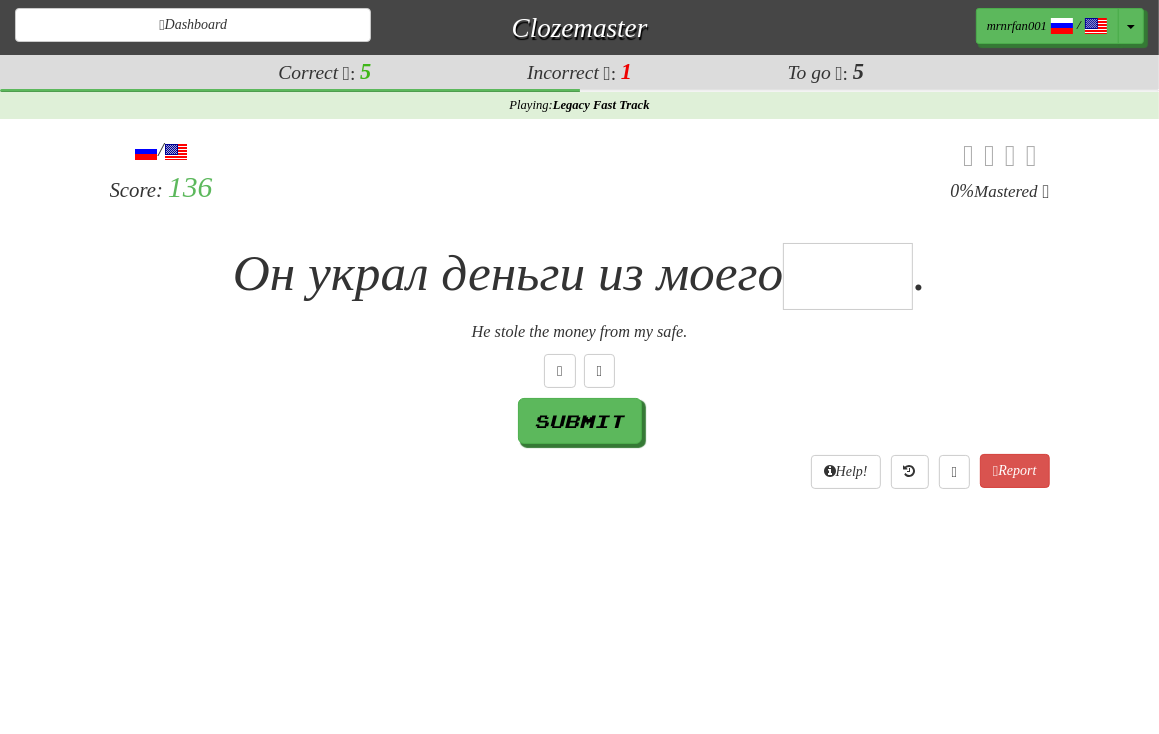 type on "*" 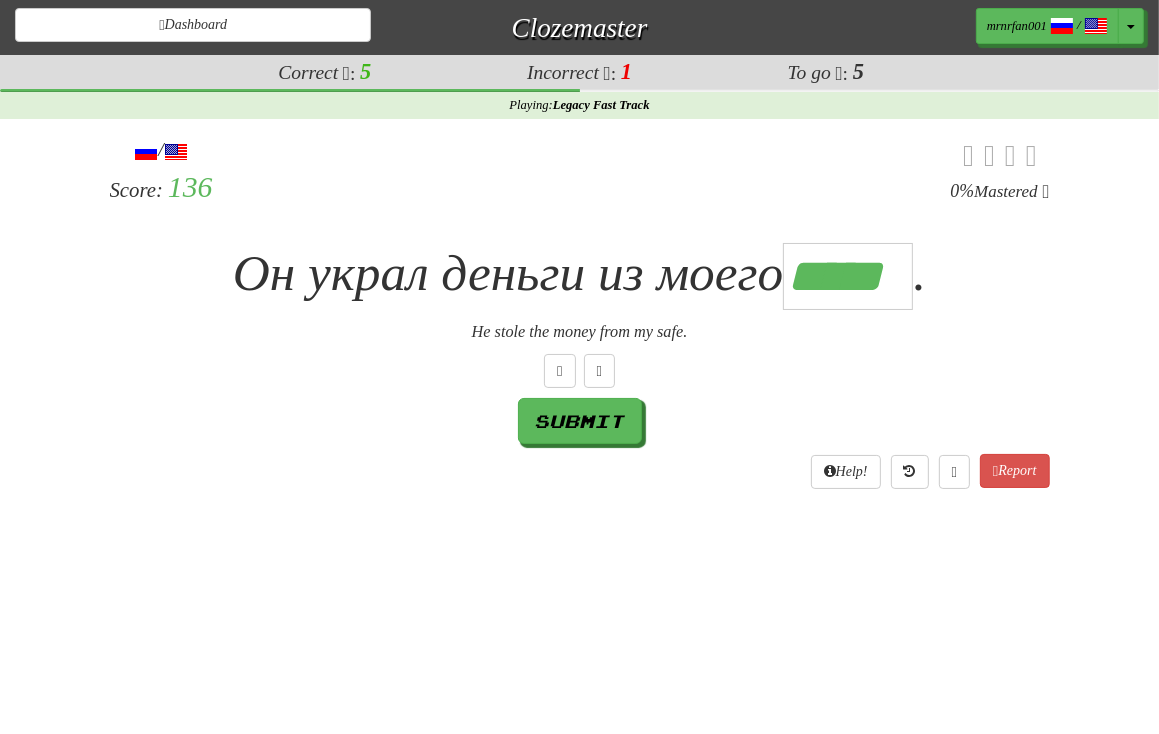 scroll, scrollTop: 0, scrollLeft: 4, axis: horizontal 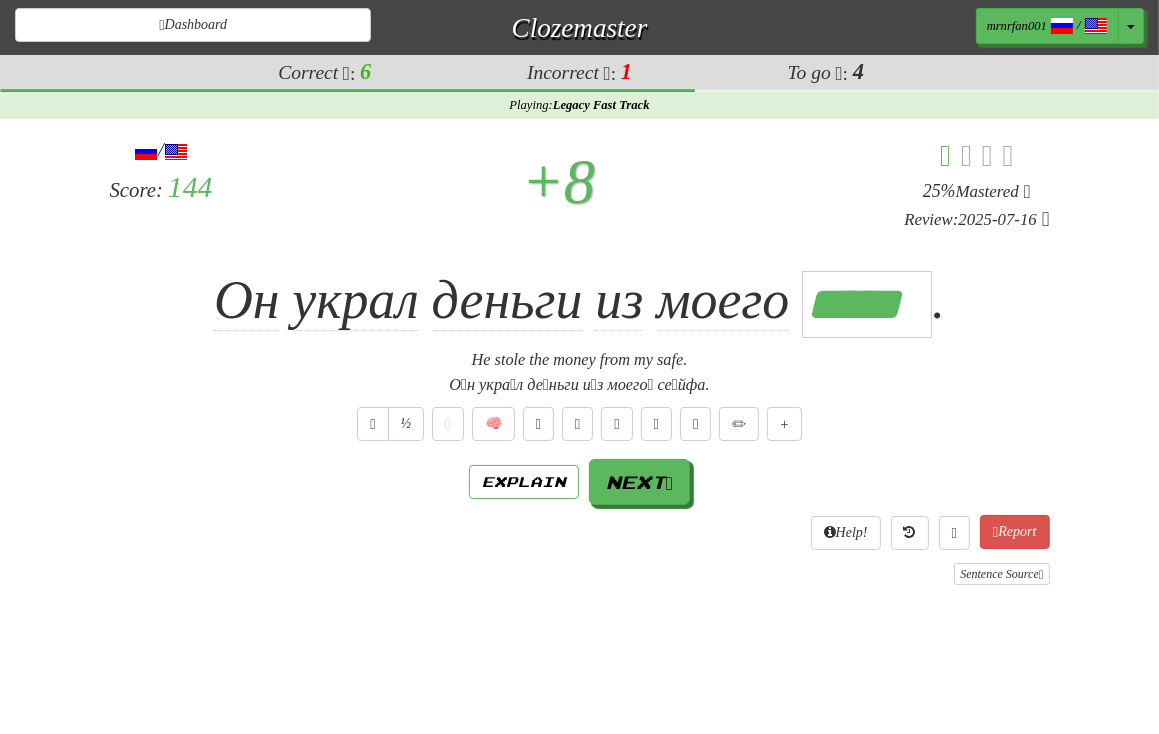 click on "½ 🧠" at bounding box center (580, 424) 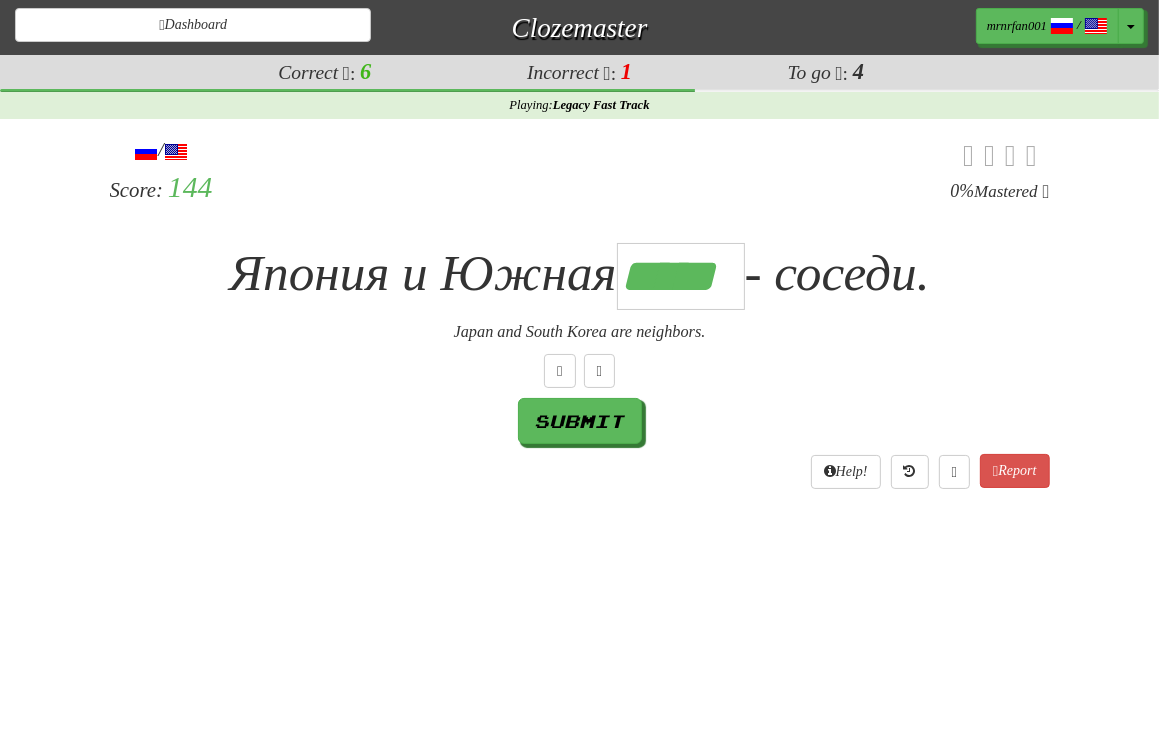 type on "*****" 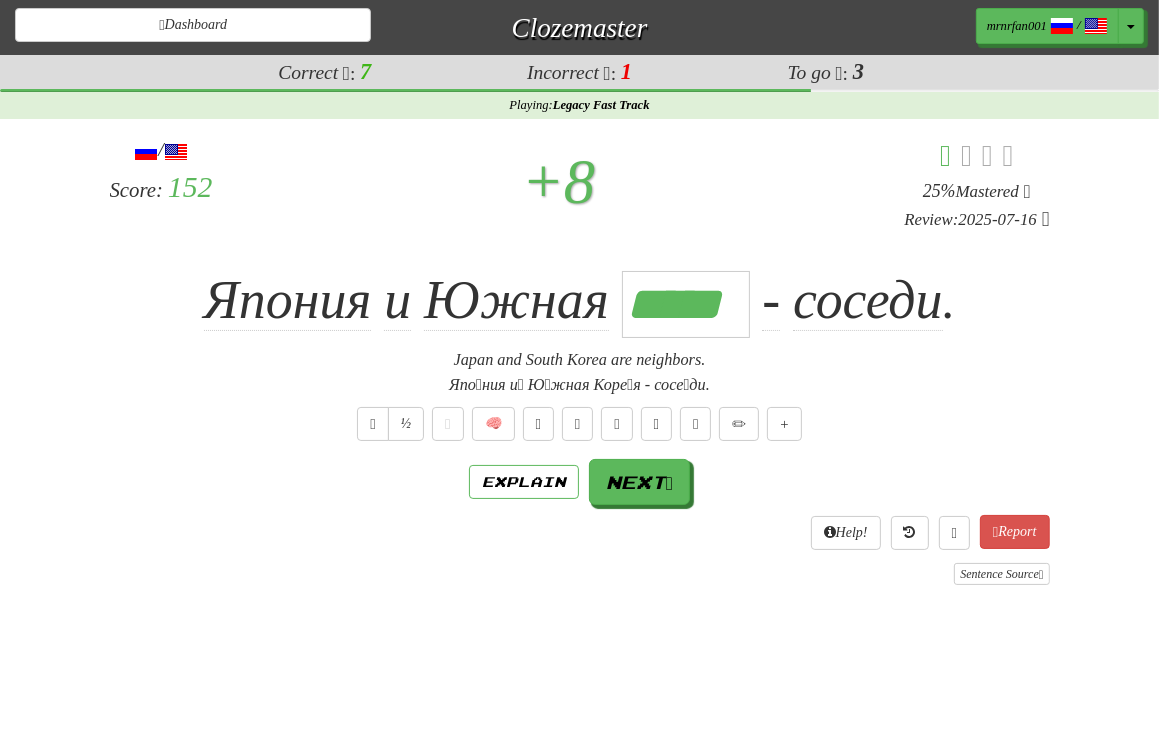 click on "Япо́ния и́ Ю́жная Коре́я - сосе́ди." at bounding box center (580, 385) 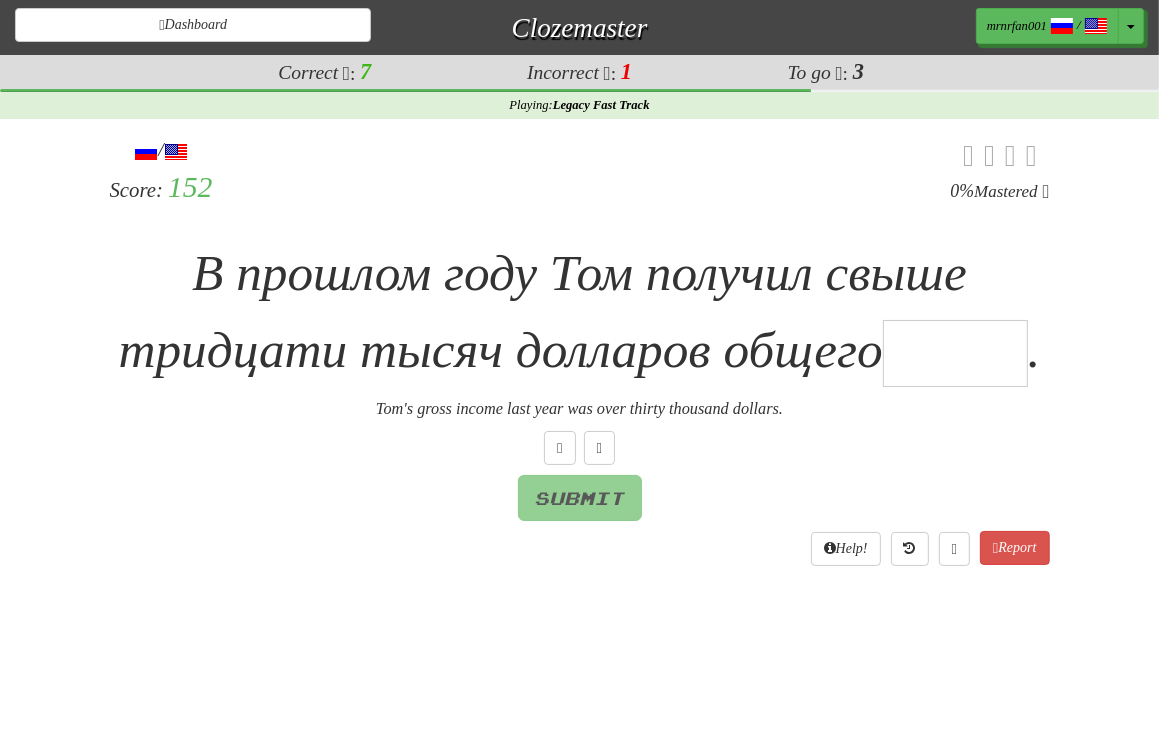 type on "*" 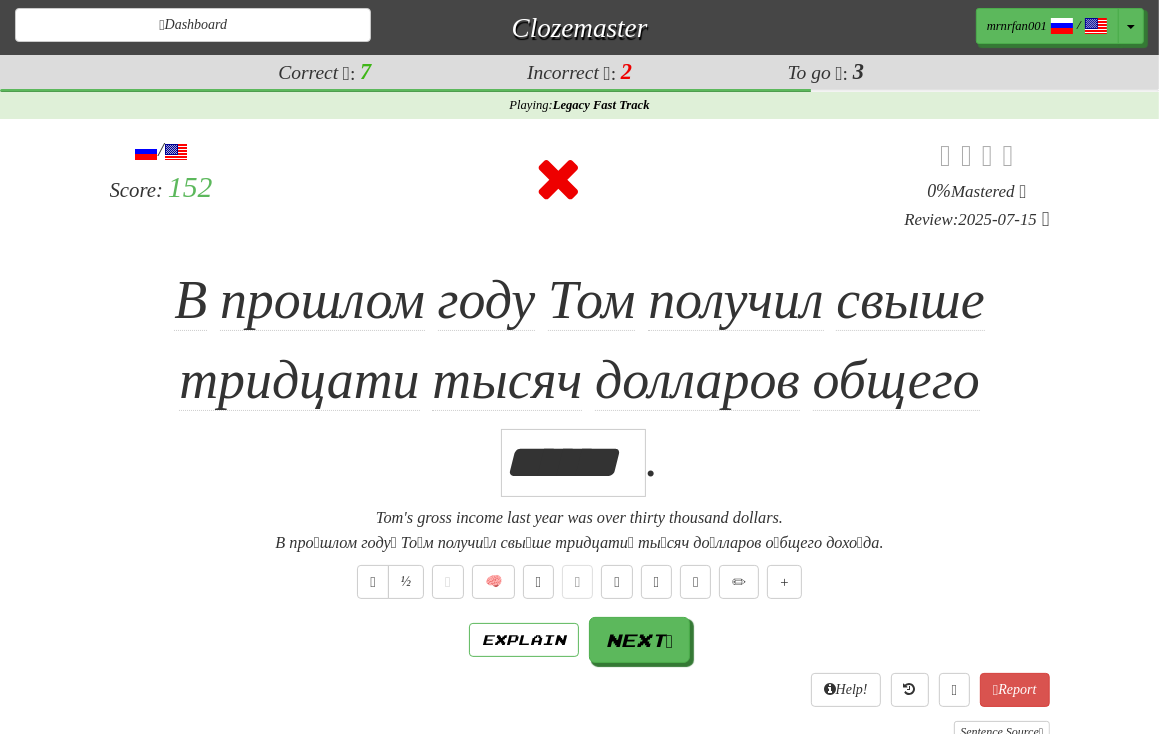 click on "В про́шлом го́ду То́м получи́л свыше тридцати ты́сяч до́лларов о́бщего ****** ." at bounding box center [580, 379] 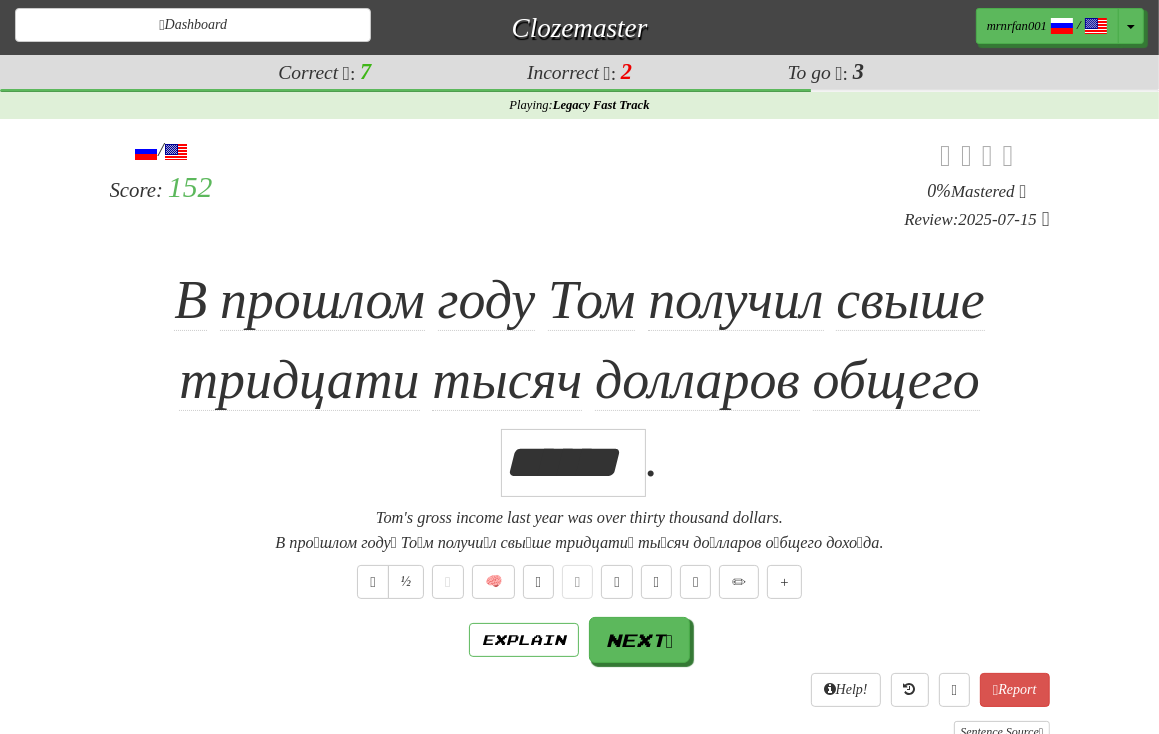 click on "тридцати" 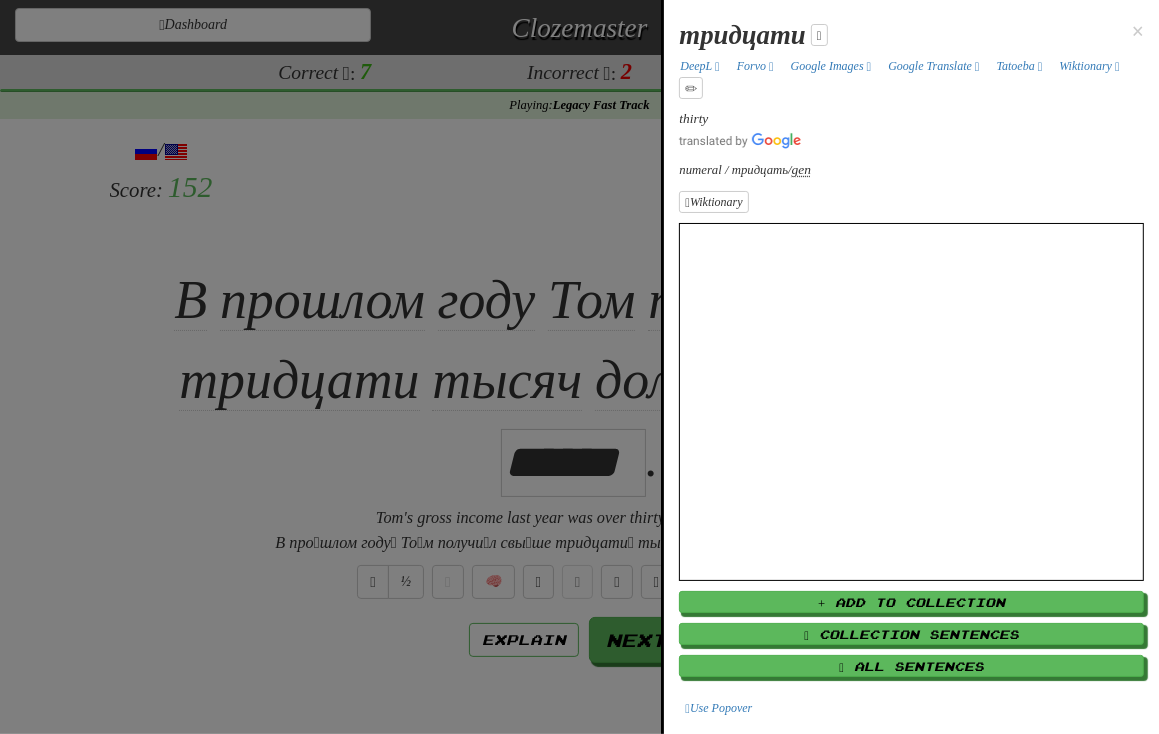 click at bounding box center (579, 367) 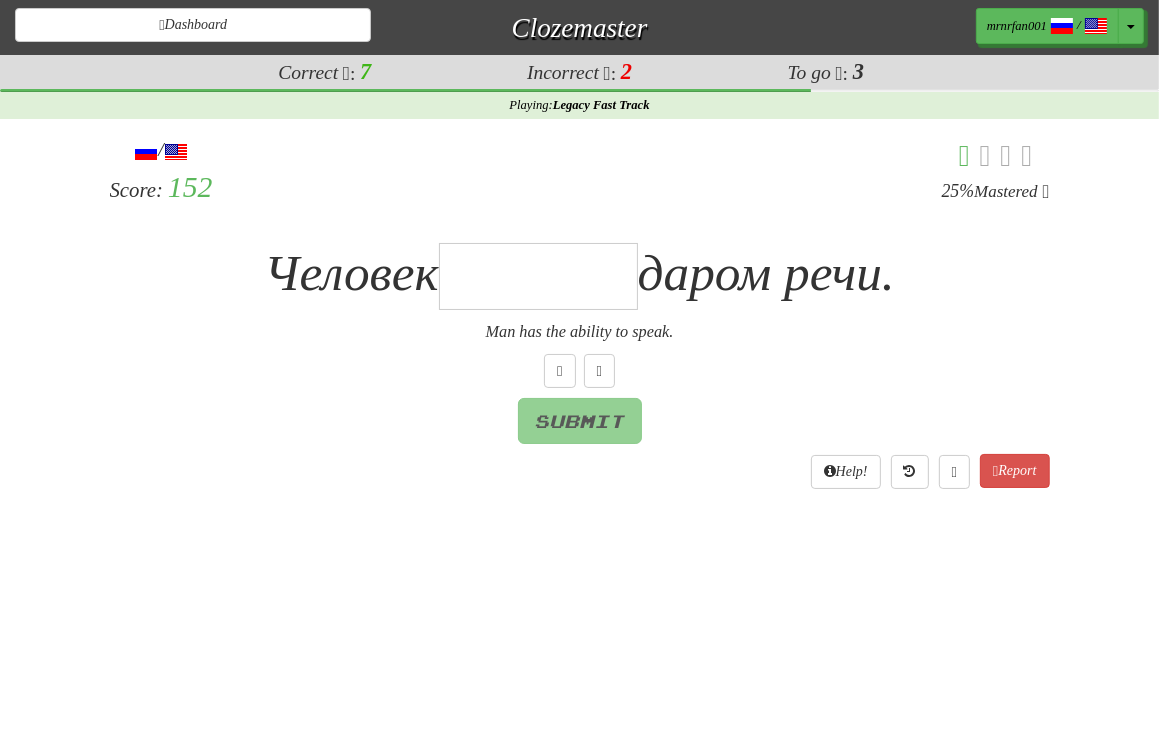 type on "*" 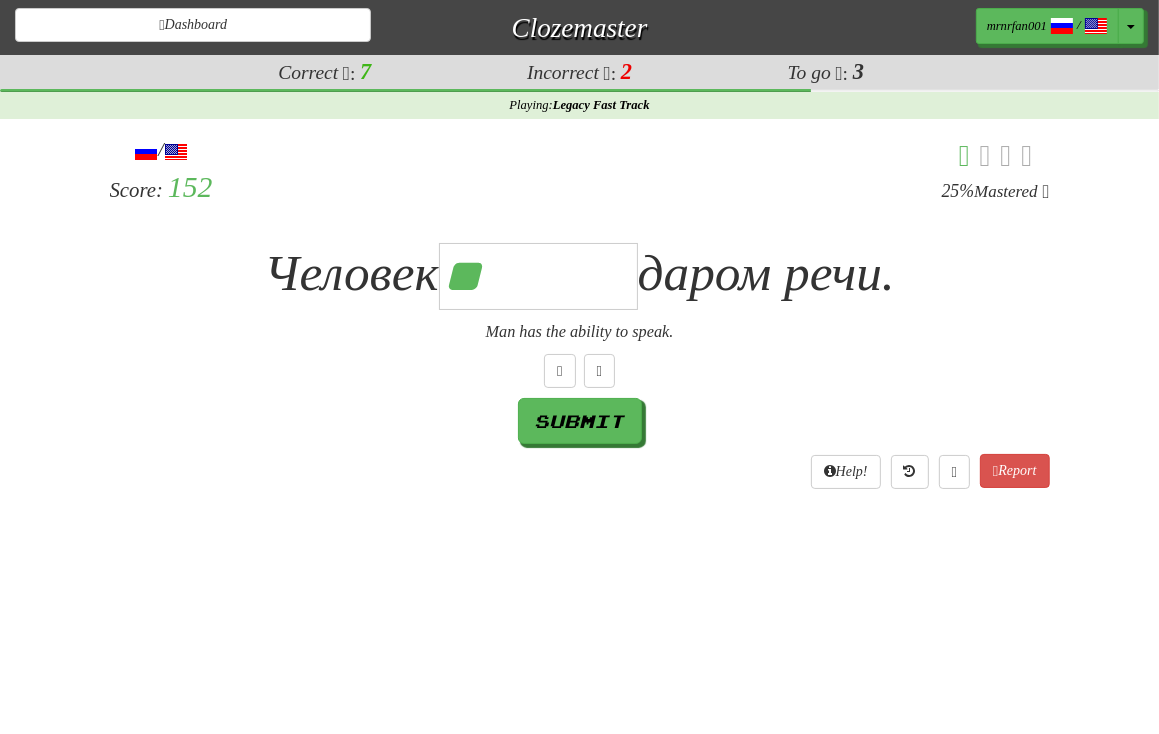 type on "********" 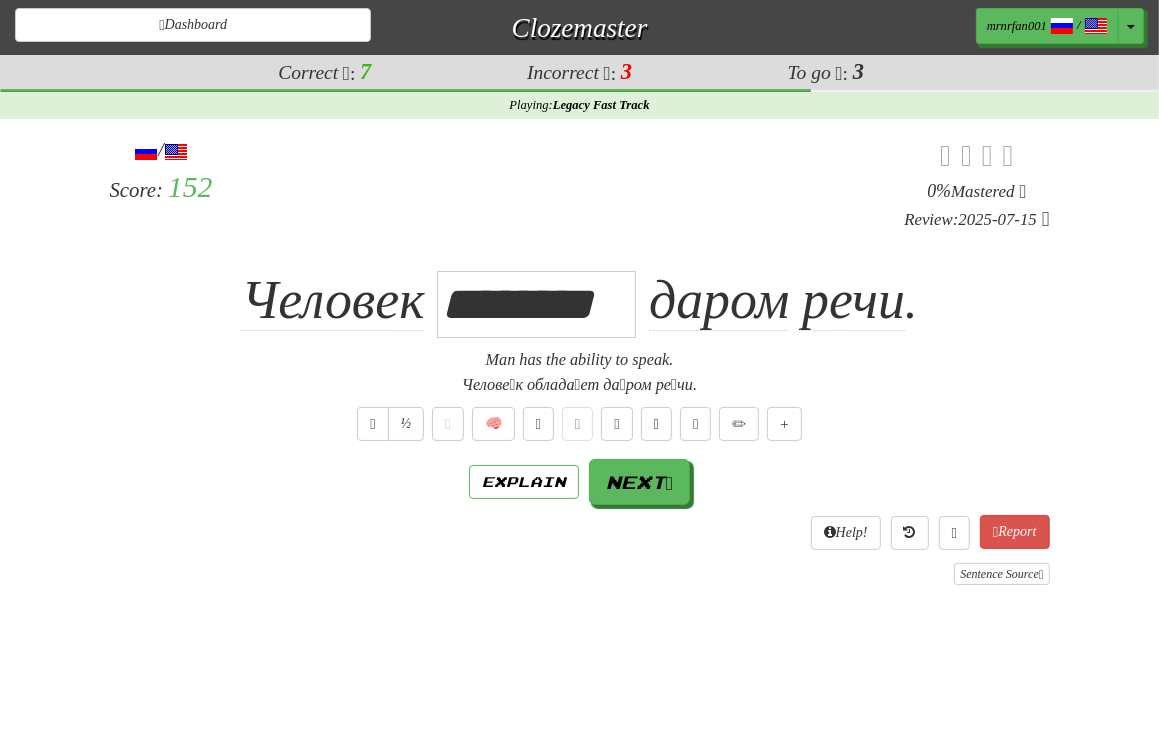 click on "Человек ******** даром речи ." at bounding box center (580, 300) 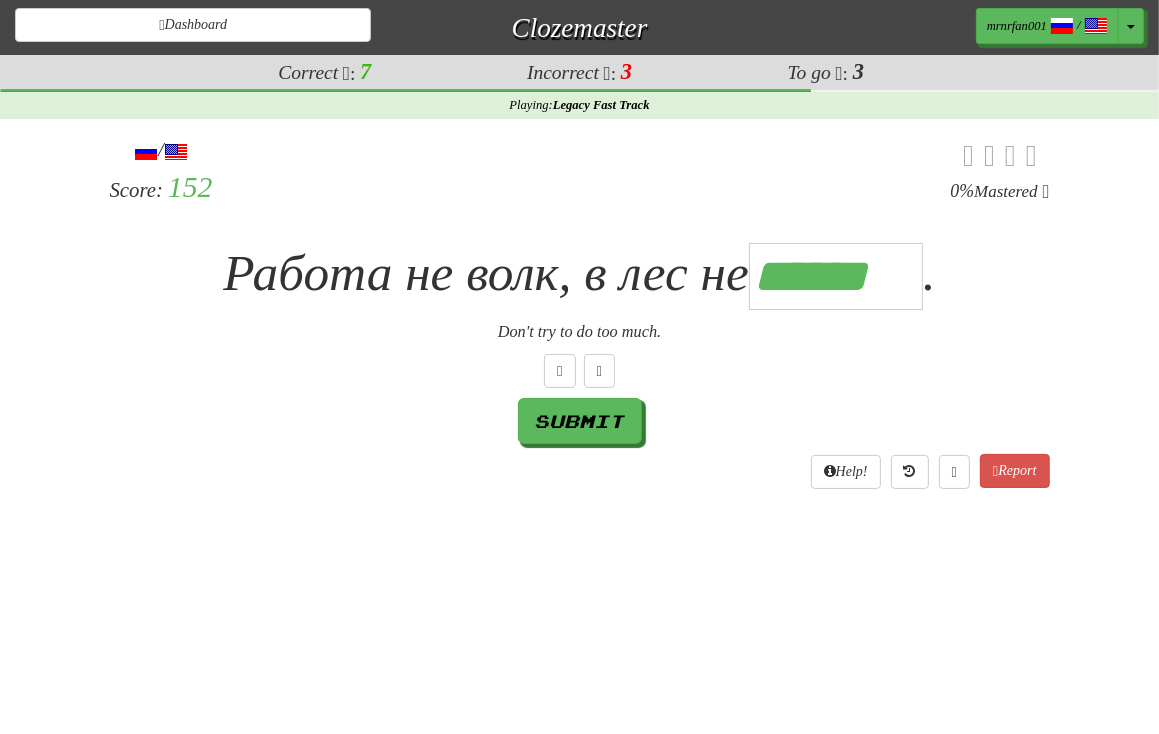 scroll, scrollTop: 0, scrollLeft: 5, axis: horizontal 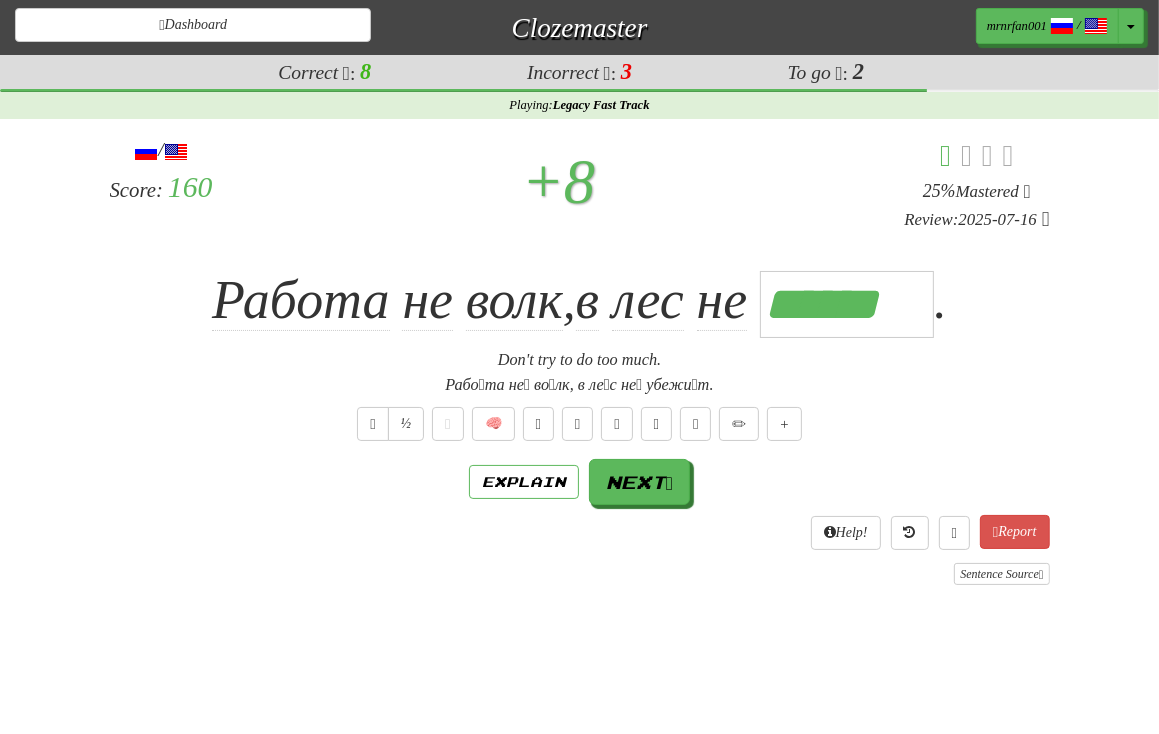 click on "Рабо́та не́ во́лк, в ле́с не́ убежи́т." at bounding box center (580, 385) 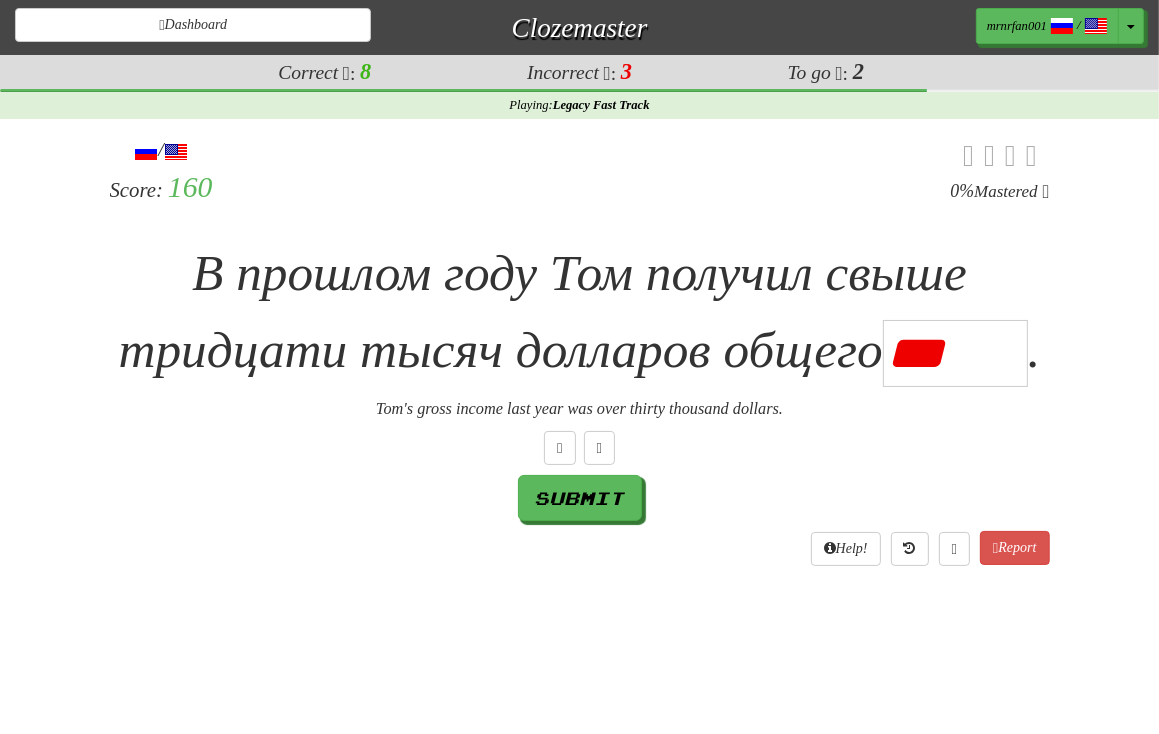 type on "******" 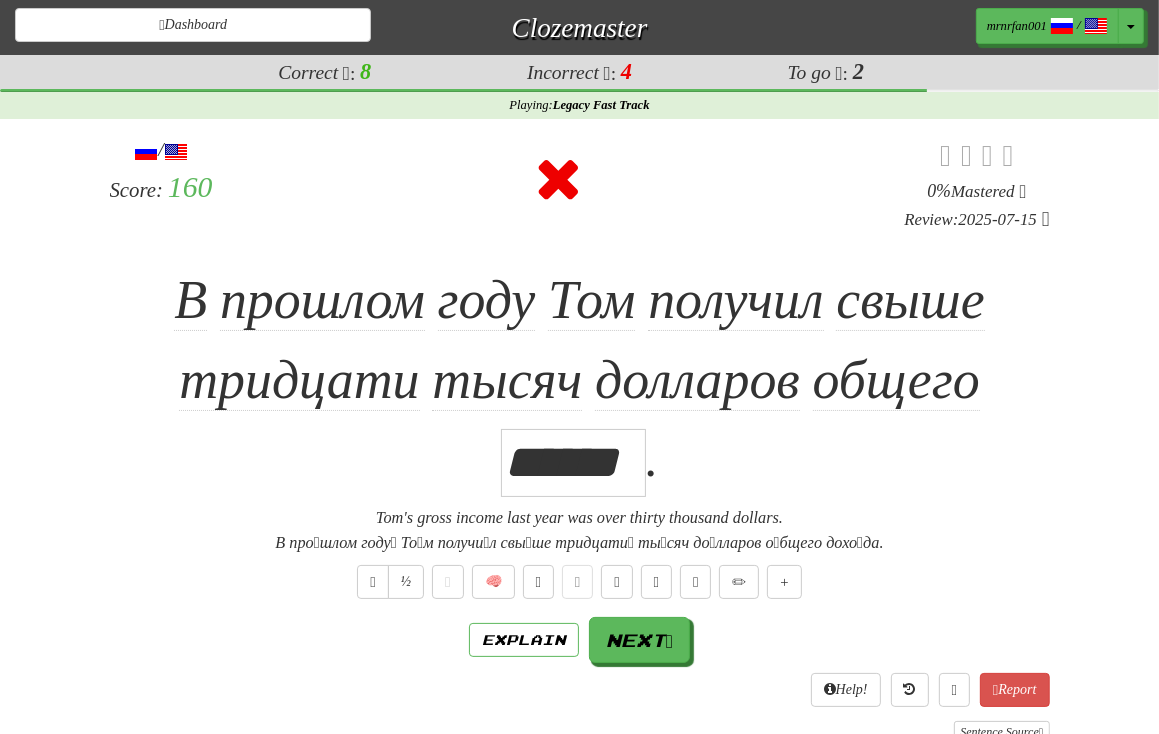 click on "В про́шлом го́ду То́м получи́л свыше тридцати ты́сяч до́лларов о́бщего ****** ." at bounding box center (580, 379) 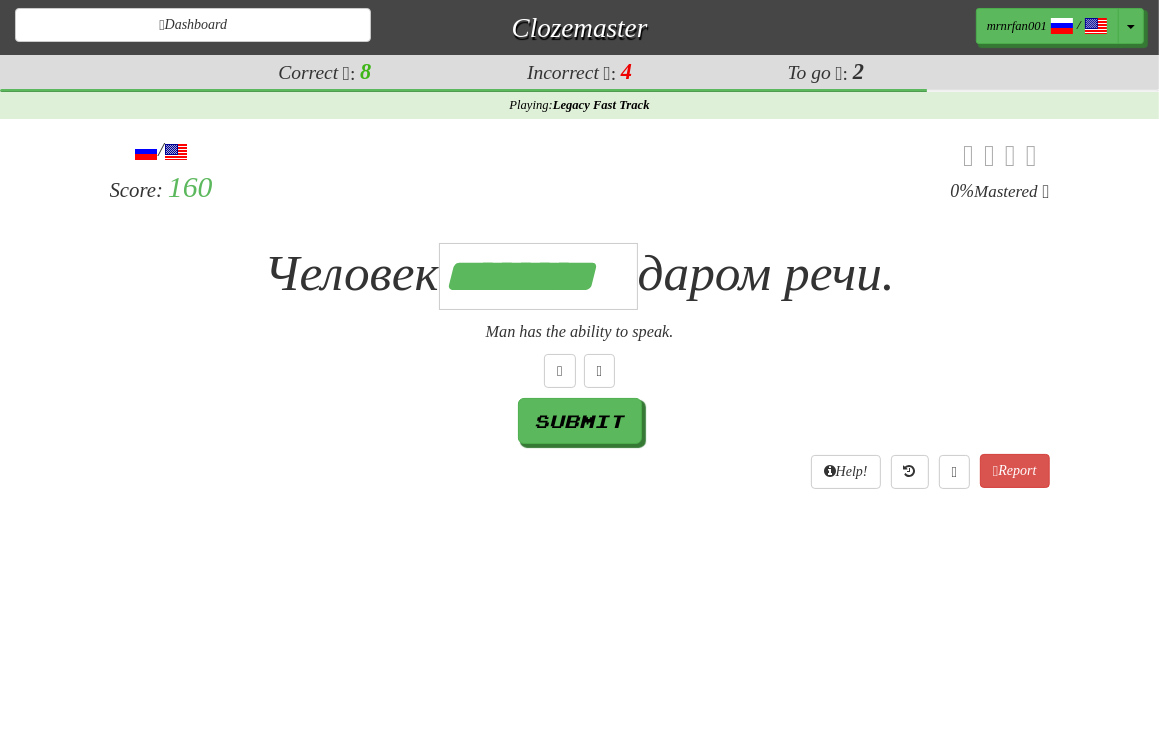 scroll, scrollTop: 0, scrollLeft: 8, axis: horizontal 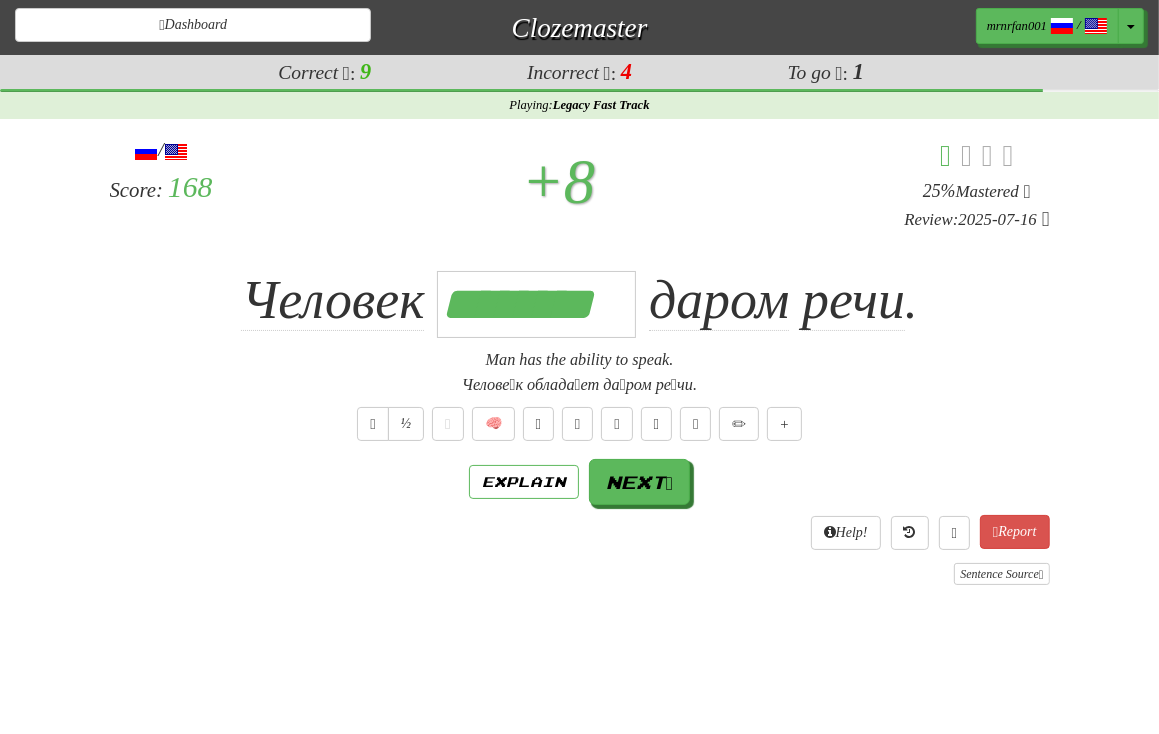 click on "Explain Next" at bounding box center [580, 482] 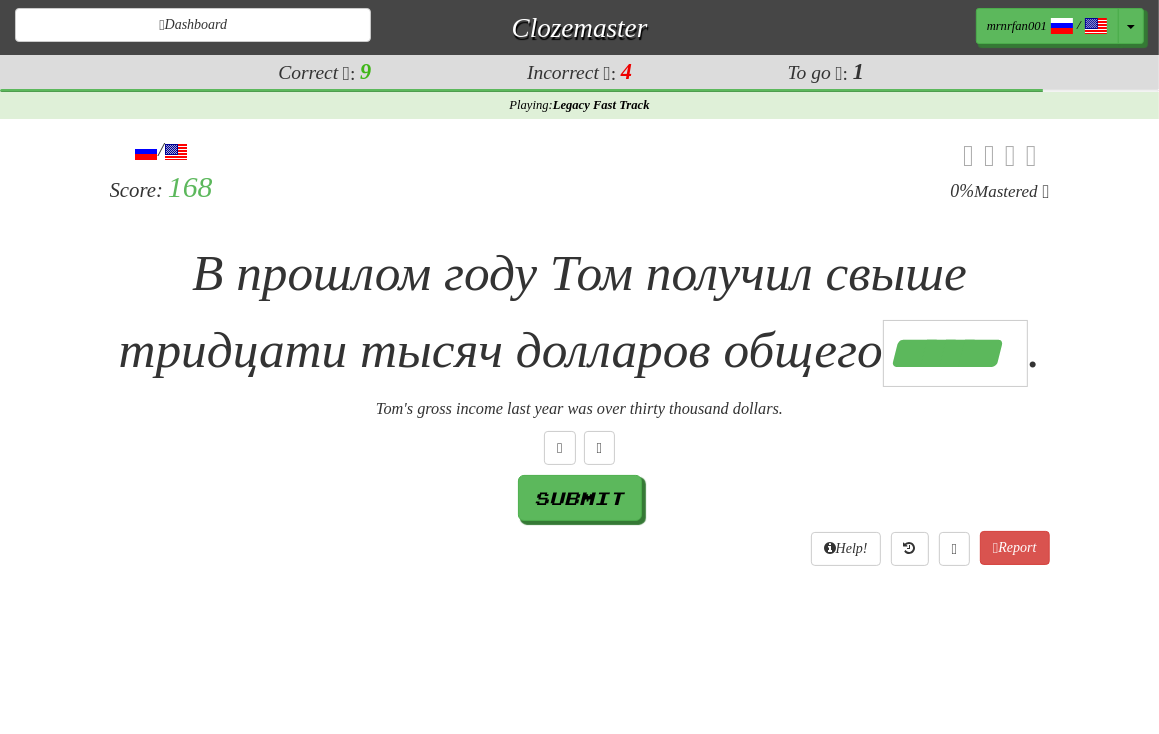 type on "******" 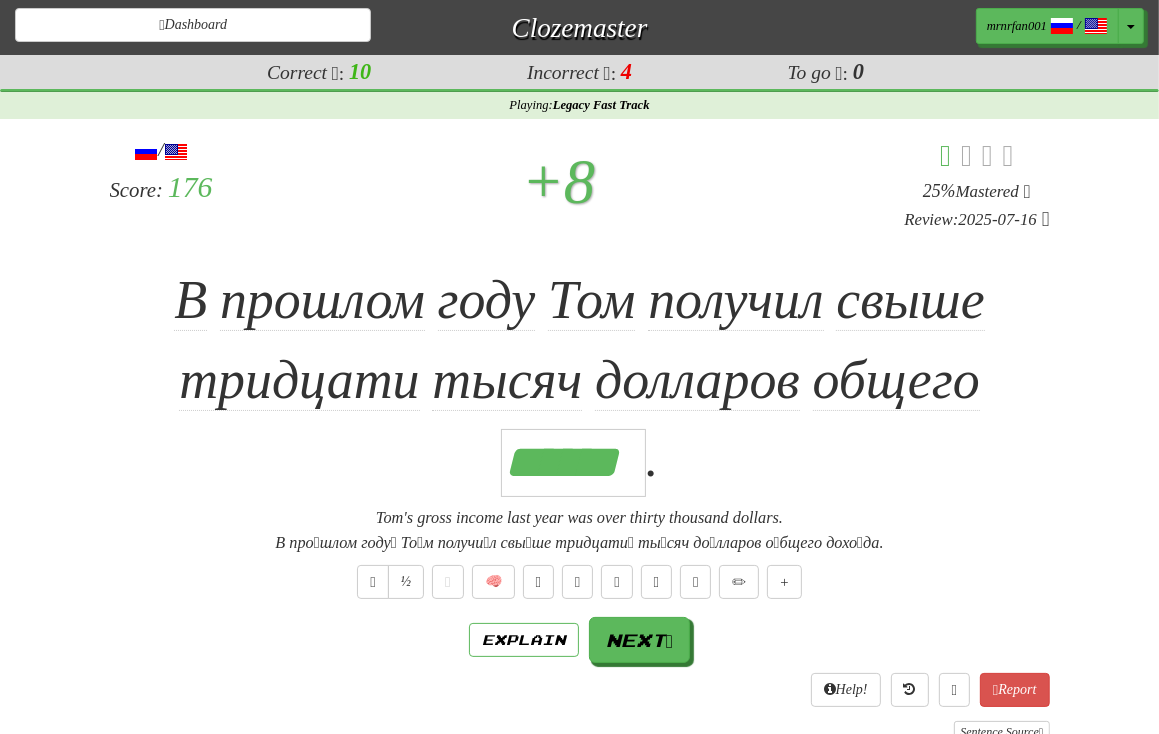 click on "В про́шлом го́ду То́м получи́л свыше тридцати ты́сяч до́лларов о́бщего ****** ." at bounding box center [580, 379] 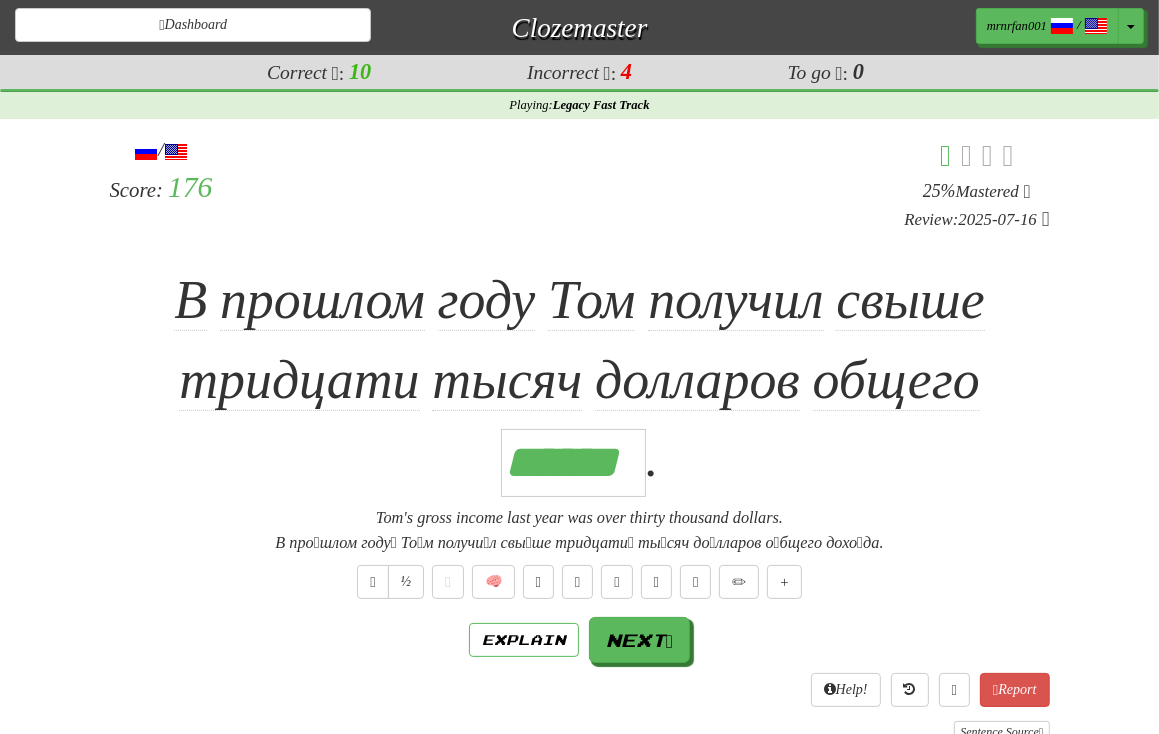 click on "В про́шлом го́ду То́м получи́л свыше тридцати ты́сяч до́лларов о́бщего ****** ." at bounding box center (580, 379) 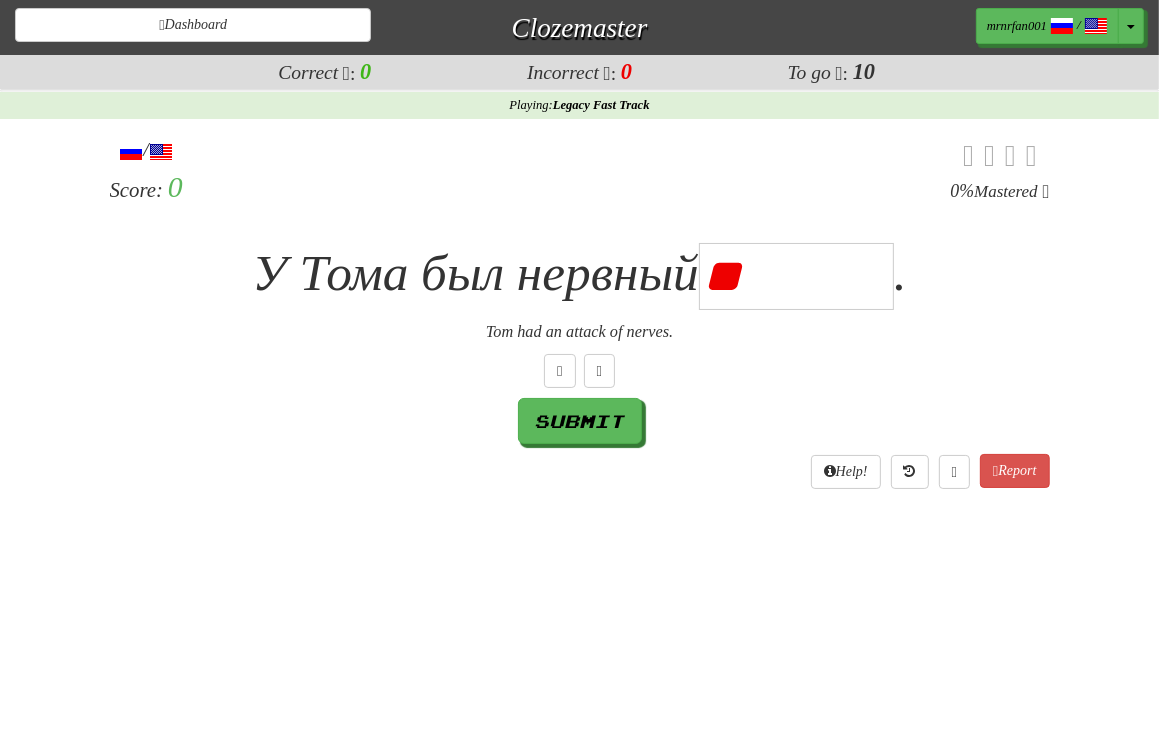 type on "*" 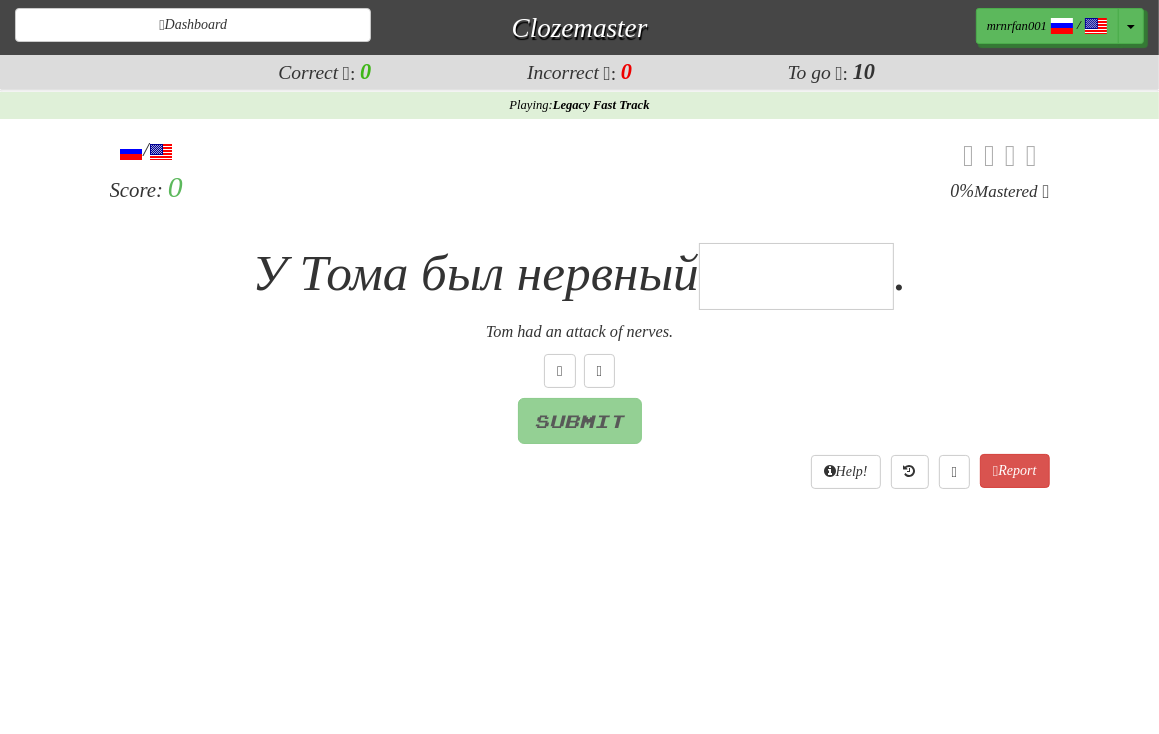type on "*" 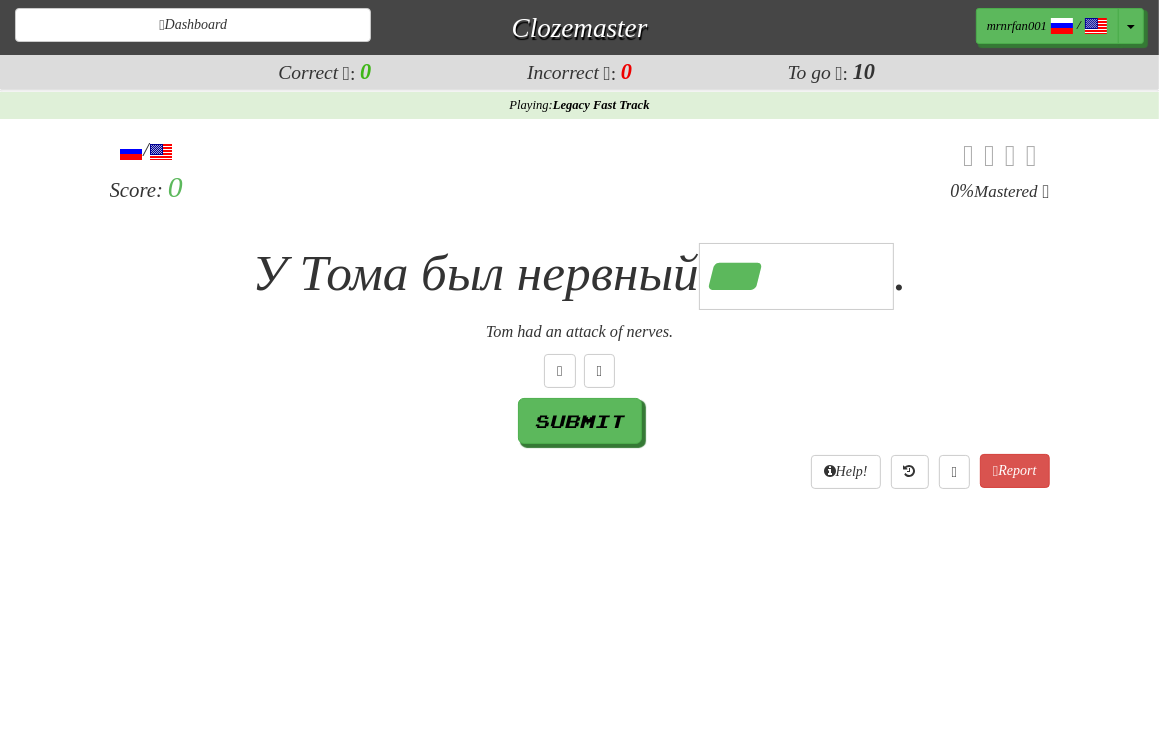 type on "********" 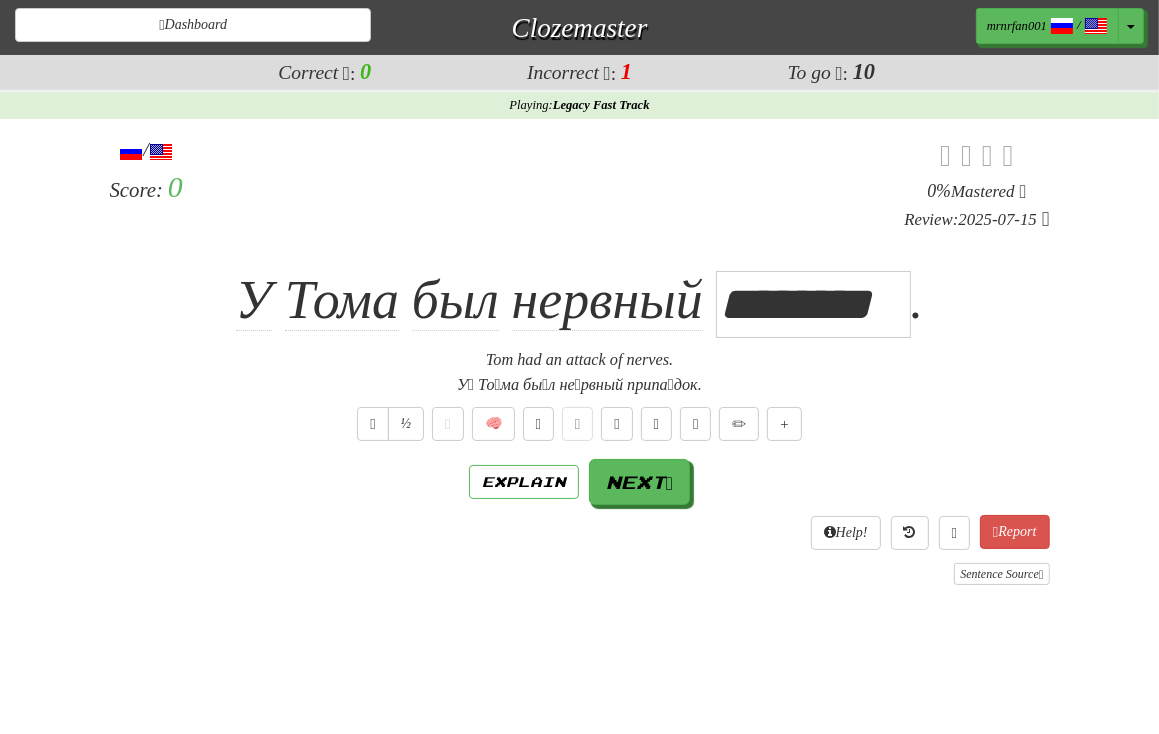 click on "/ Score: 0 0 % Mastered Review: 2025-07-15 У Тома был нервный ******** . Tom had an attack of nerves. У́ То́ма бы́л не́рвный припа́док. ½ 🧠 Explain Next Help! Report Sentence Source" at bounding box center (580, 360) 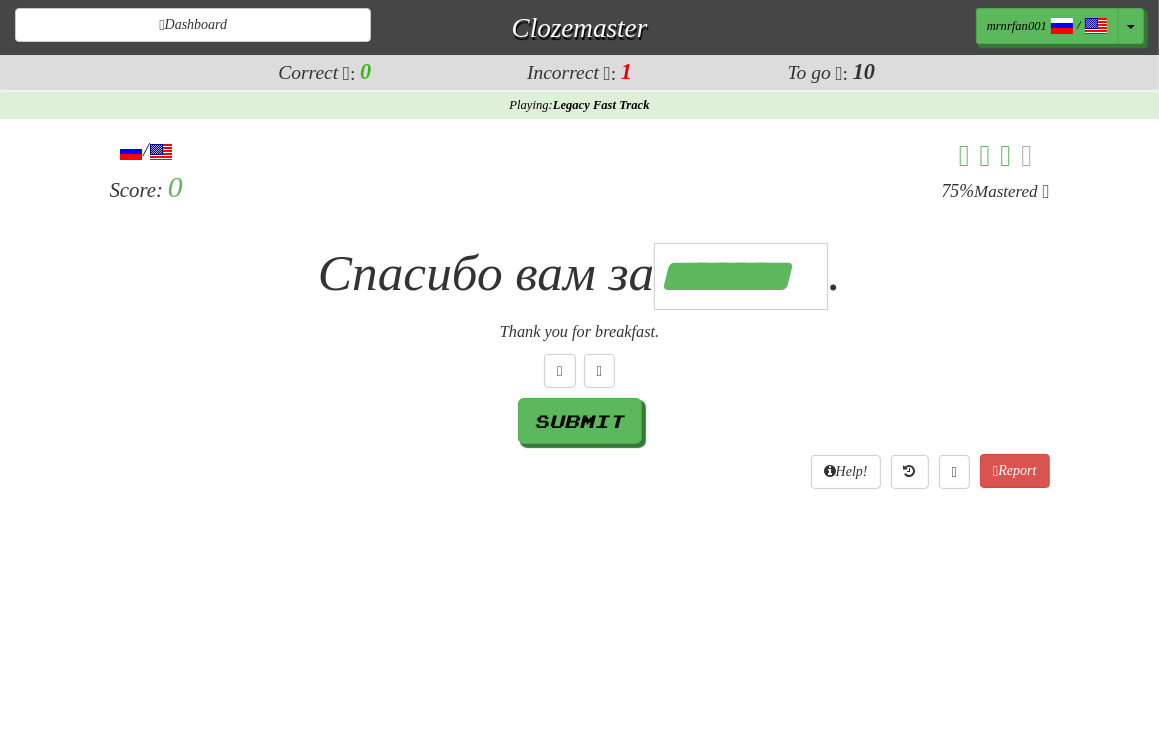 scroll, scrollTop: 0, scrollLeft: 4, axis: horizontal 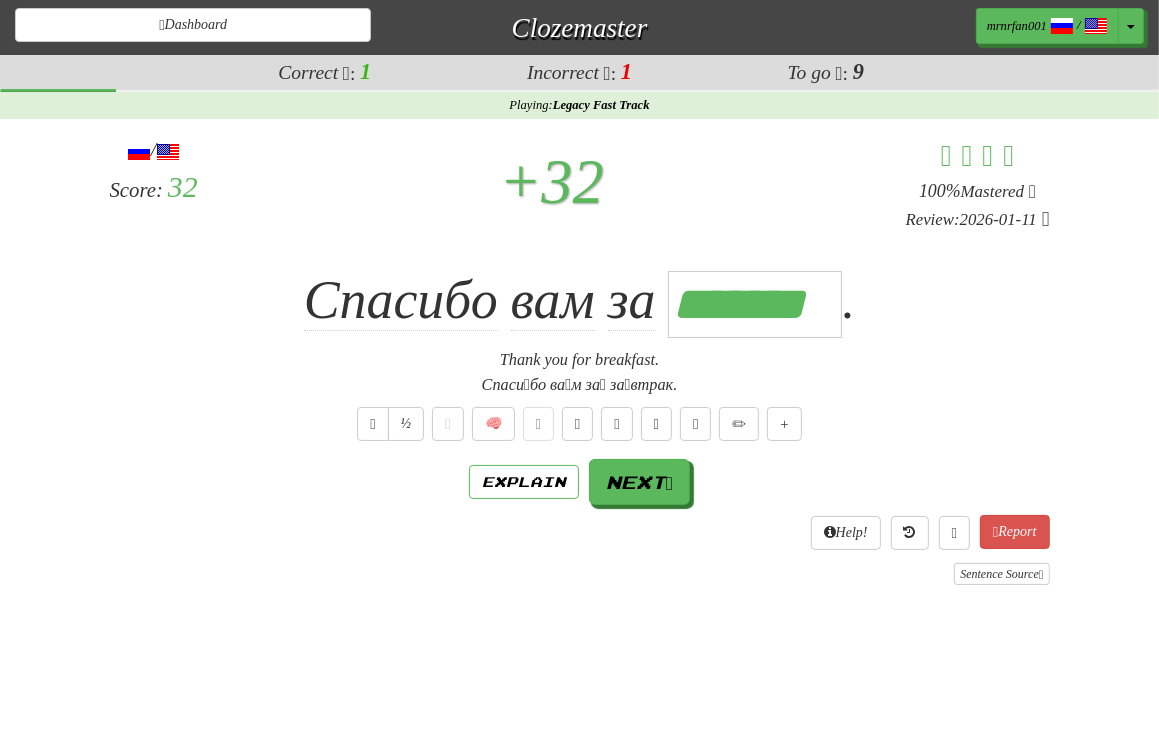 click on "Спасибо   вам   за   ******* ." at bounding box center [580, 300] 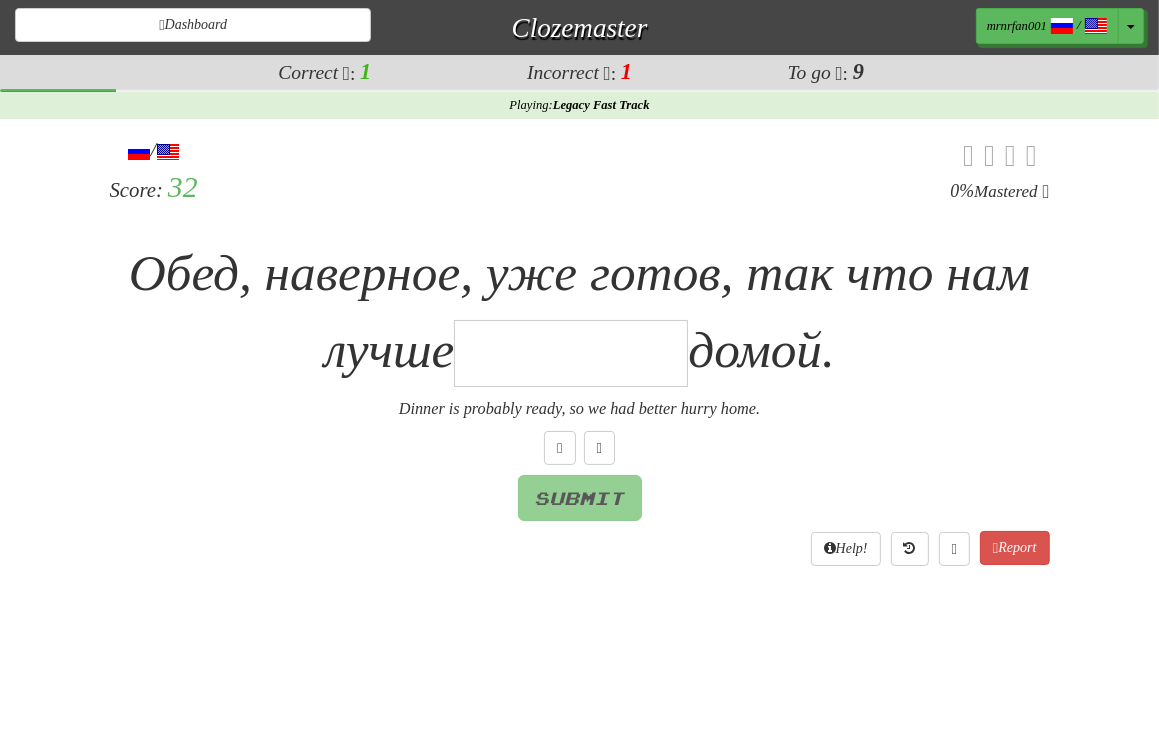 click at bounding box center (571, 353) 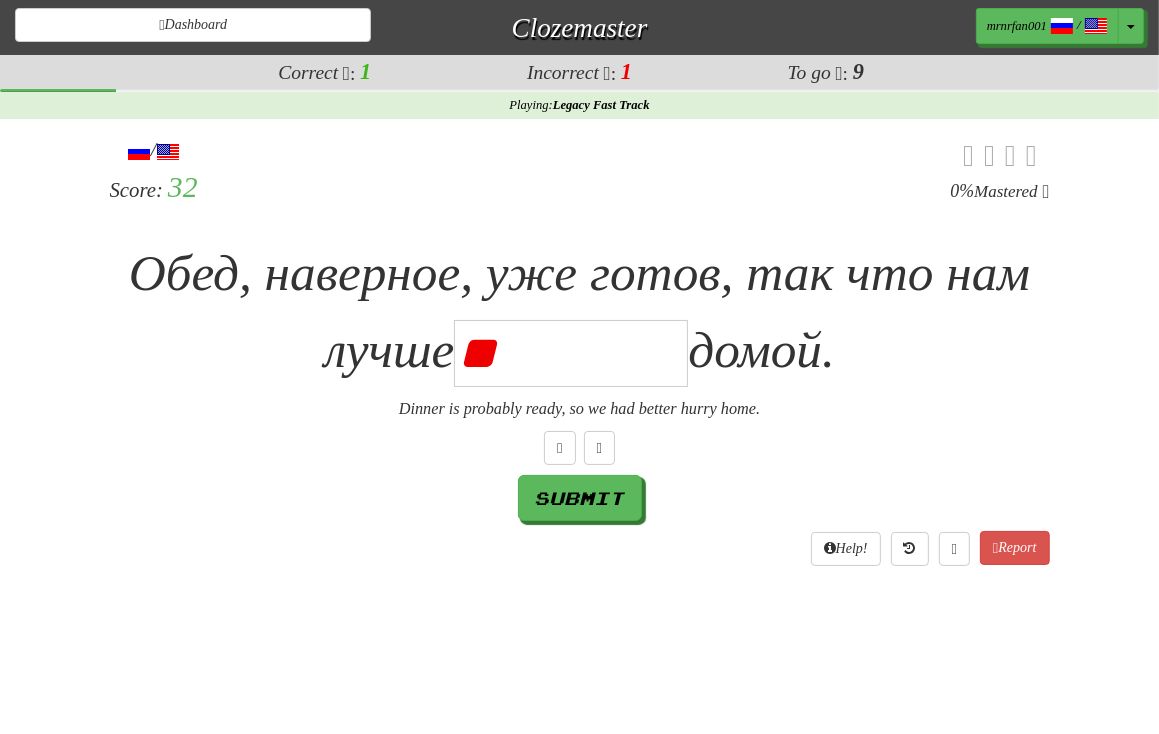 type on "*" 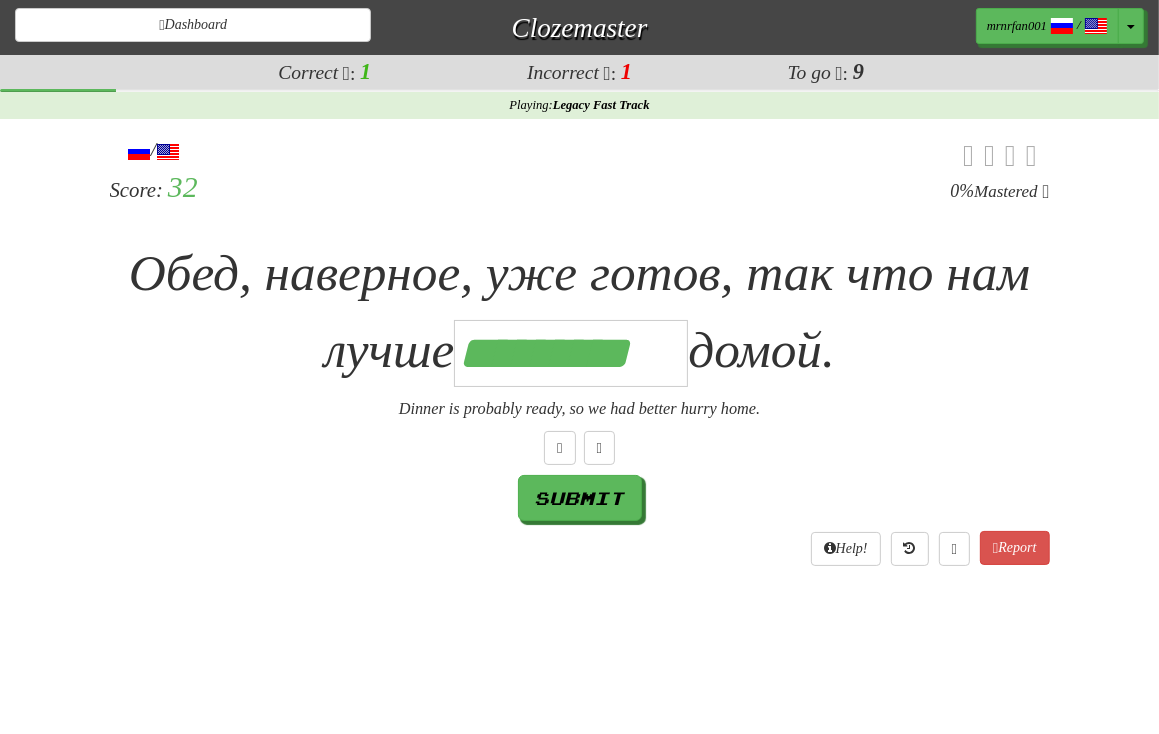 scroll, scrollTop: 0, scrollLeft: 8, axis: horizontal 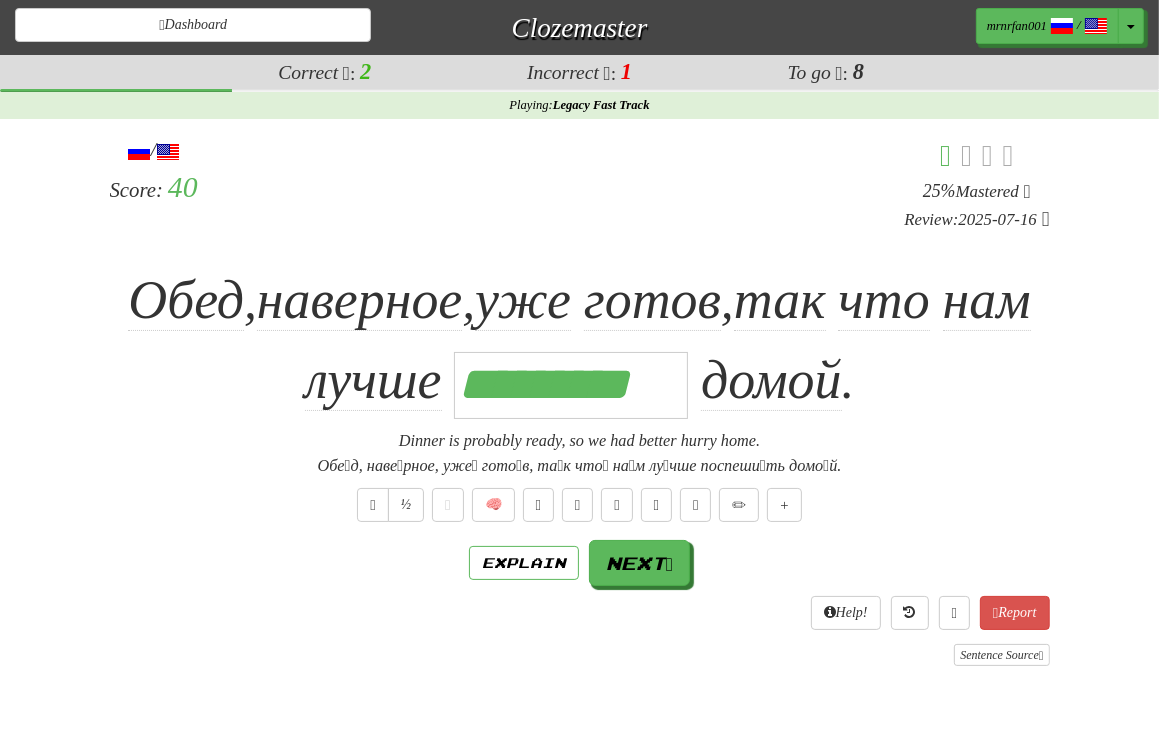 click on "Обед ,  наверное ,  уже   готов ,  так   что   нам   лучше   *********   домой ." at bounding box center (580, 341) 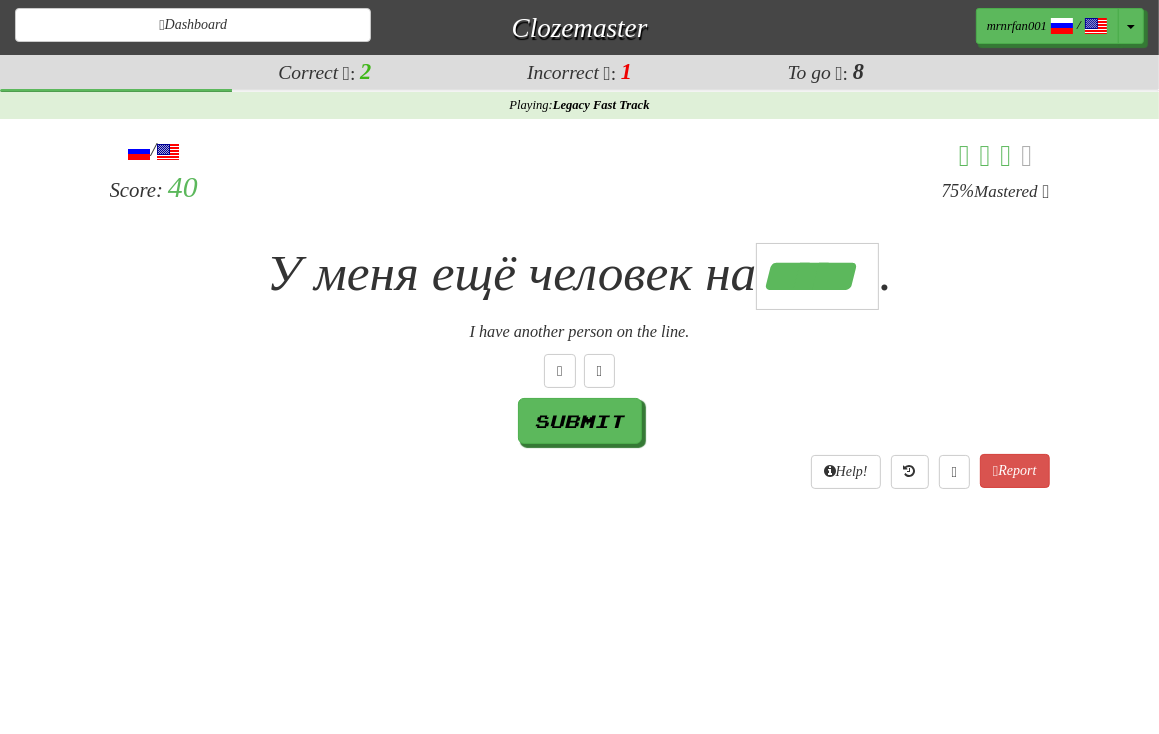 scroll, scrollTop: 0, scrollLeft: 3, axis: horizontal 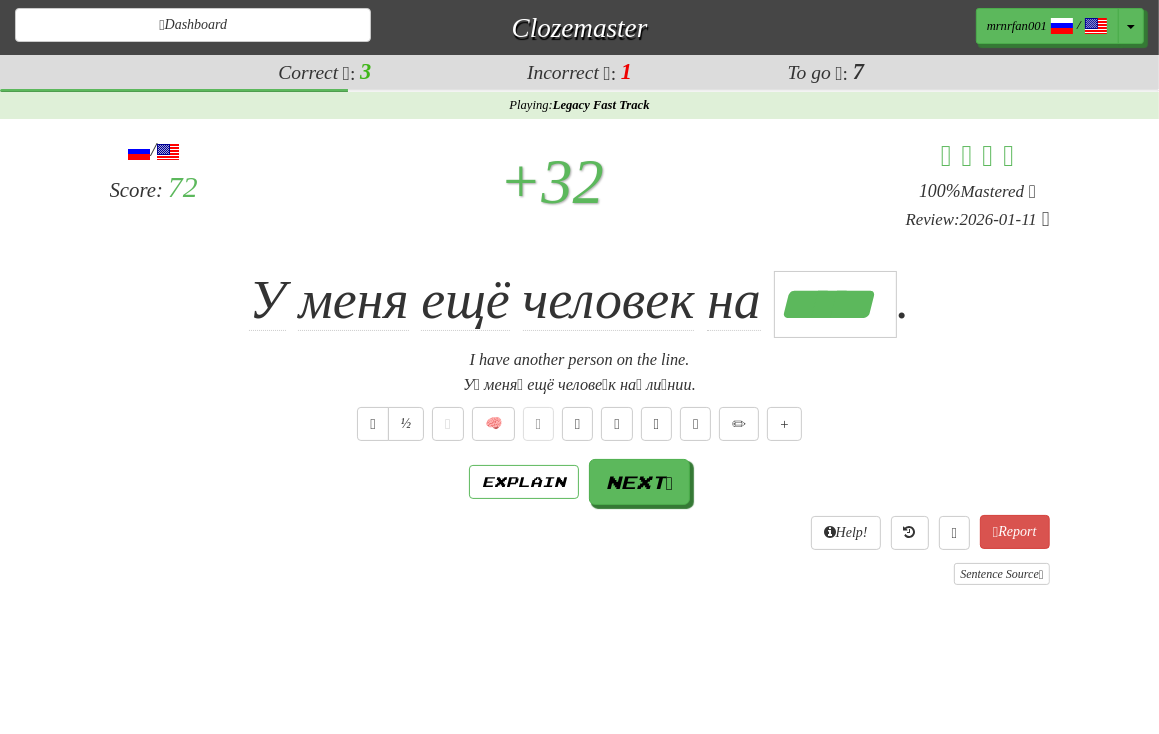 click on "/ Score: 72 + 32 100 % Mastered Review: 2026-01-11 У меня ещё человек на ***** . I have another person on the line. У́ меня́ ещё челове́к на́ ли́нии. ½ 🧠 Explain Next Help! Report Sentence Source" at bounding box center (580, 360) 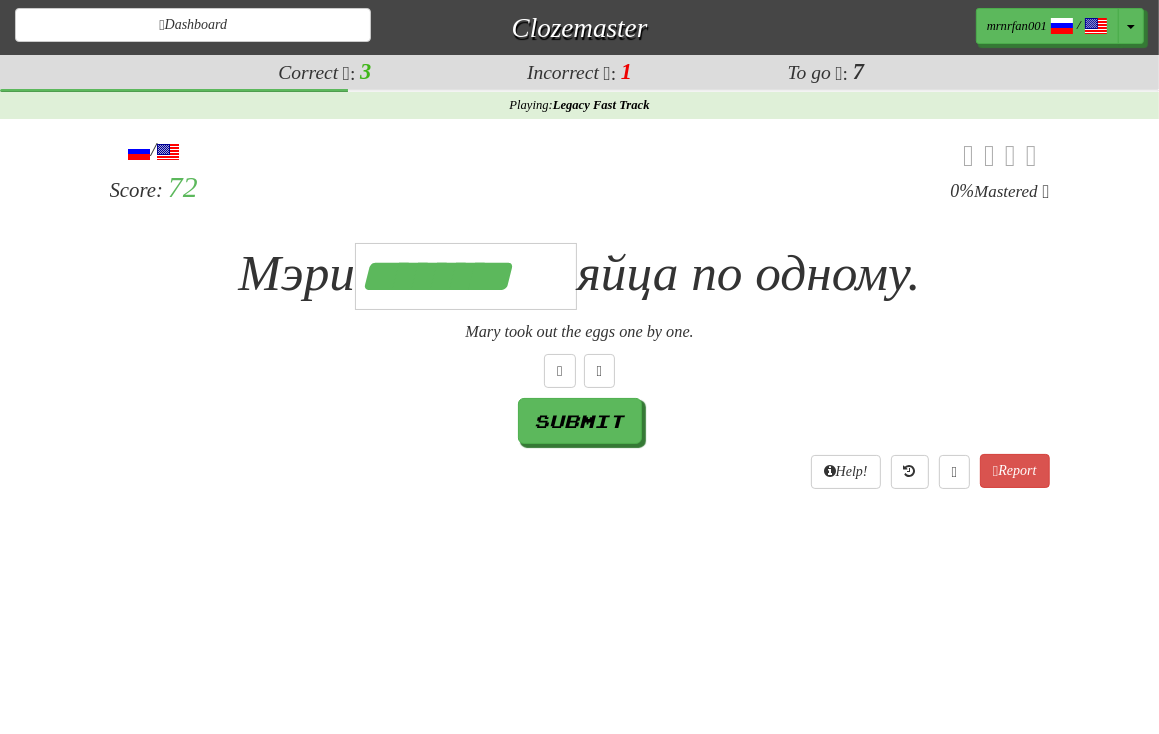 scroll, scrollTop: 0, scrollLeft: 7, axis: horizontal 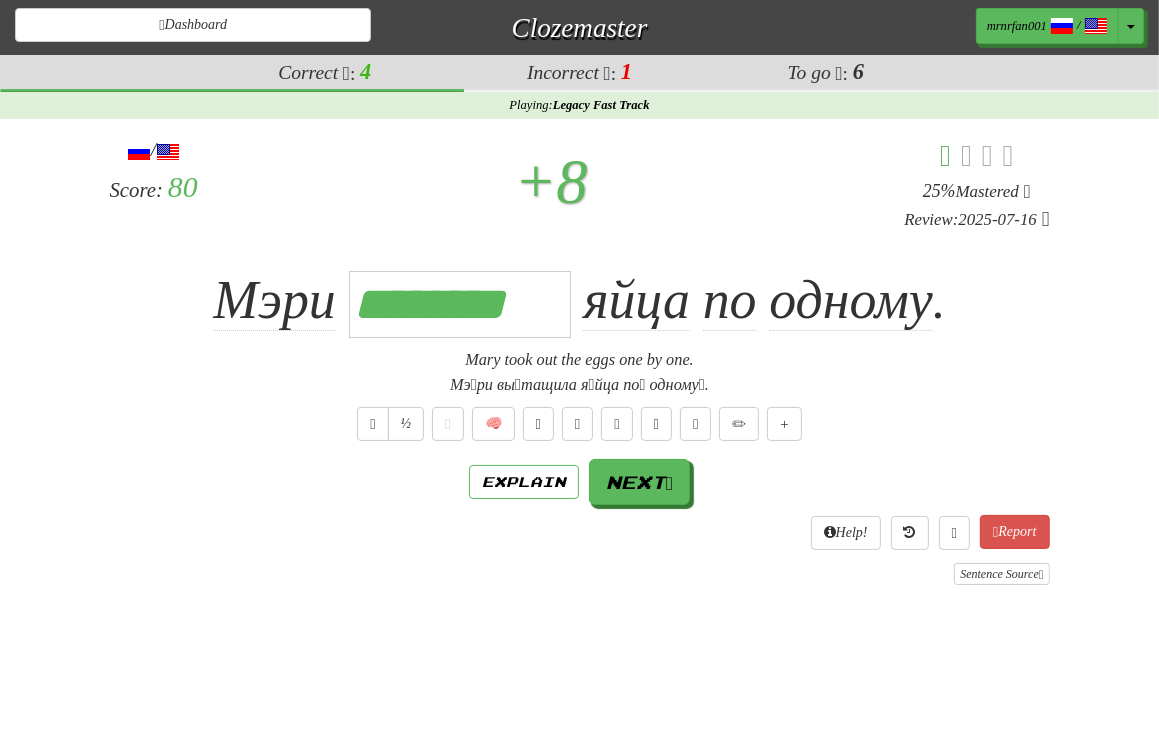 click on "+ 8" at bounding box center (551, 182) 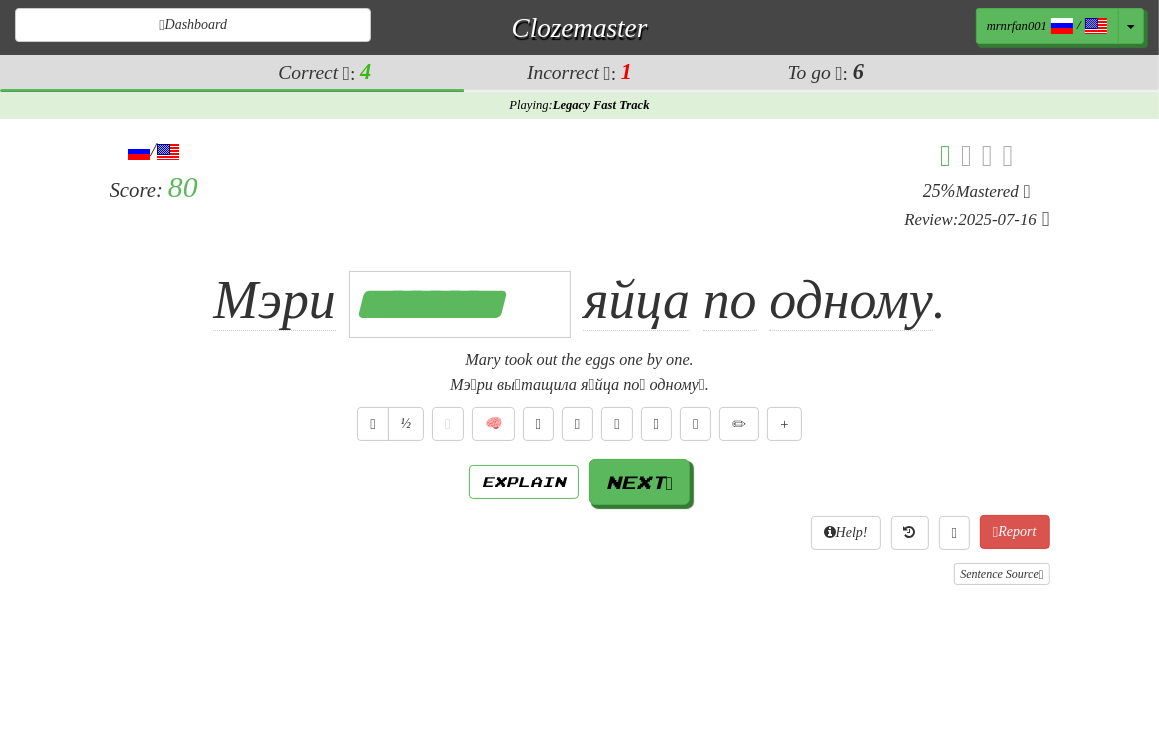 click on "Explain Next" at bounding box center [580, 482] 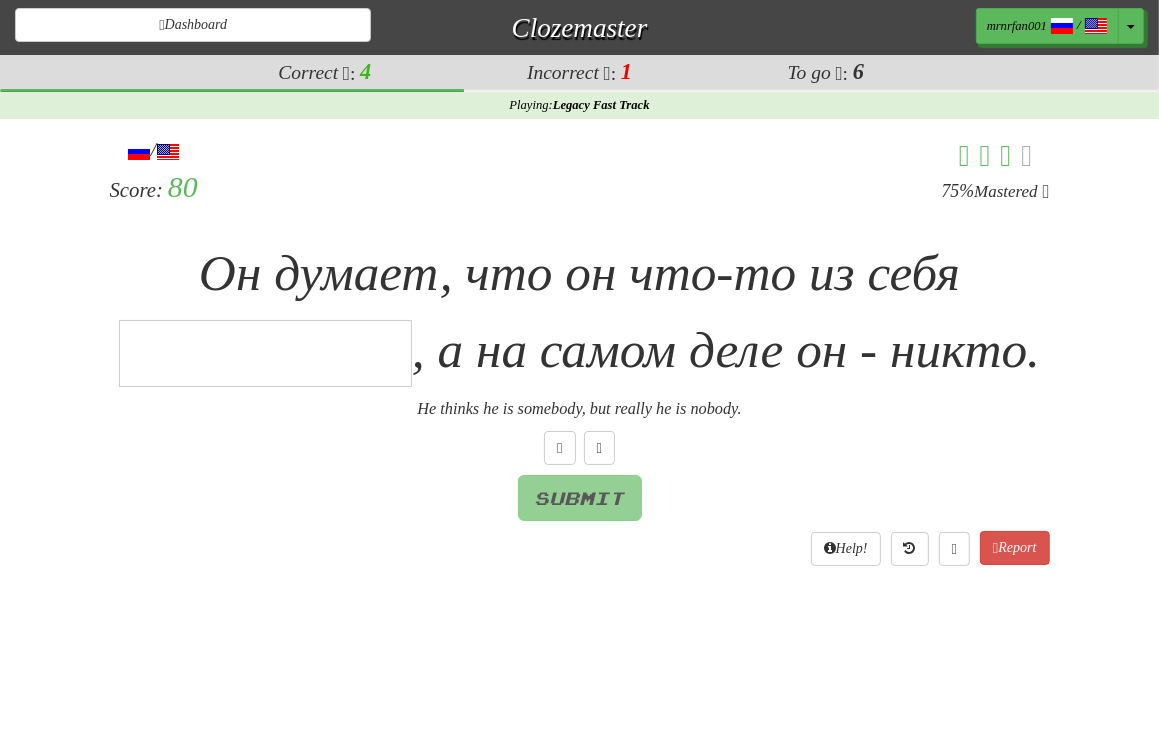 click at bounding box center [265, 353] 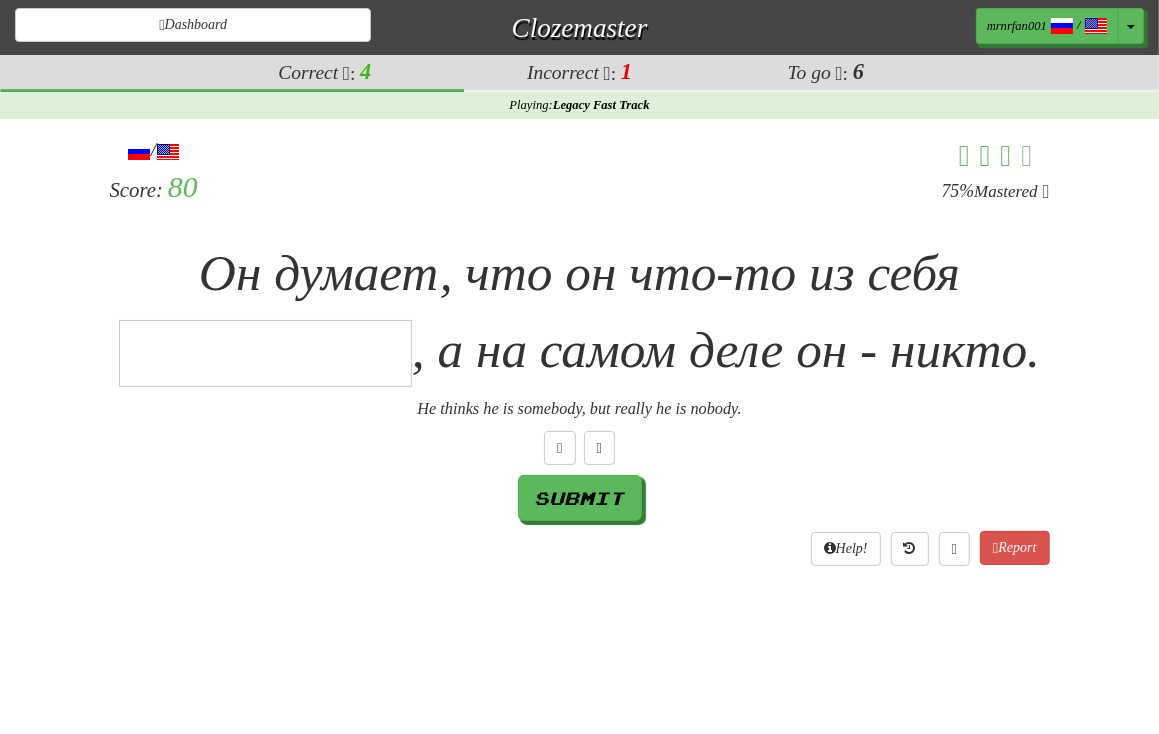 type on "*" 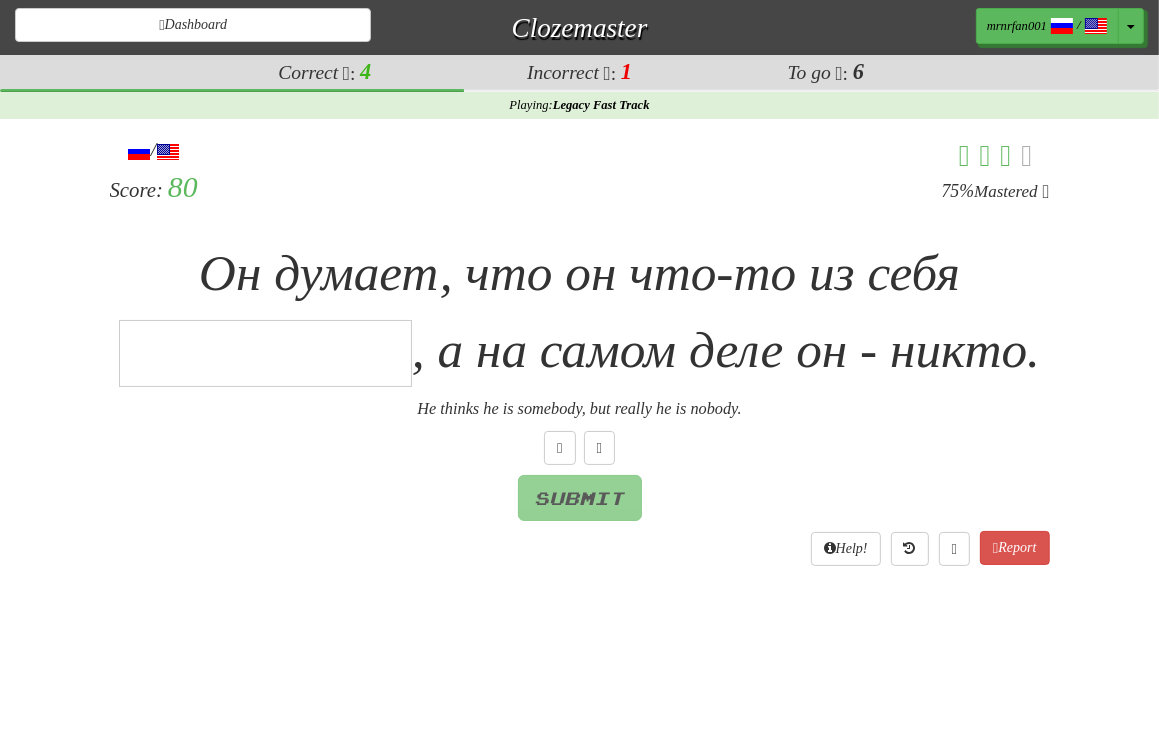 type on "*" 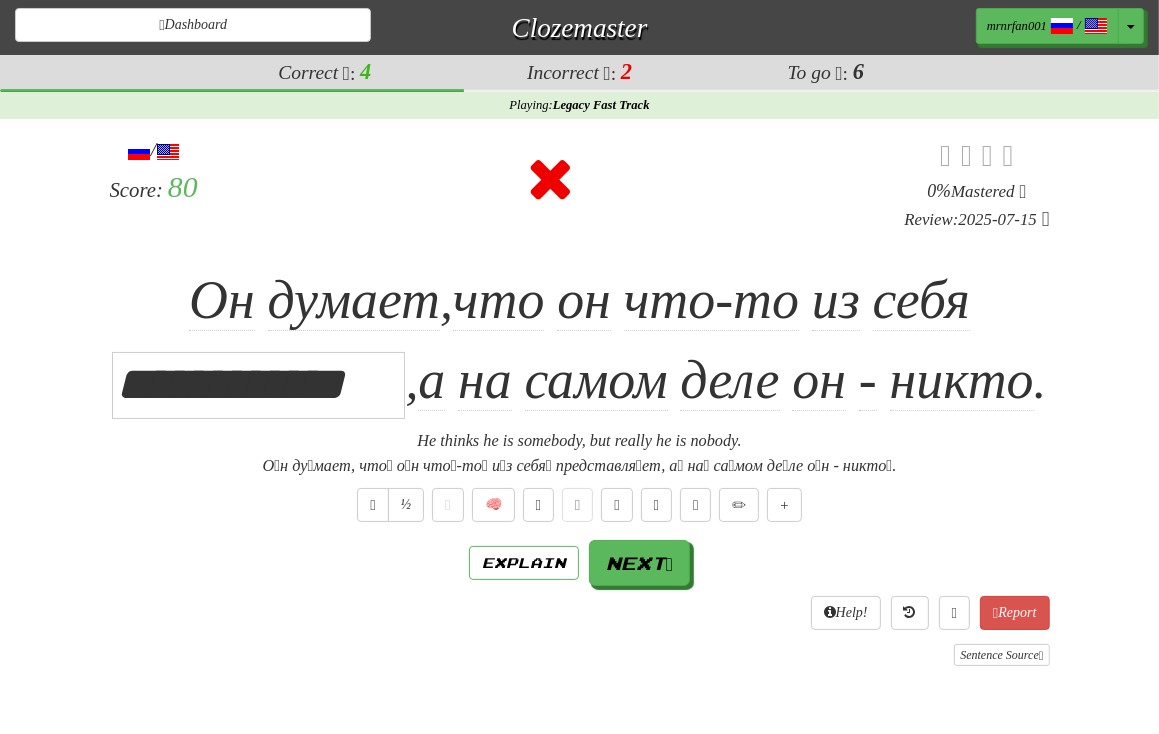 click on "**********" at bounding box center (580, 341) 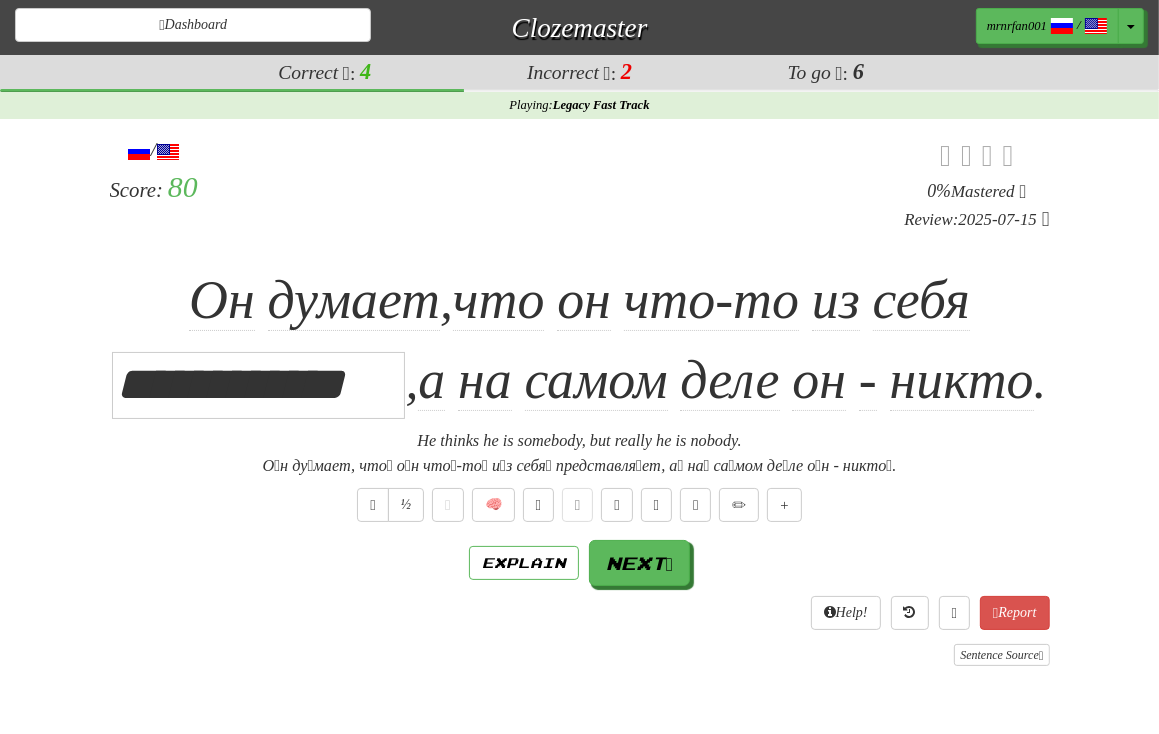 click on "**********" at bounding box center [580, 341] 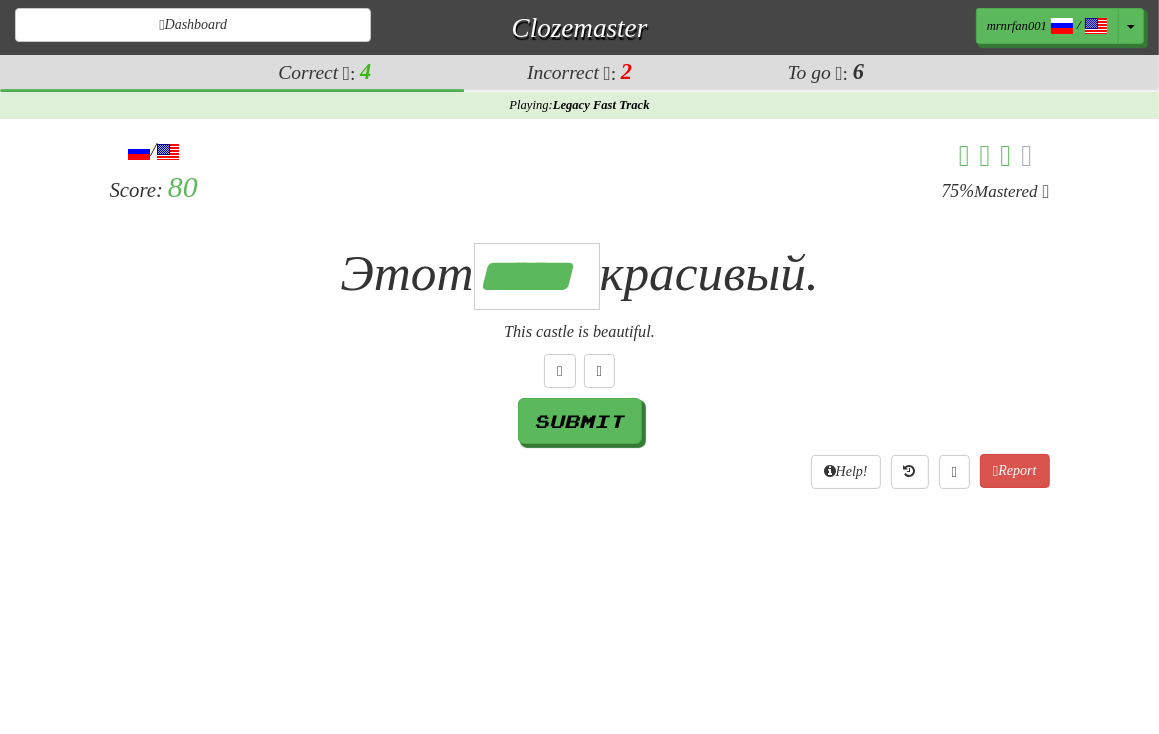 type on "*****" 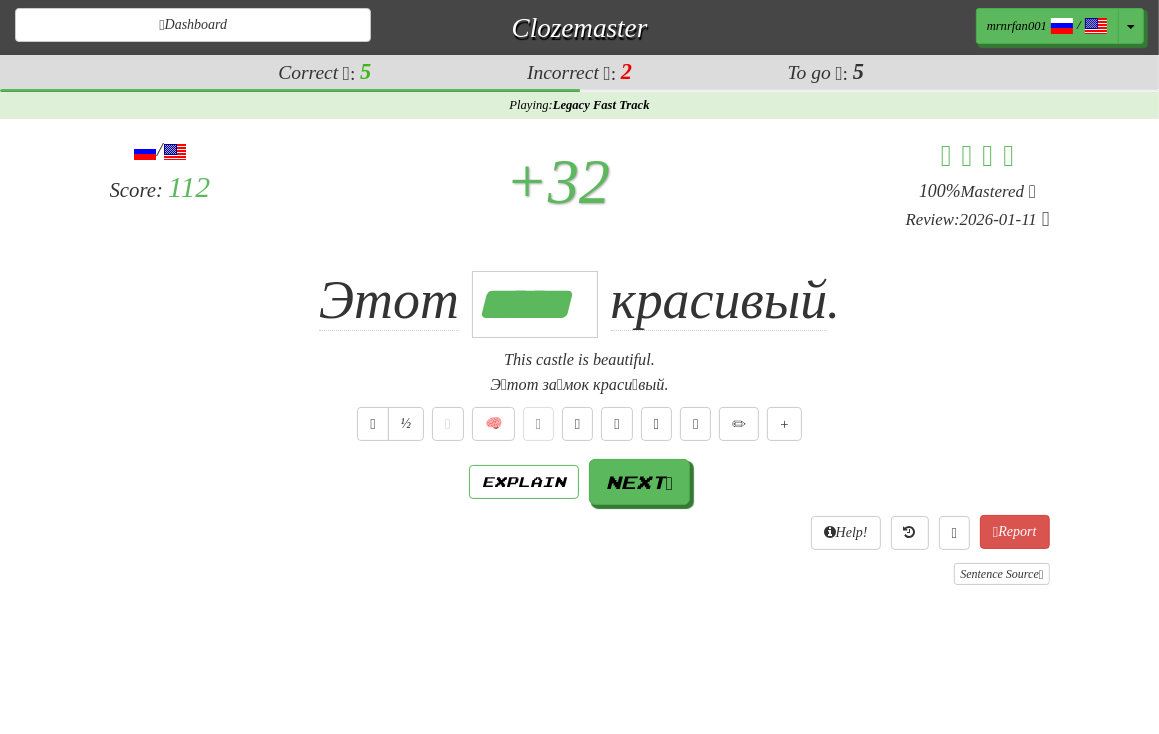 click on "/ Score: 112 + 32 100 % Mastered Review: 2026-01-11 Этот ***** красивый . This castle is beautiful. Э́тот за́мок краси́вый. ½ 🧠 Explain Next Help! Report Sentence Source" at bounding box center [580, 369] 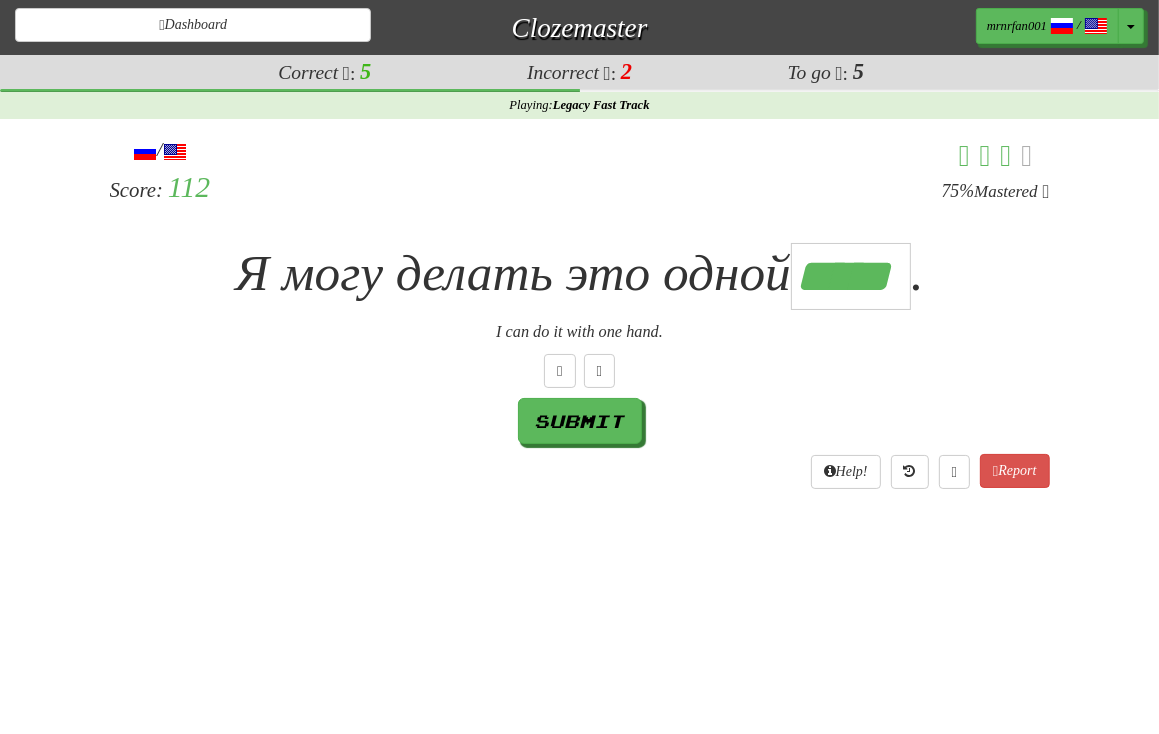 scroll, scrollTop: 0, scrollLeft: 2, axis: horizontal 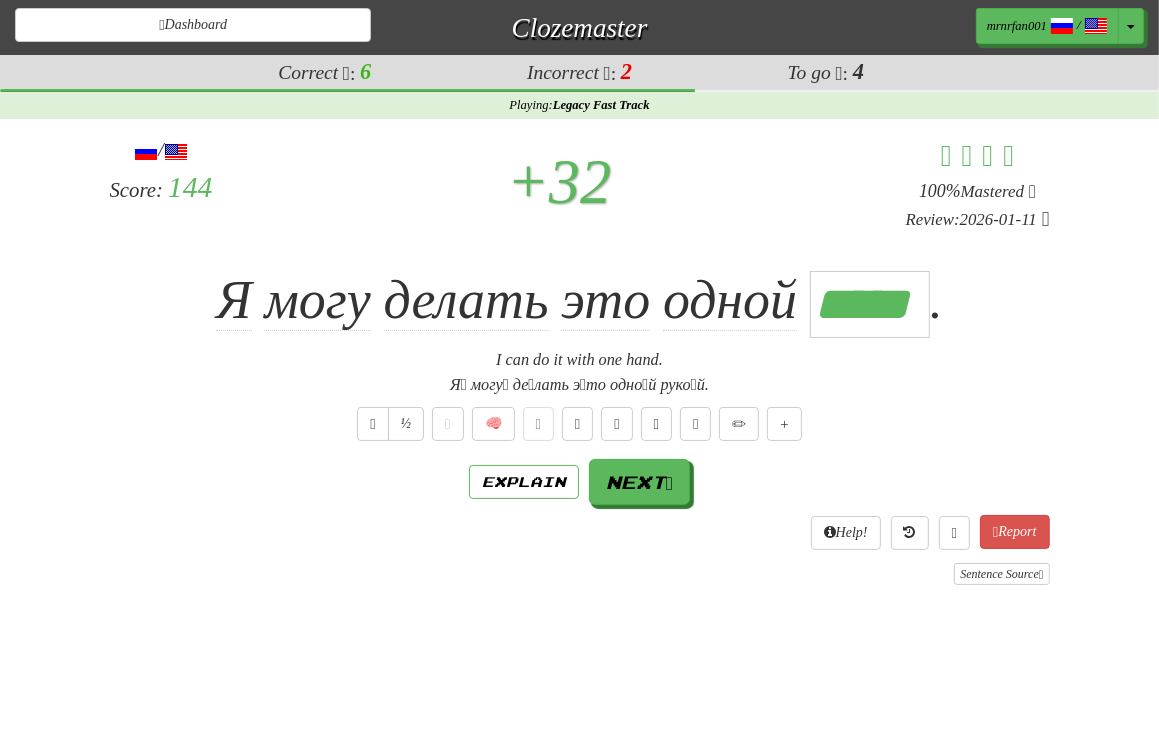 click on "Explain Next" at bounding box center (580, 482) 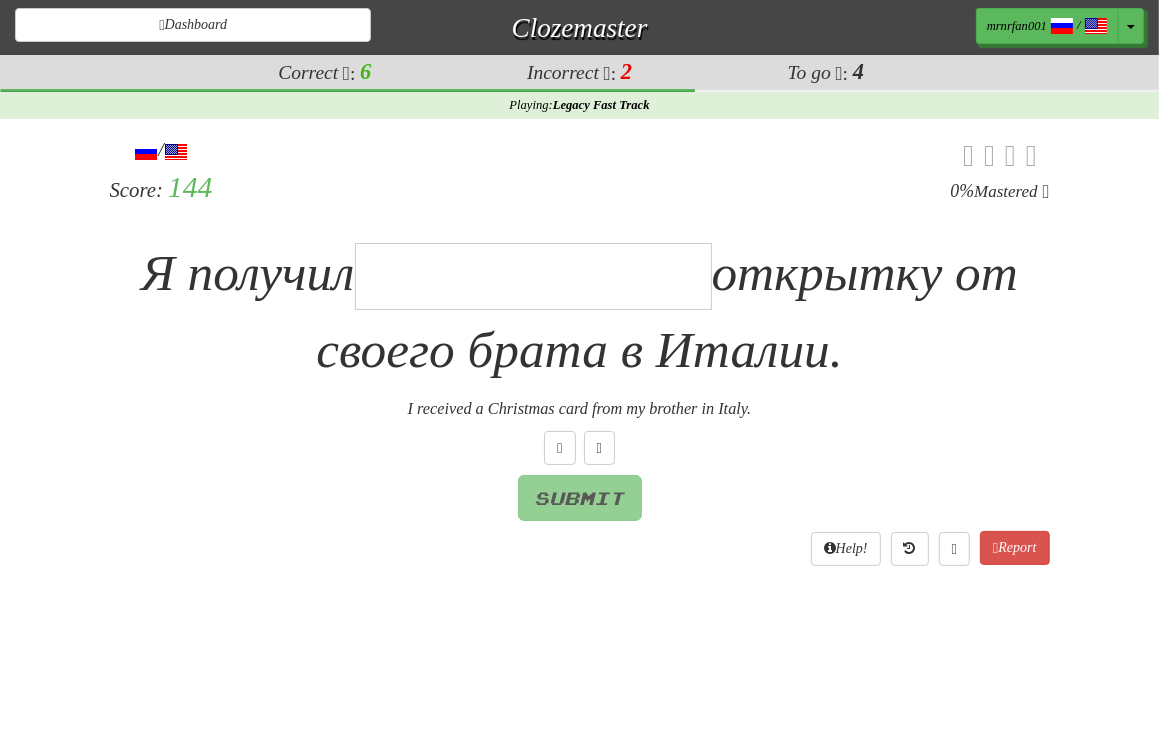 click at bounding box center [533, 276] 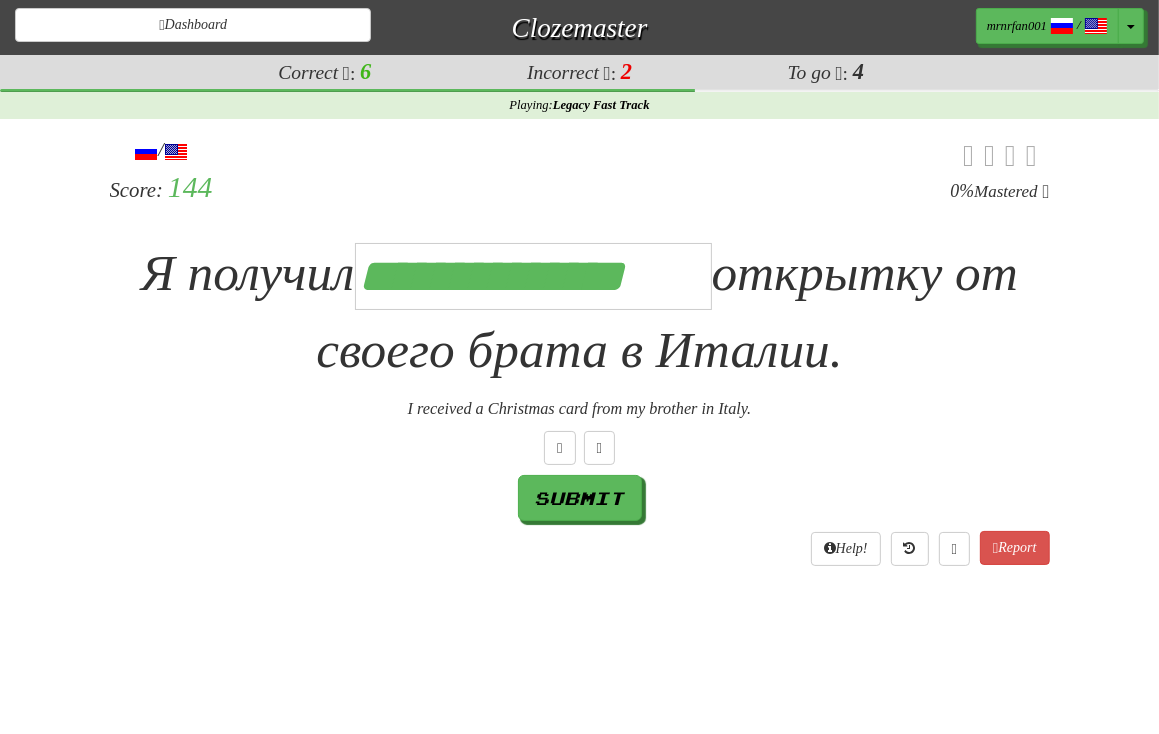 scroll, scrollTop: 0, scrollLeft: 14, axis: horizontal 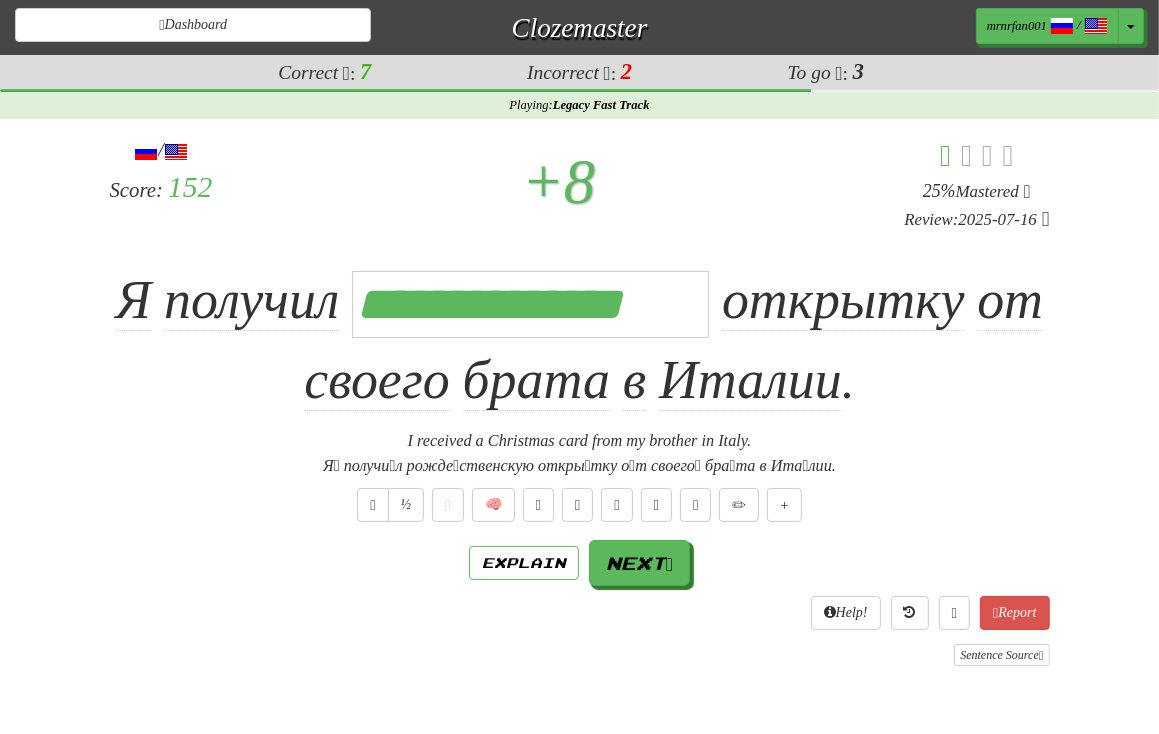 click on "**********" at bounding box center [580, 341] 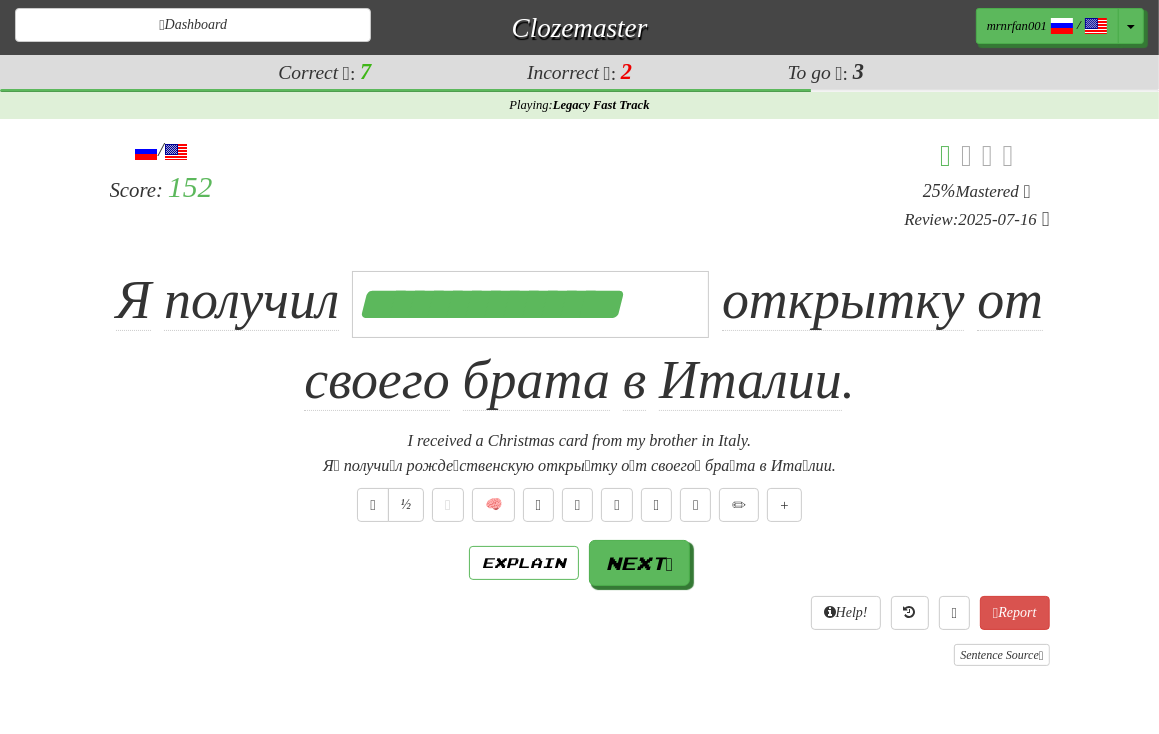 click on "½ 🧠" at bounding box center (580, 505) 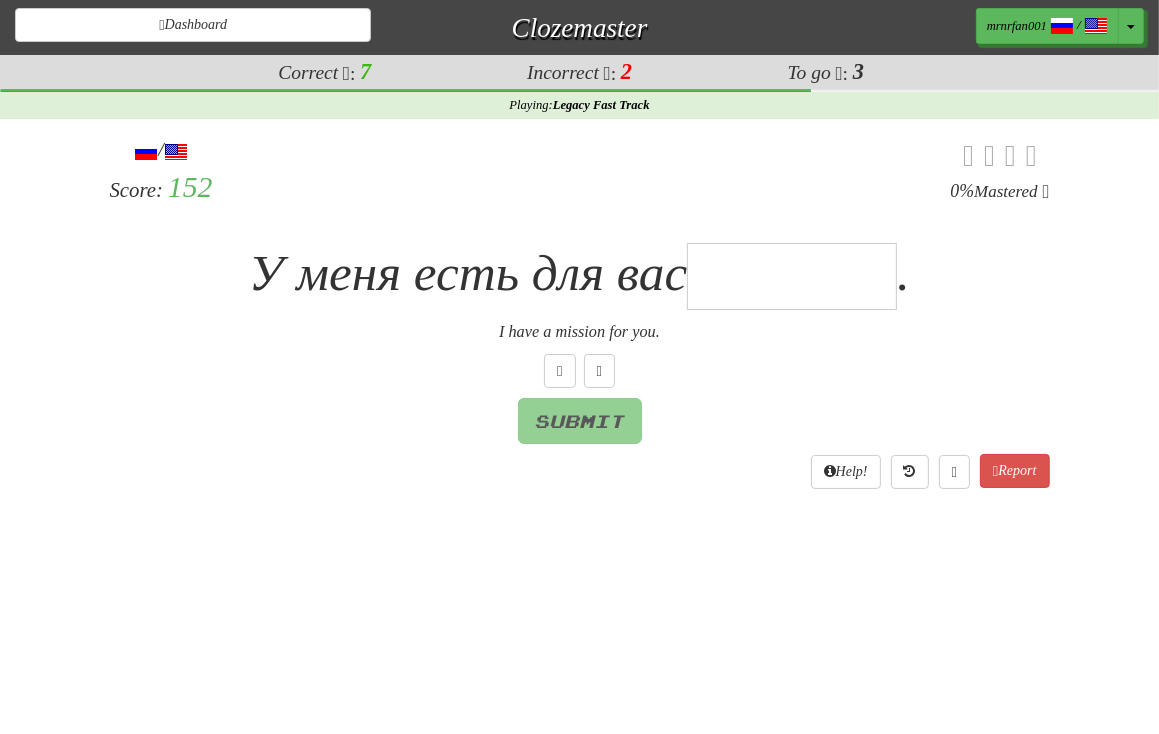 type on "*" 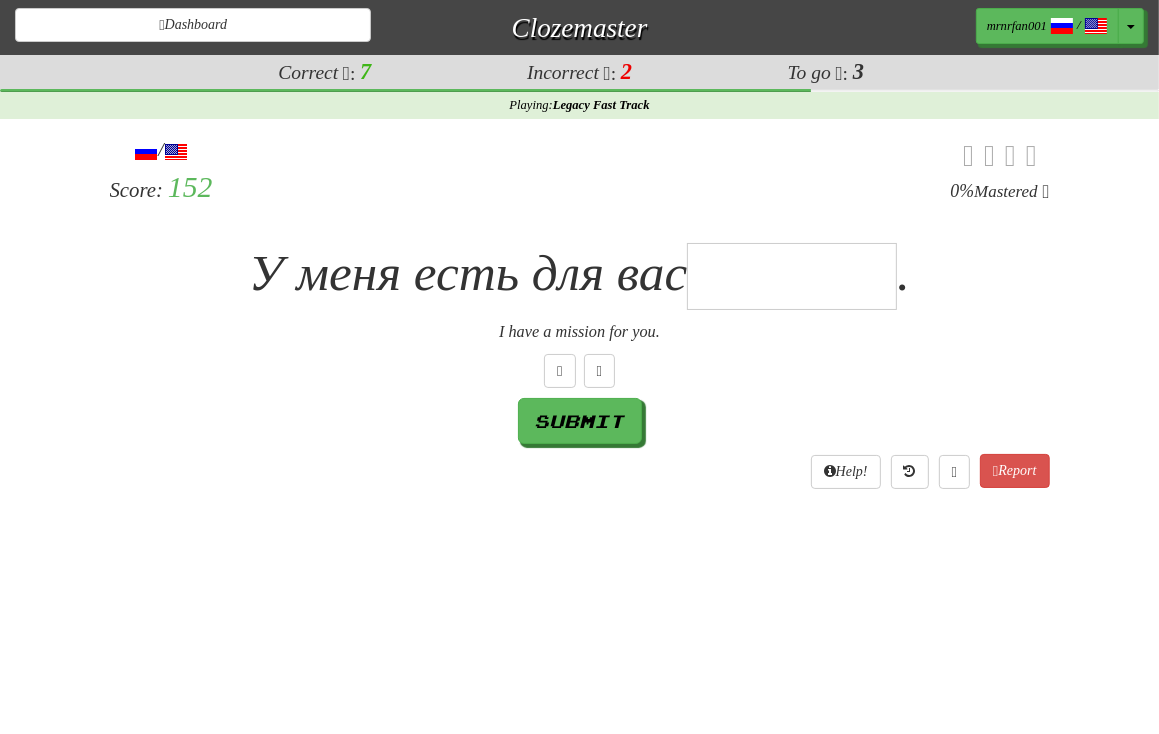 type on "*" 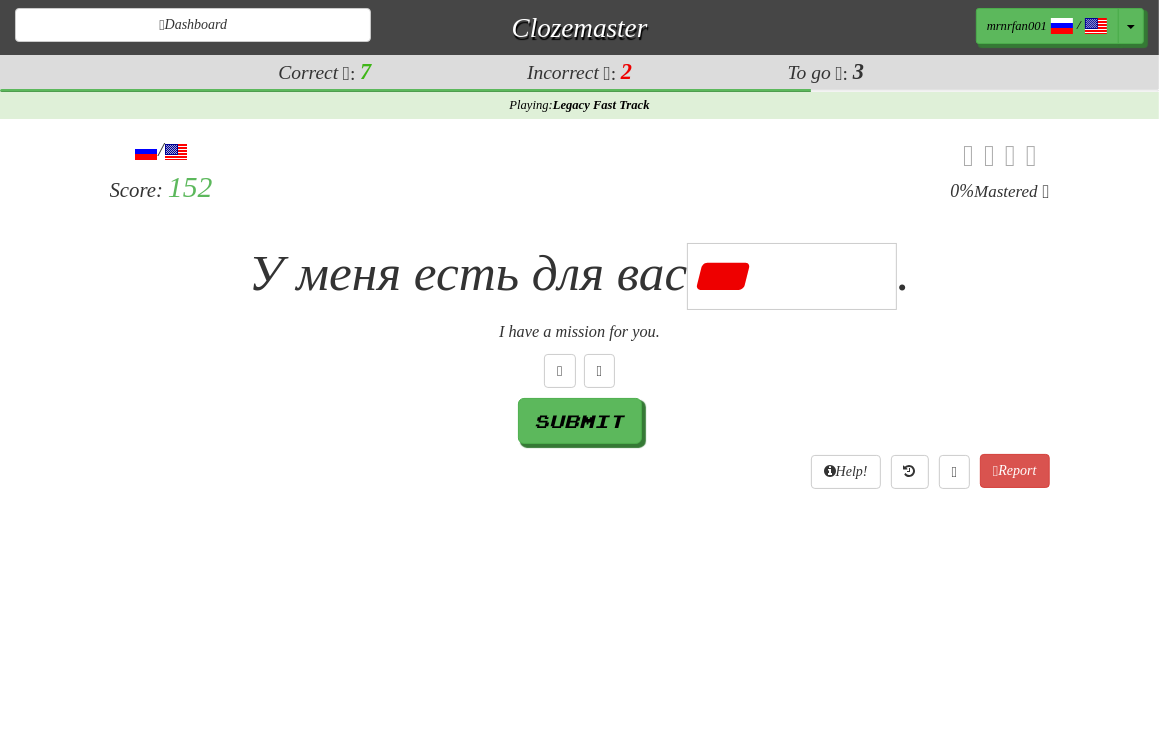 type on "*********" 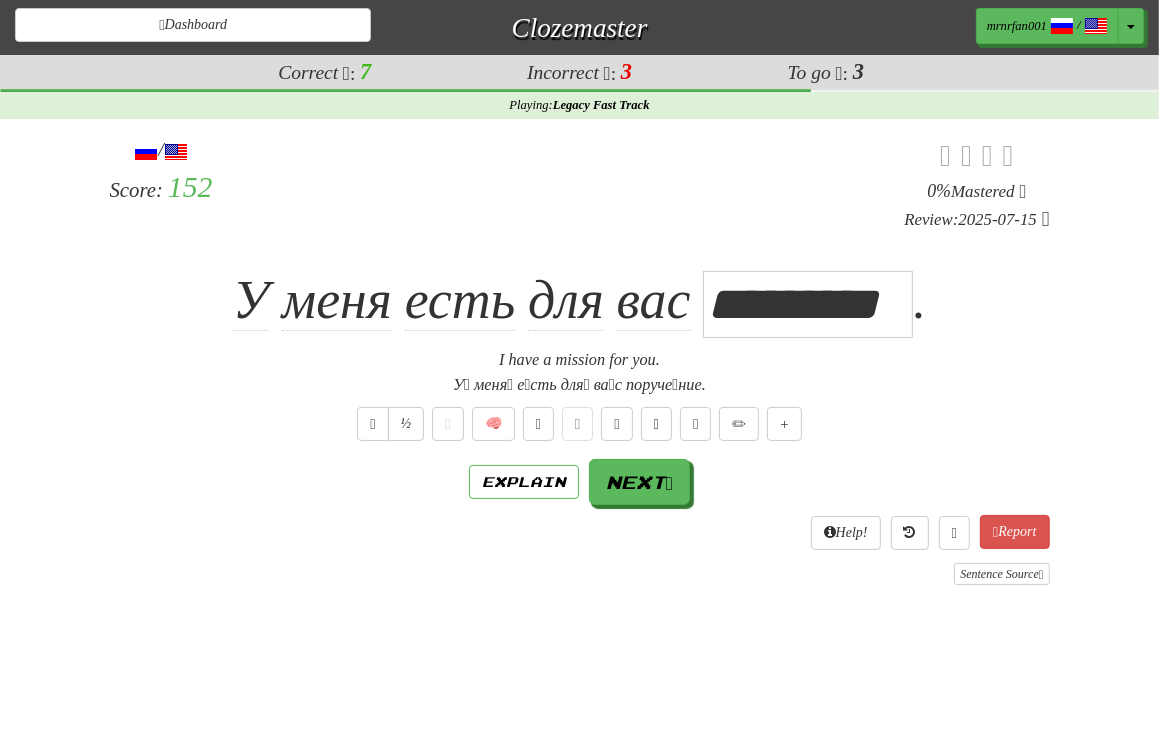 click on "У меня есть для вас ********* ." at bounding box center [580, 300] 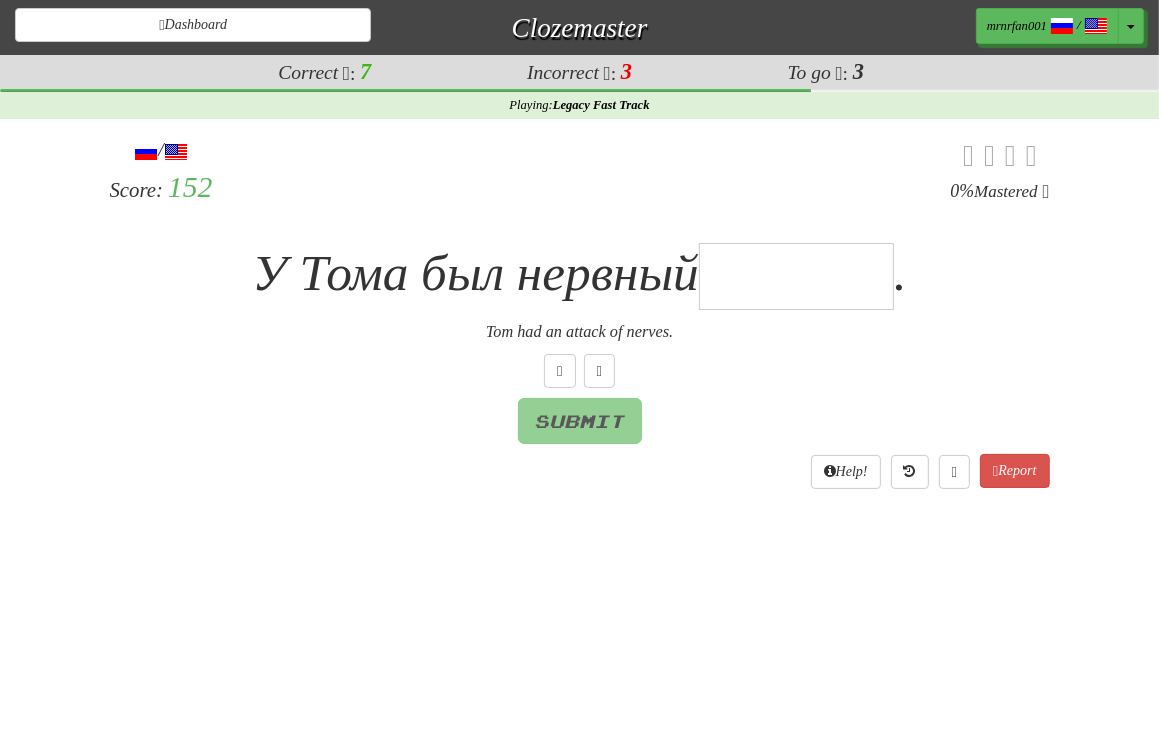 type on "*" 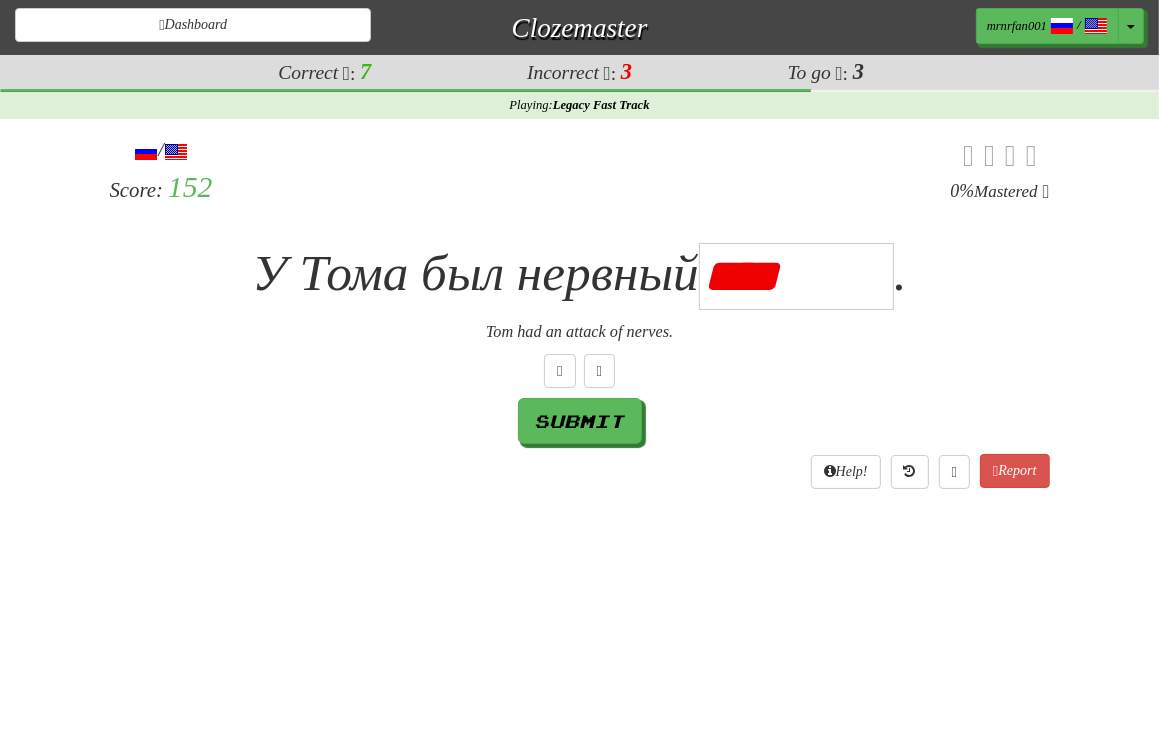 type on "********" 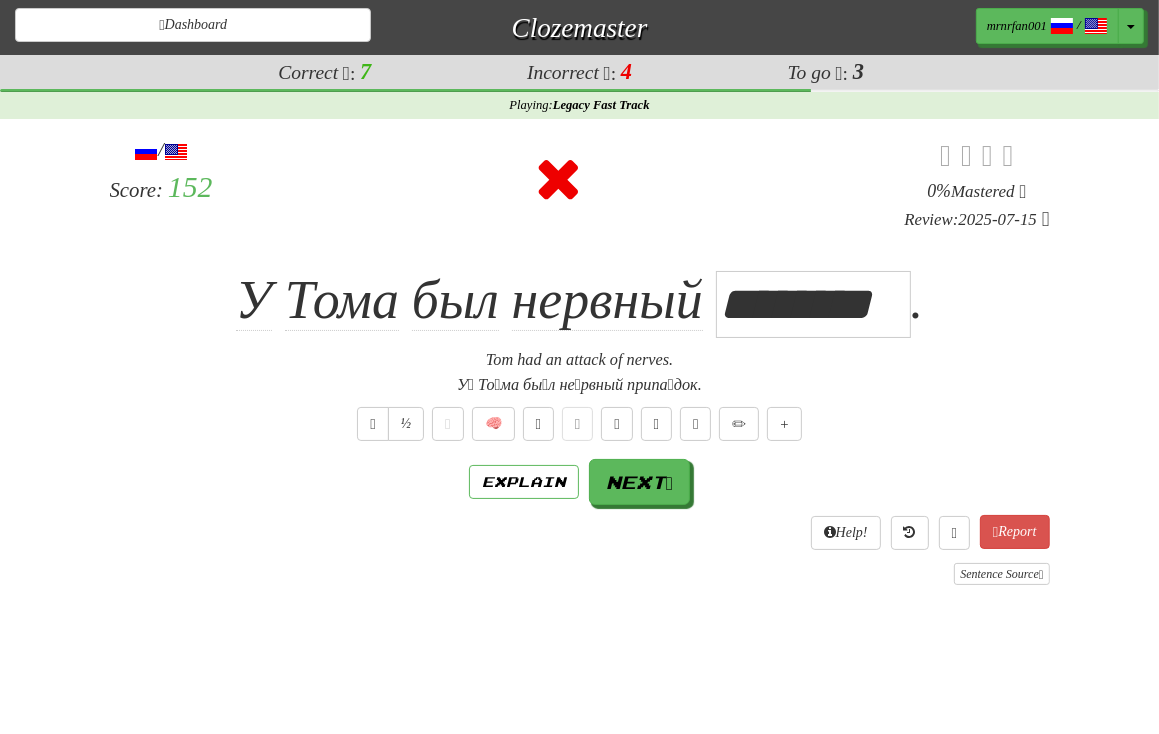 click on "Tom had an attack of nerves." at bounding box center (580, 360) 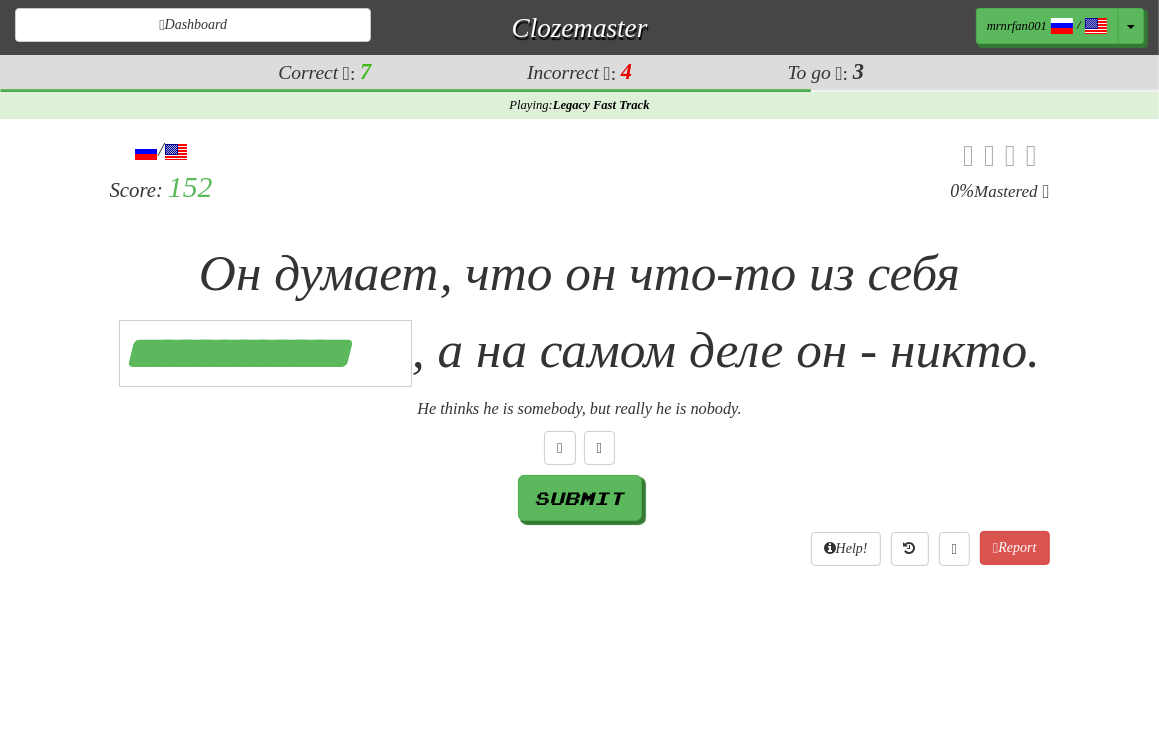 scroll, scrollTop: 0, scrollLeft: 12, axis: horizontal 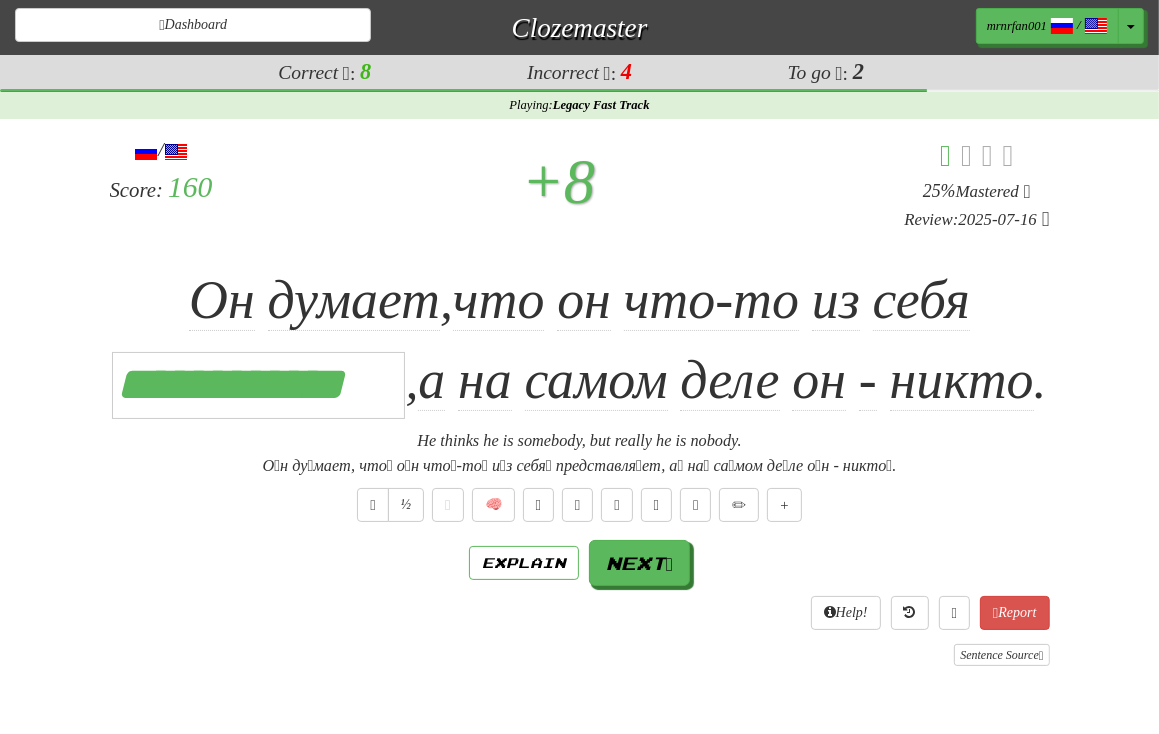 click on "He thinks he is somebody, but really he is nobody." at bounding box center (580, 441) 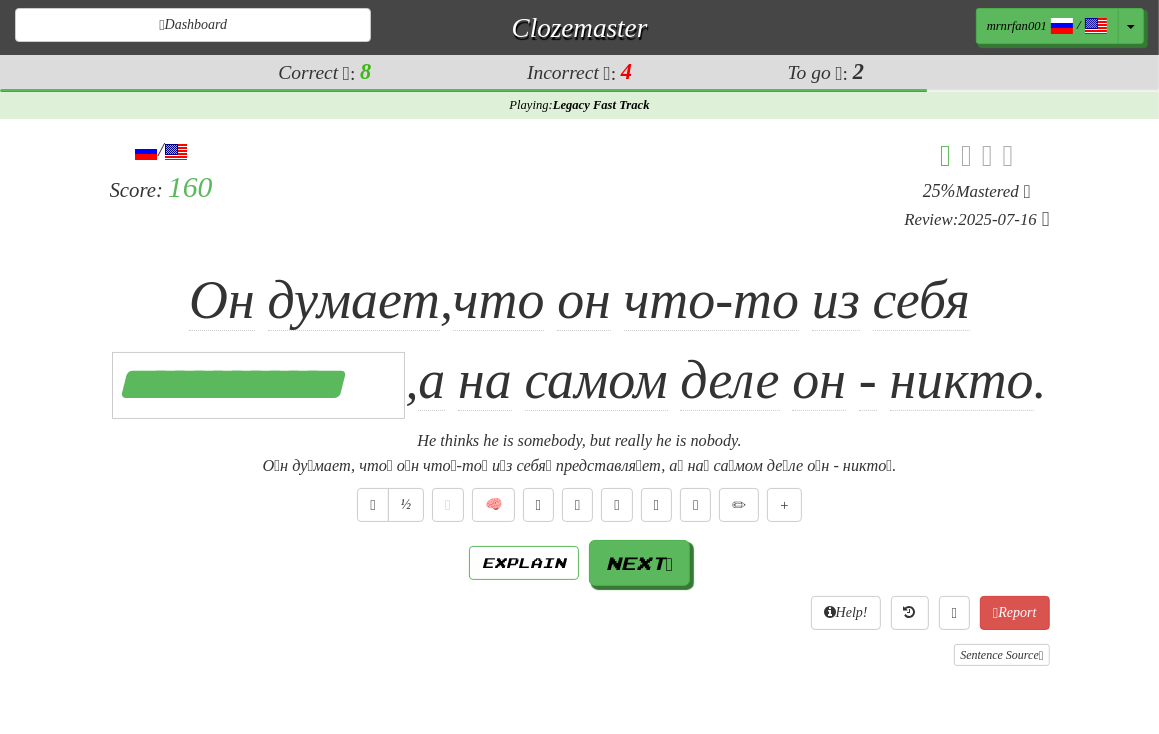 click on "**********" at bounding box center [580, 341] 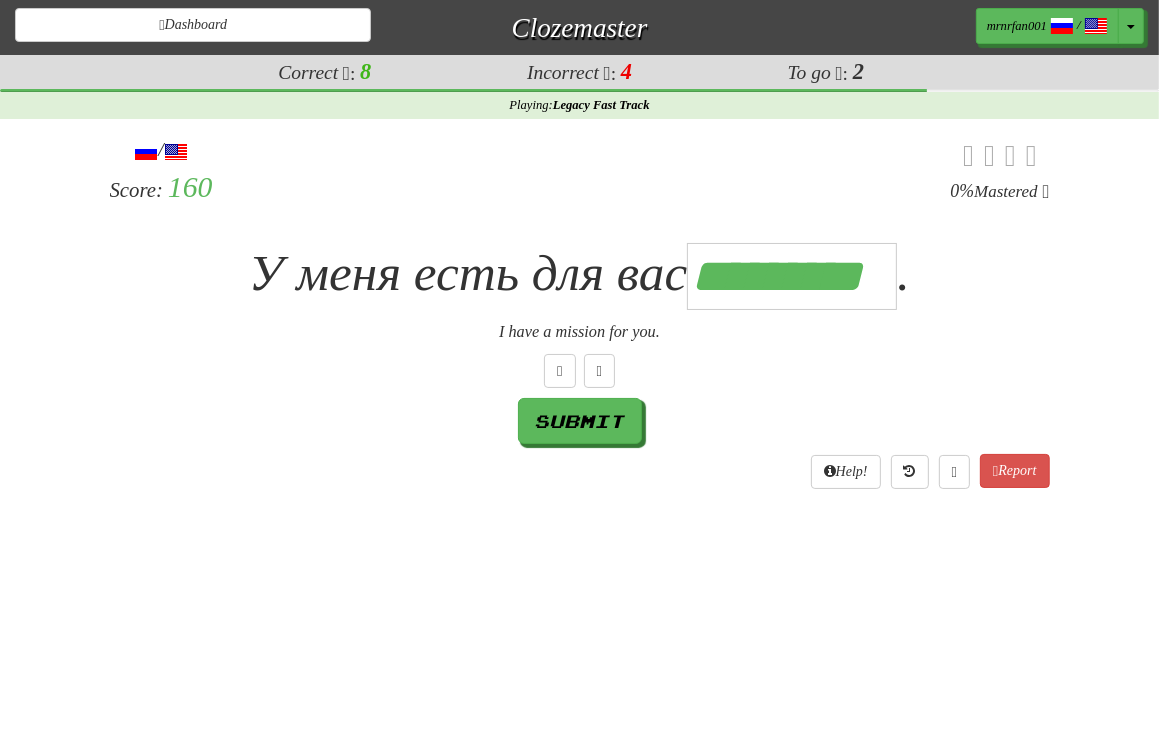 type on "*********" 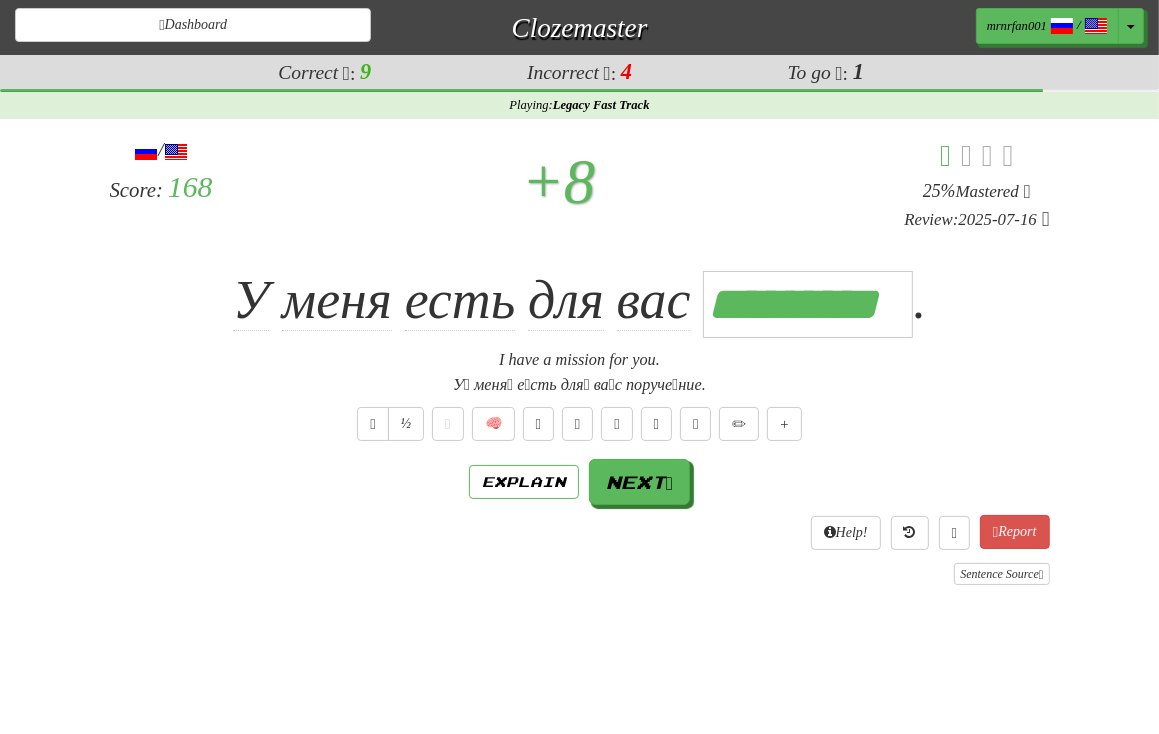 scroll, scrollTop: 0, scrollLeft: 7, axis: horizontal 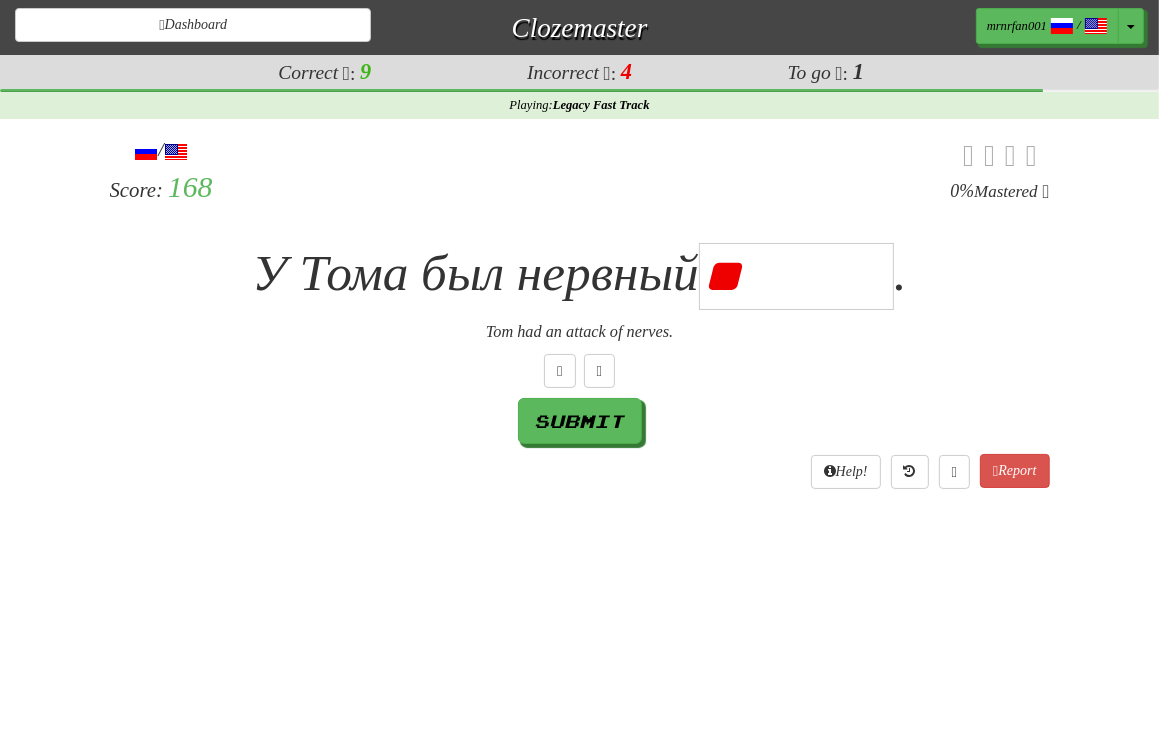 type on "*" 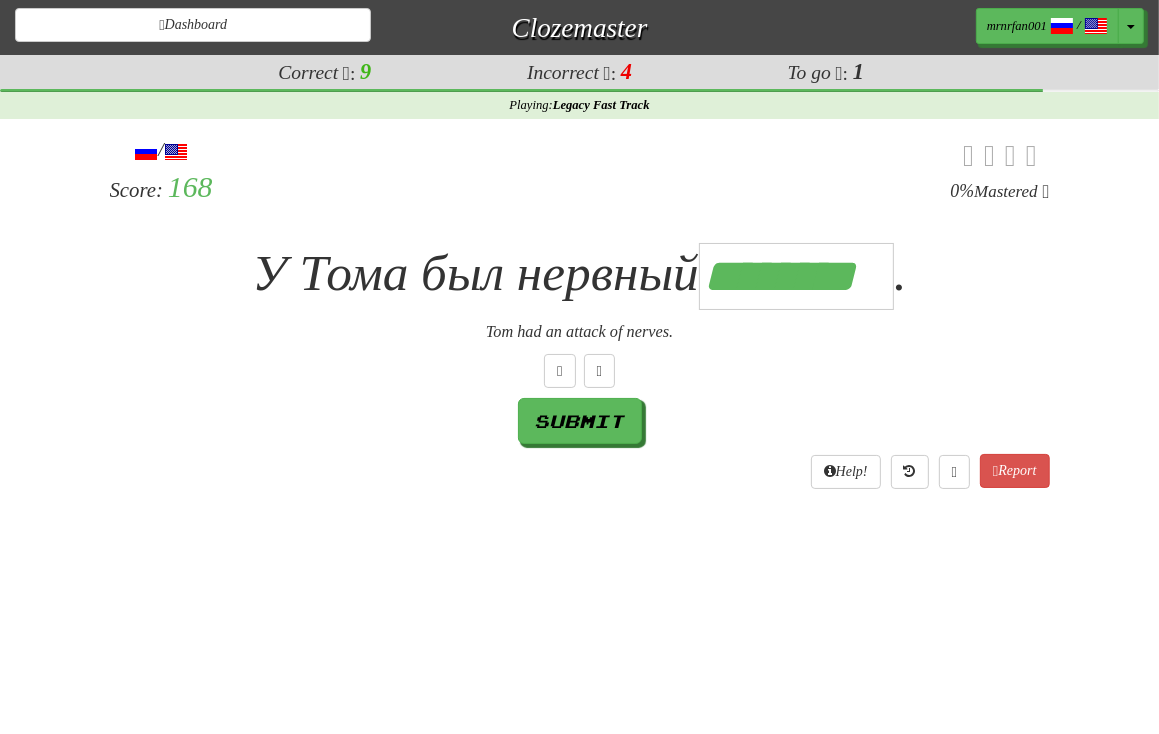 scroll, scrollTop: 0, scrollLeft: 6, axis: horizontal 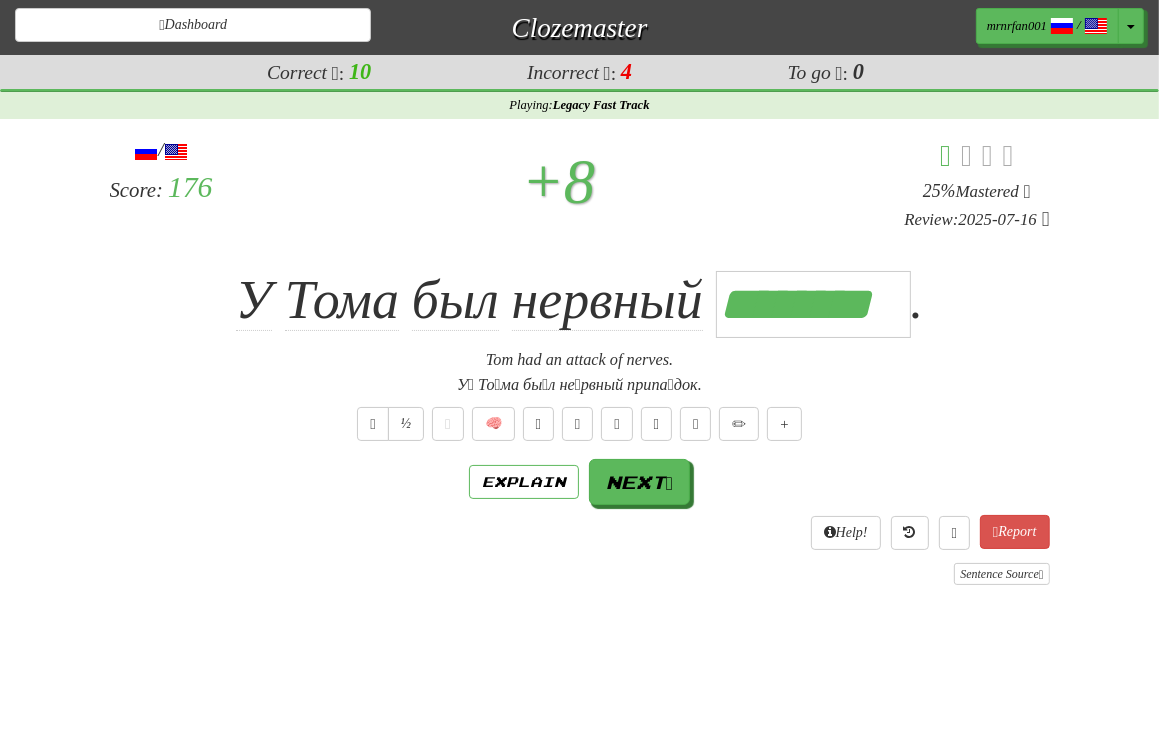 click on "У́ То́ма бы́л не́рвный припа́док." at bounding box center [580, 385] 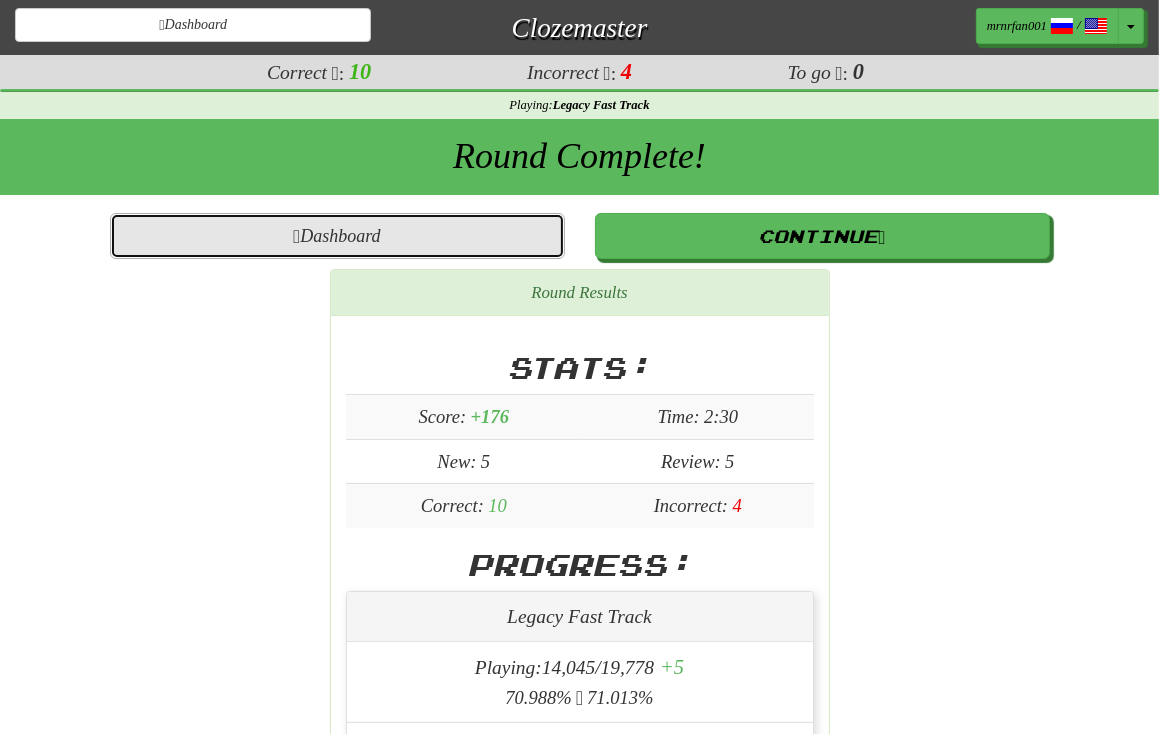 click on "Dashboard" at bounding box center (337, 236) 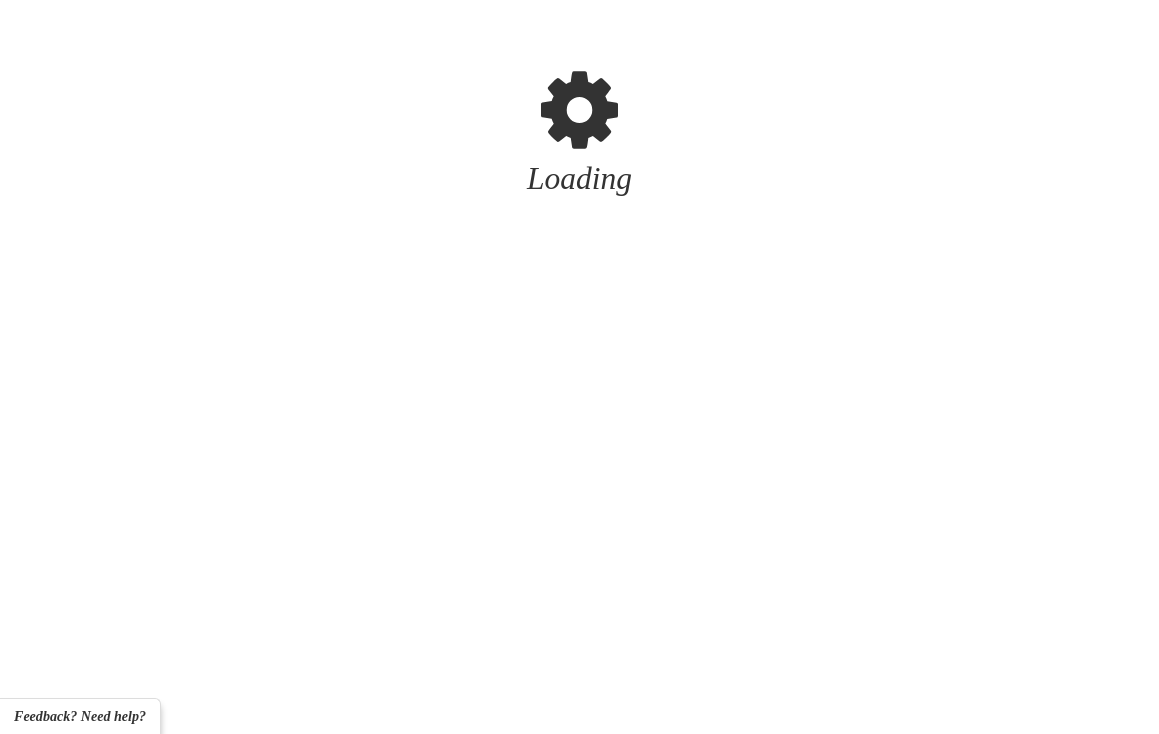 scroll, scrollTop: 0, scrollLeft: 0, axis: both 